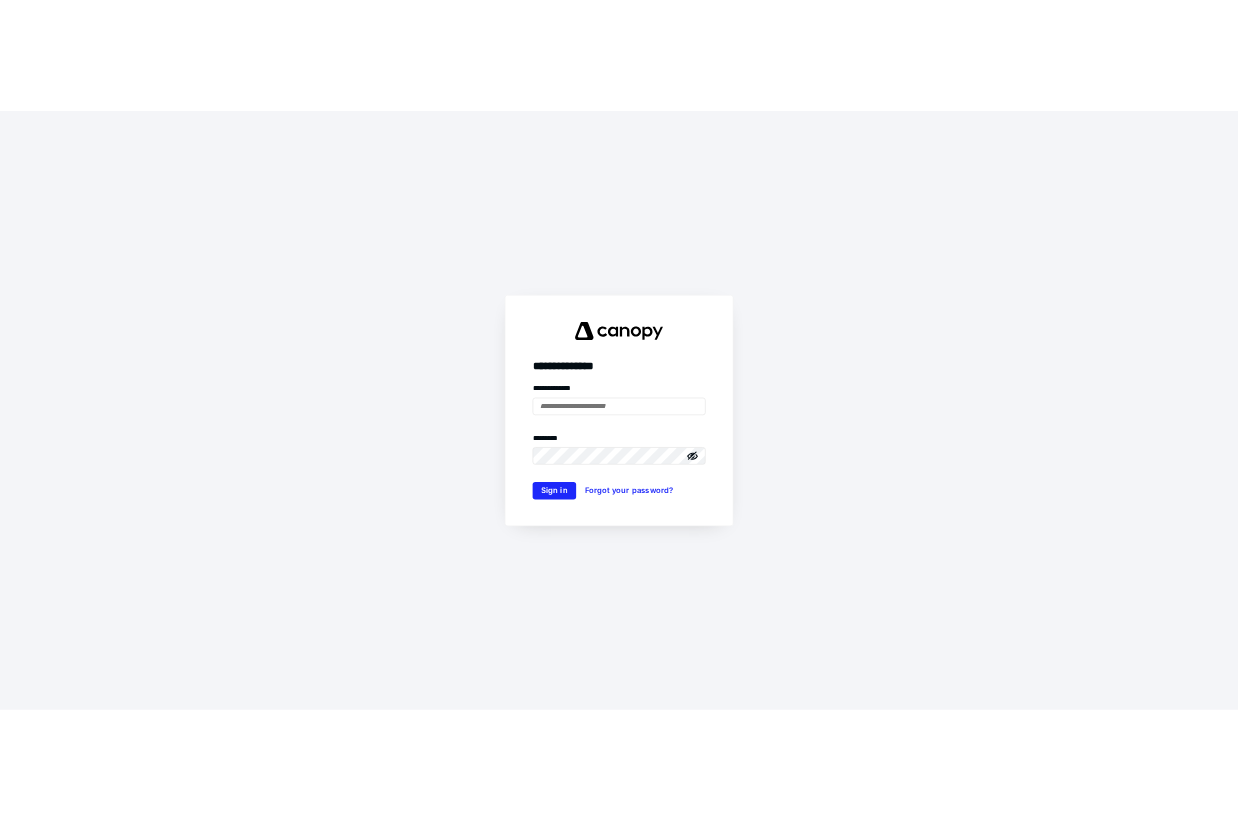 scroll, scrollTop: 0, scrollLeft: 0, axis: both 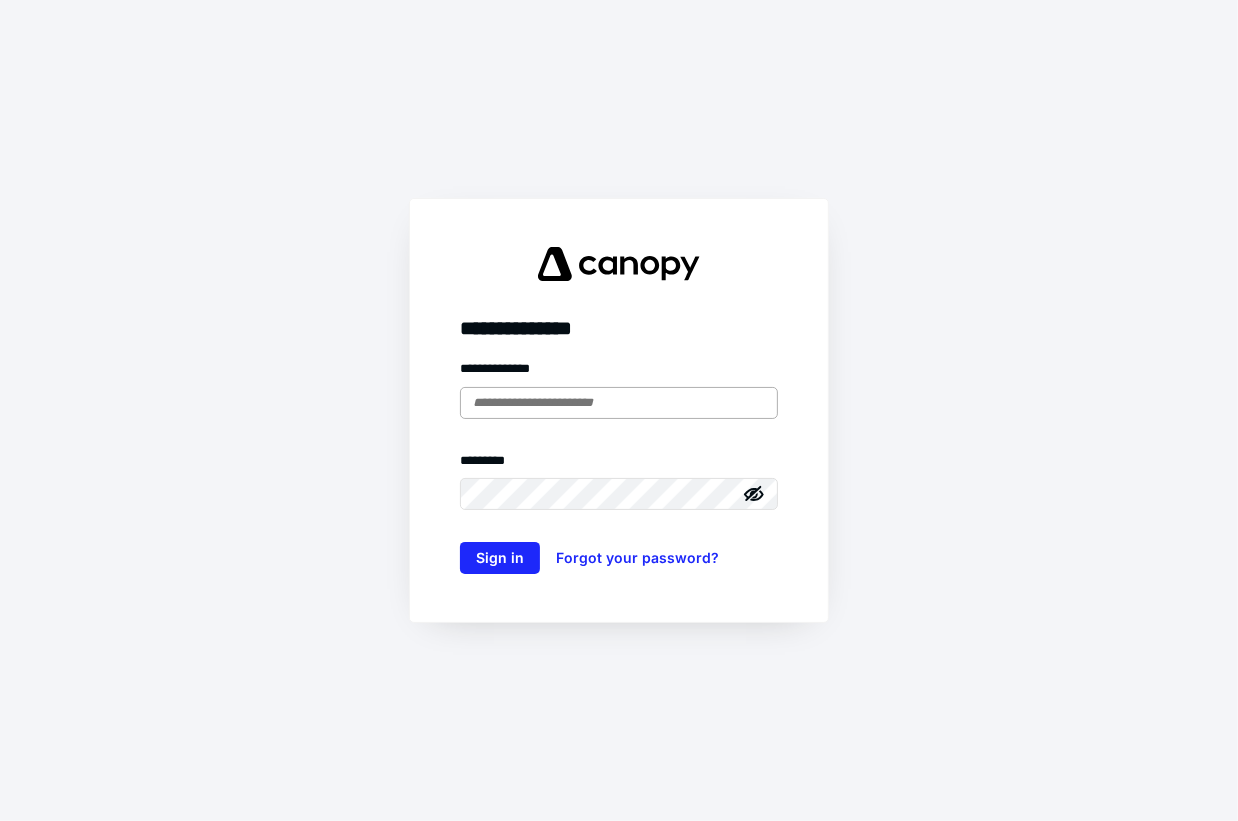 click at bounding box center (619, 403) 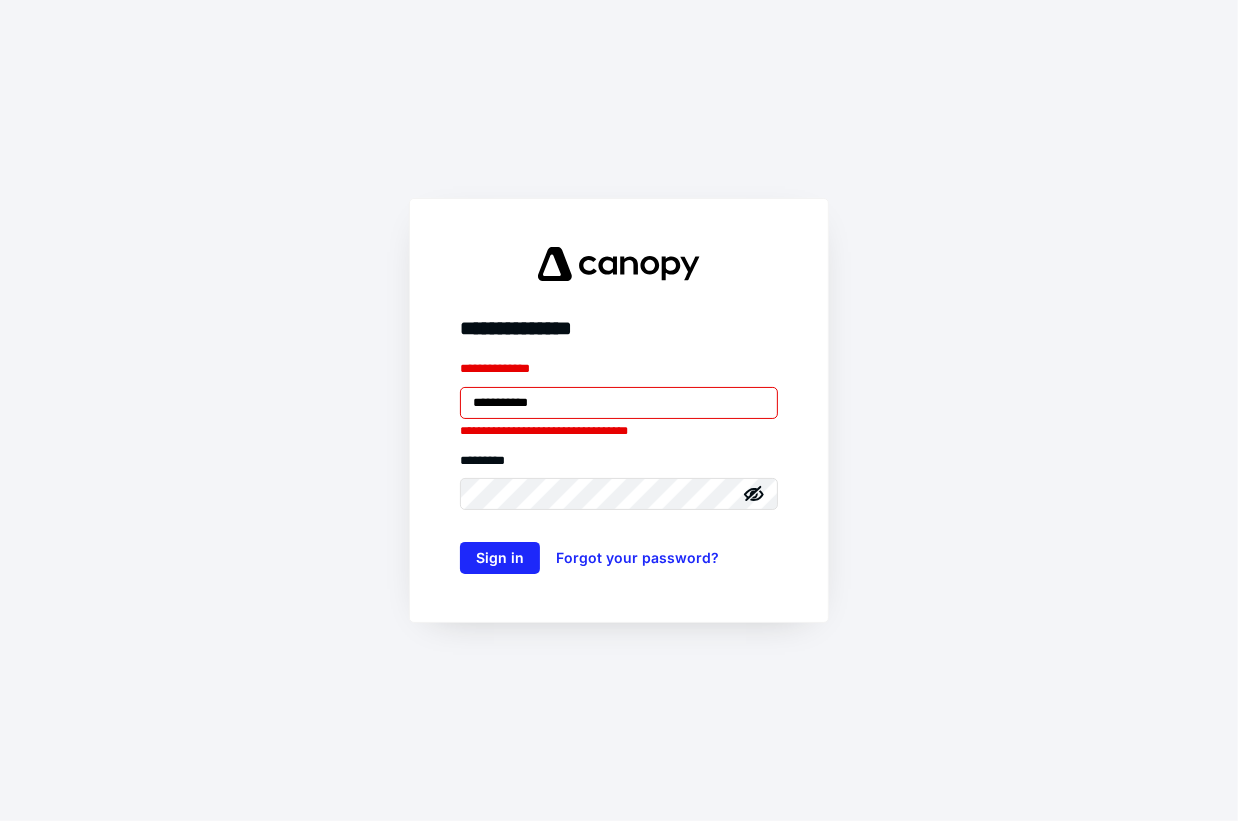 click on "**********" at bounding box center (619, 403) 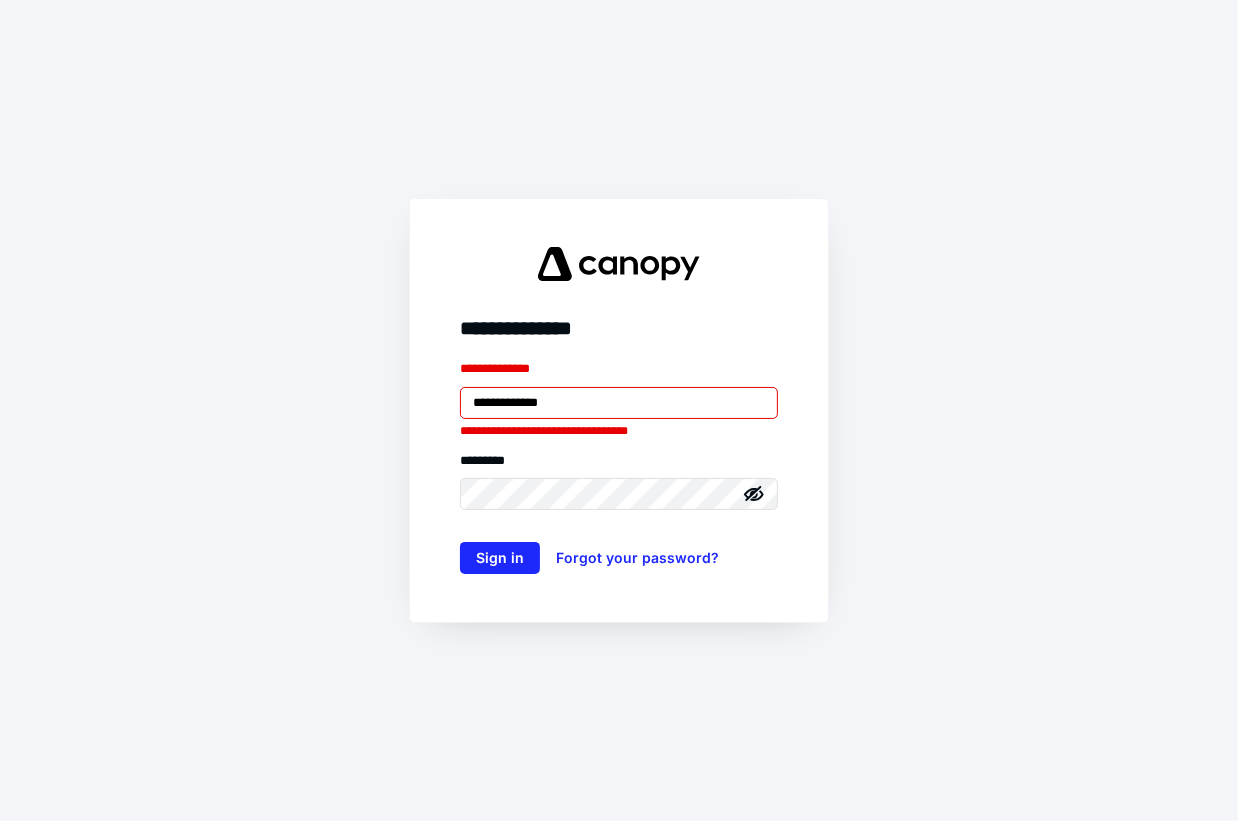 click on "**********" at bounding box center [619, 403] 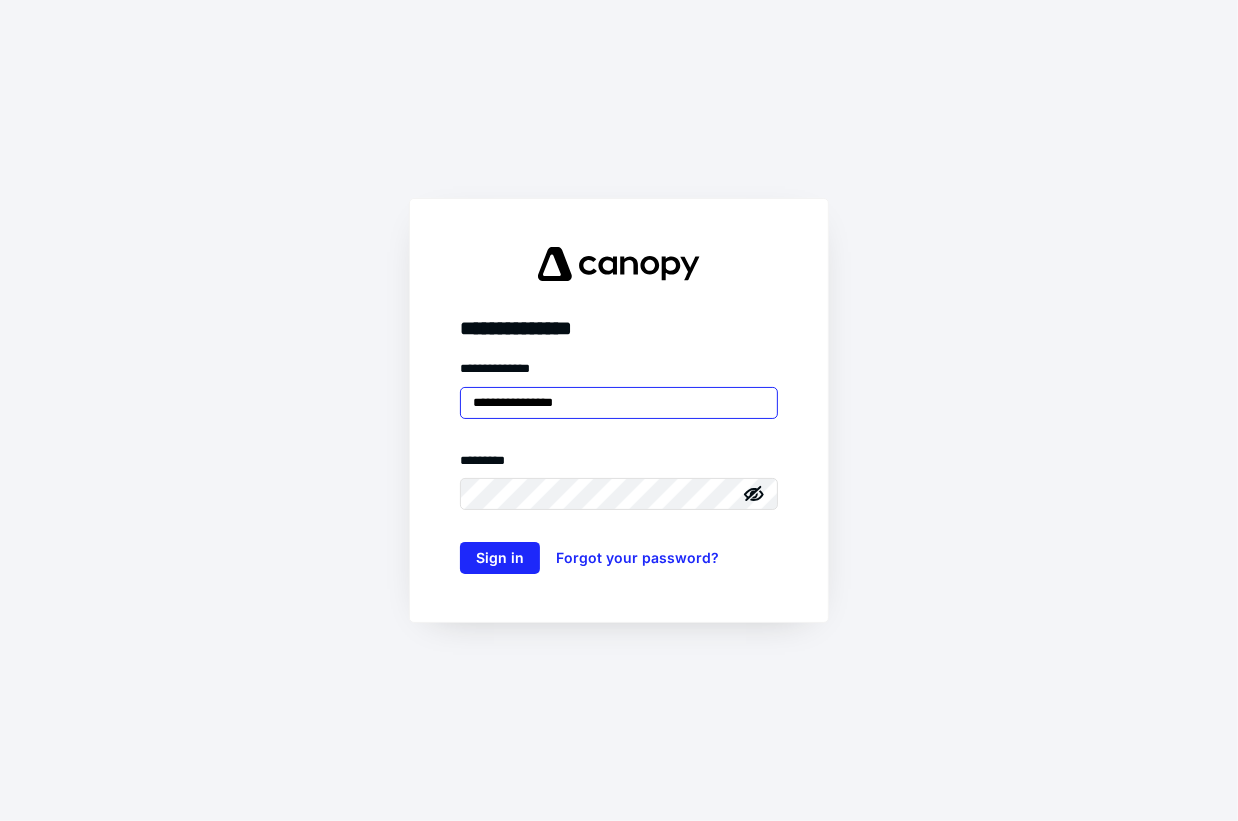type on "**********" 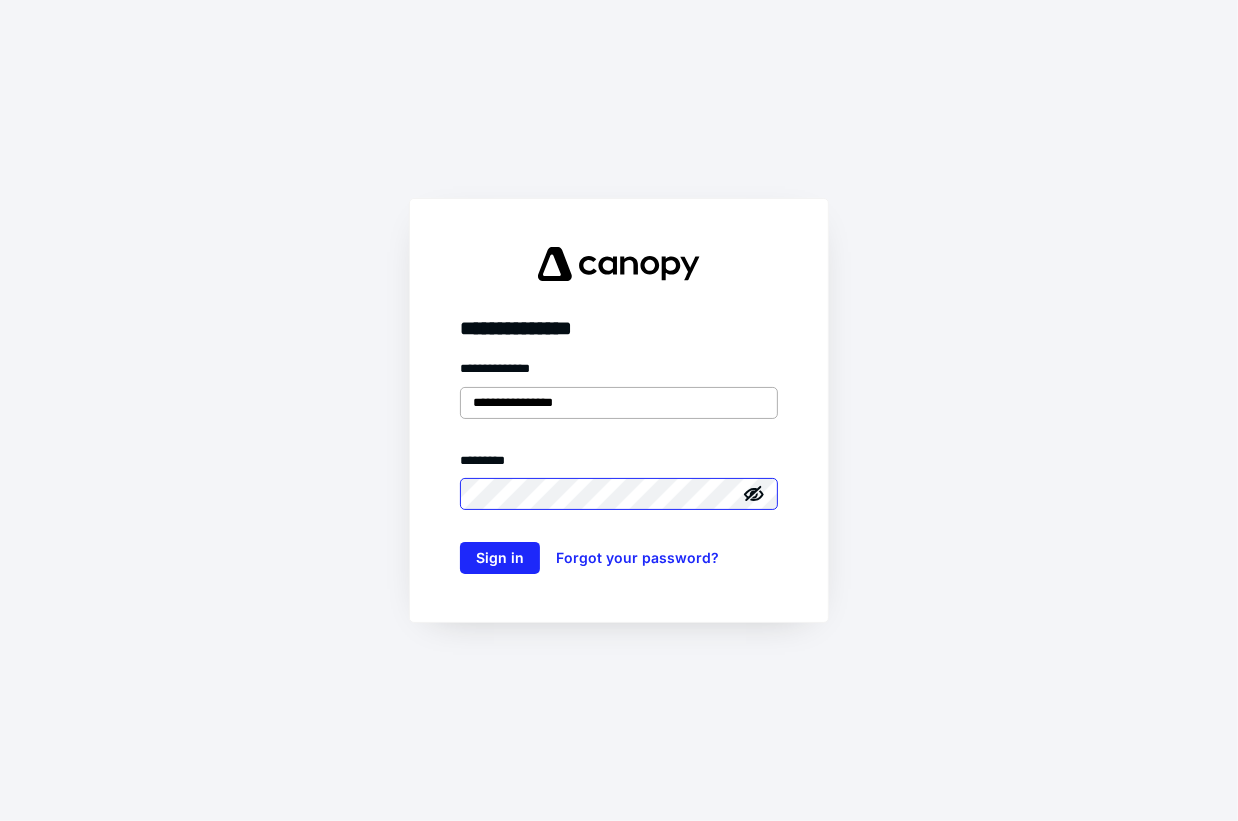 click on "Sign in" at bounding box center [500, 558] 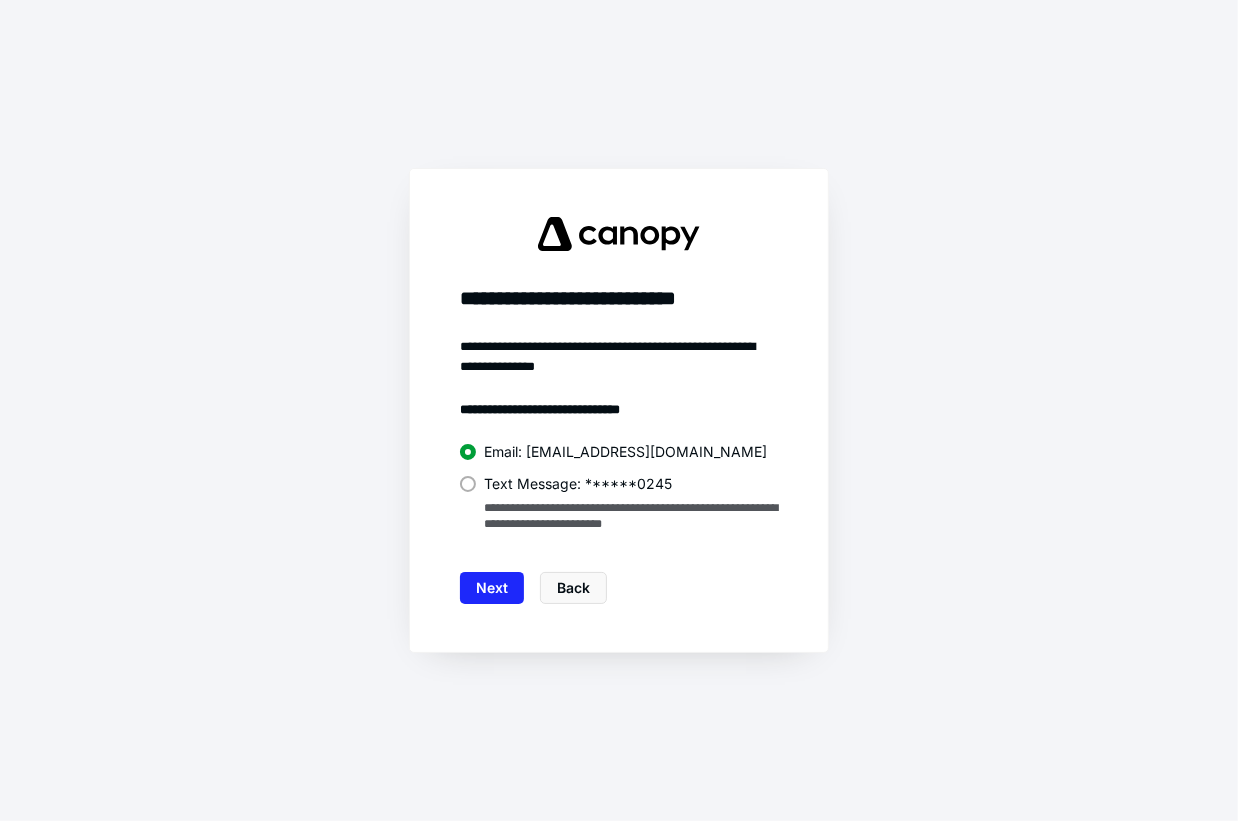 drag, startPoint x: 497, startPoint y: 475, endPoint x: 494, endPoint y: 497, distance: 22.203604 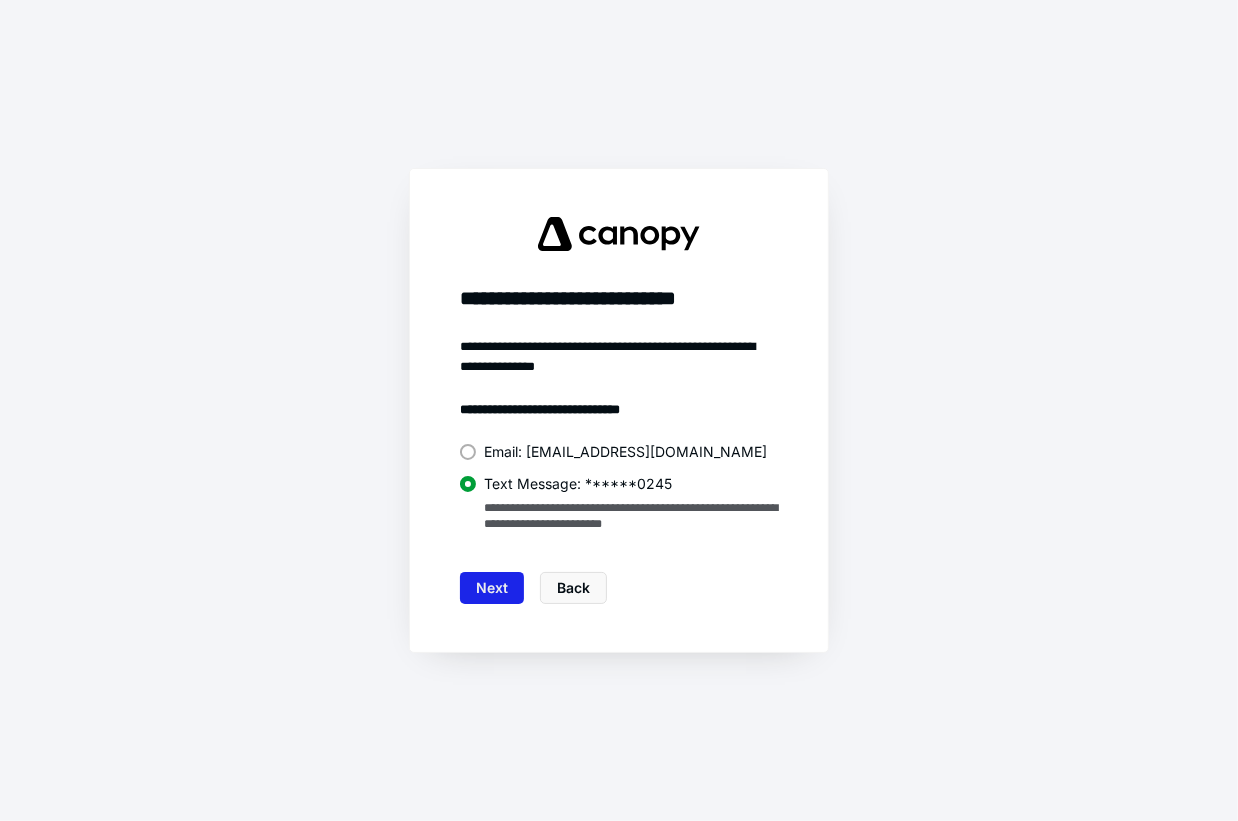 click on "Next" at bounding box center (492, 588) 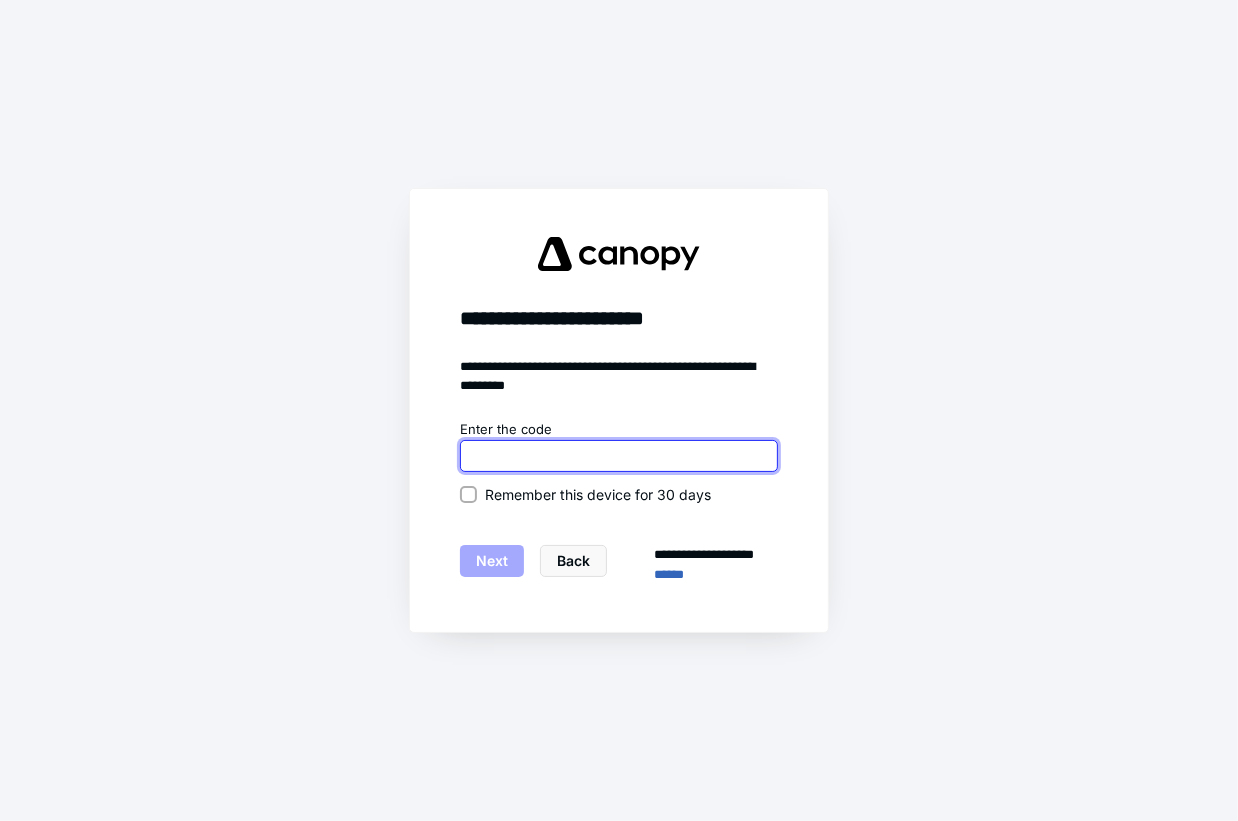 click at bounding box center (619, 456) 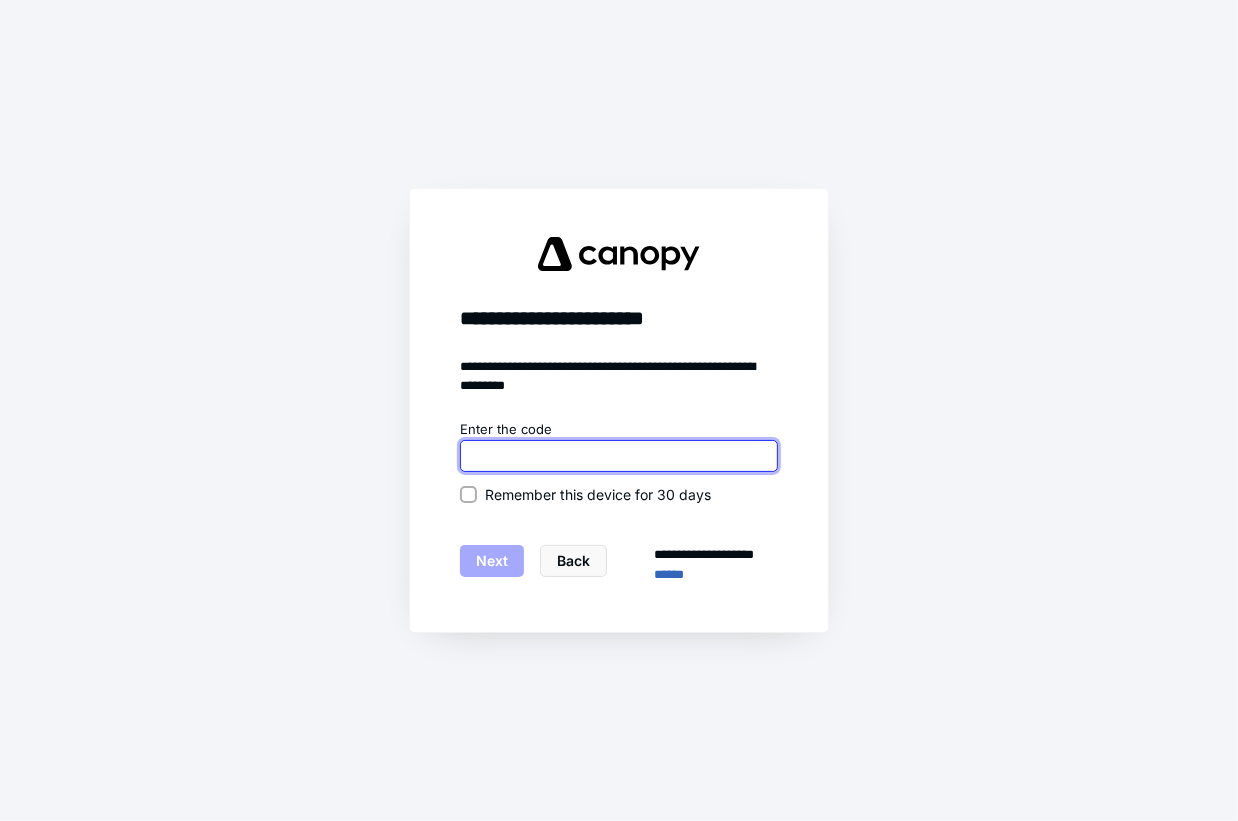 click at bounding box center [619, 456] 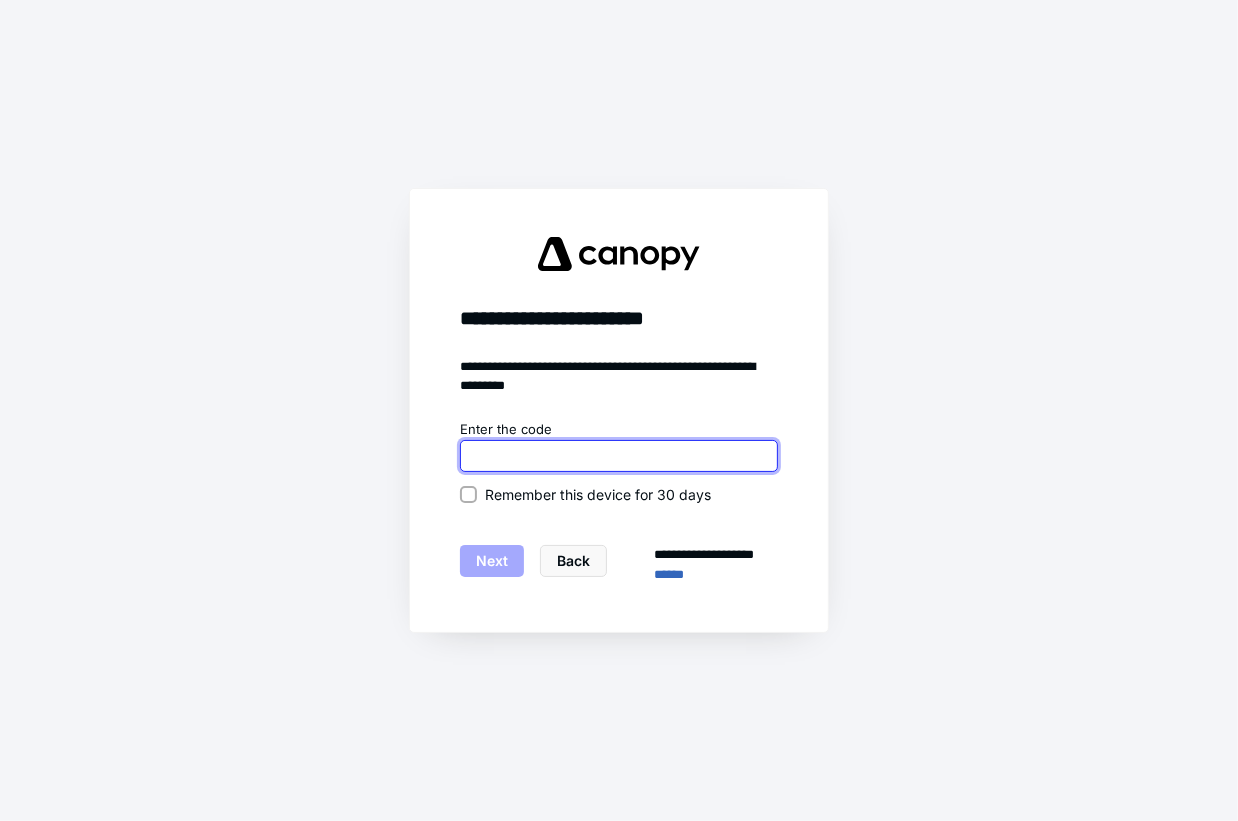 click at bounding box center (619, 456) 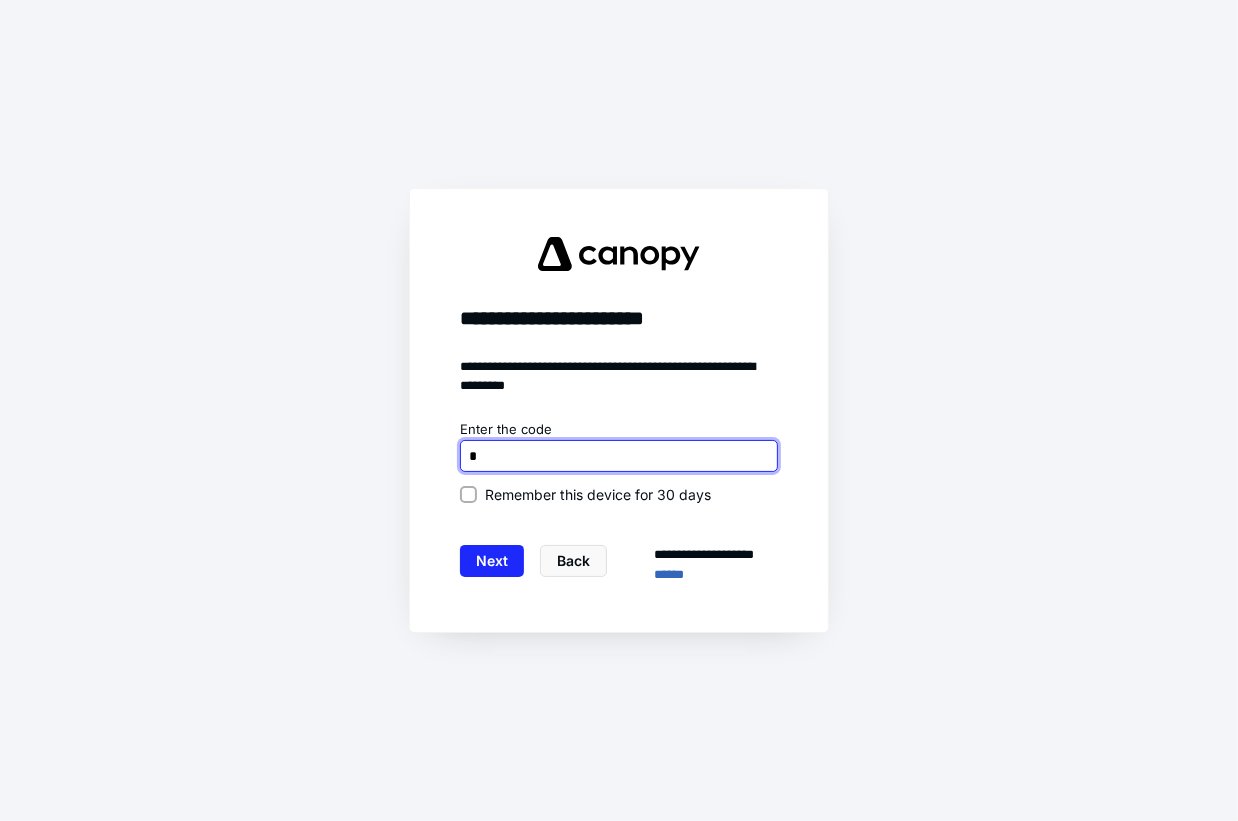 click at bounding box center (619, 456) 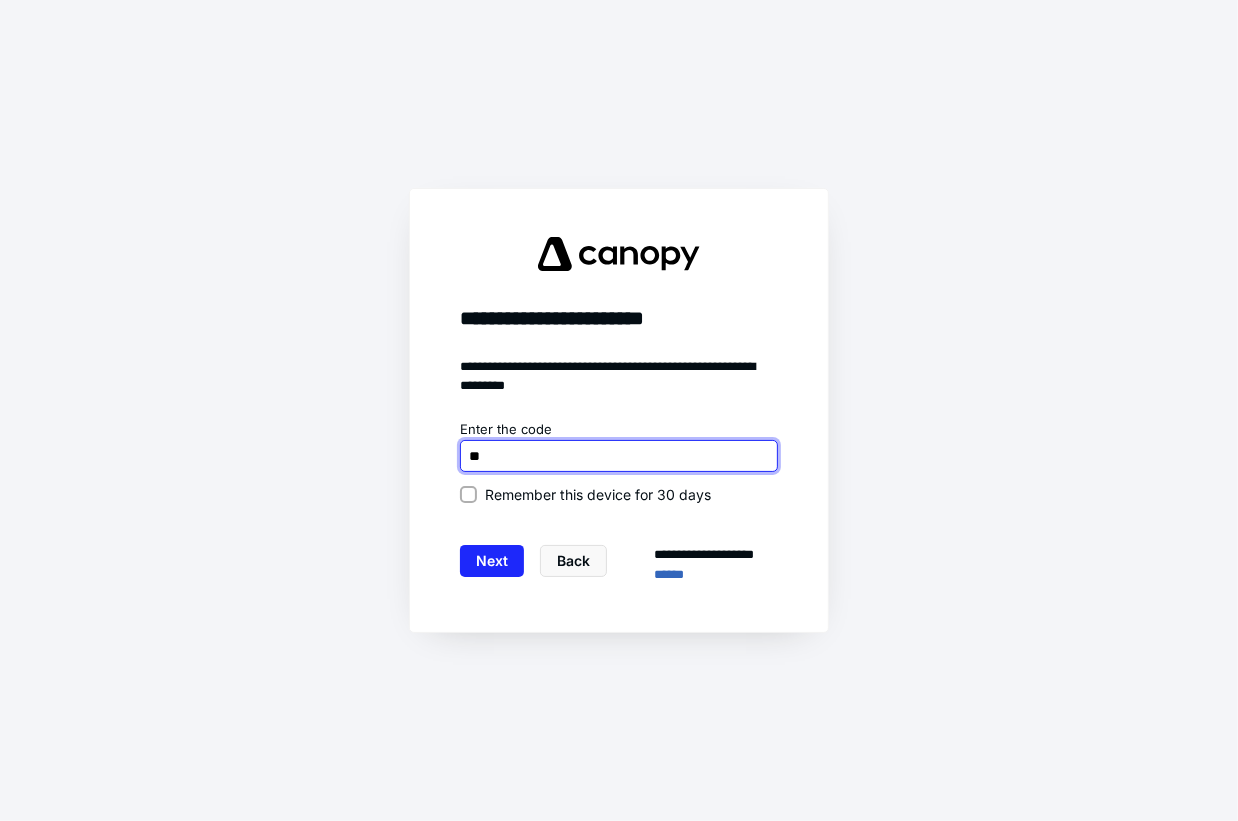 click at bounding box center [619, 456] 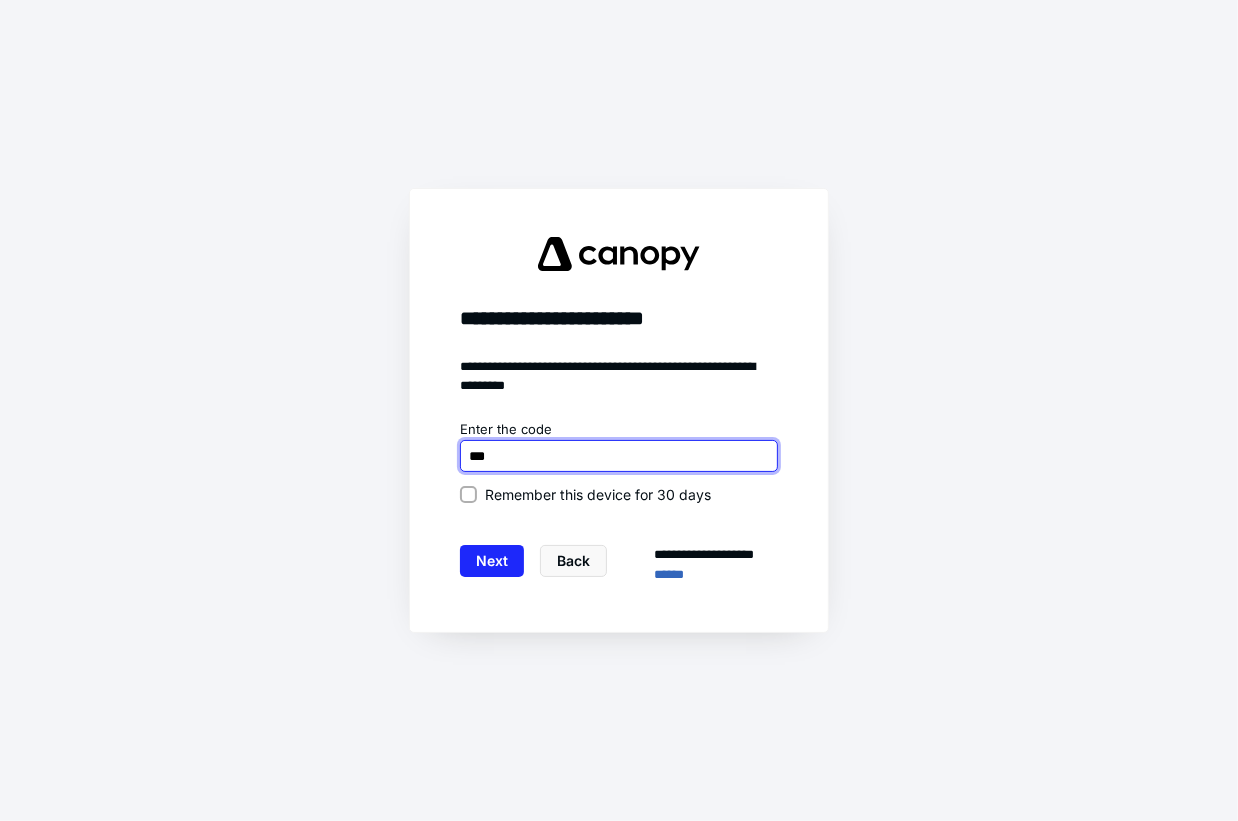 click at bounding box center [619, 456] 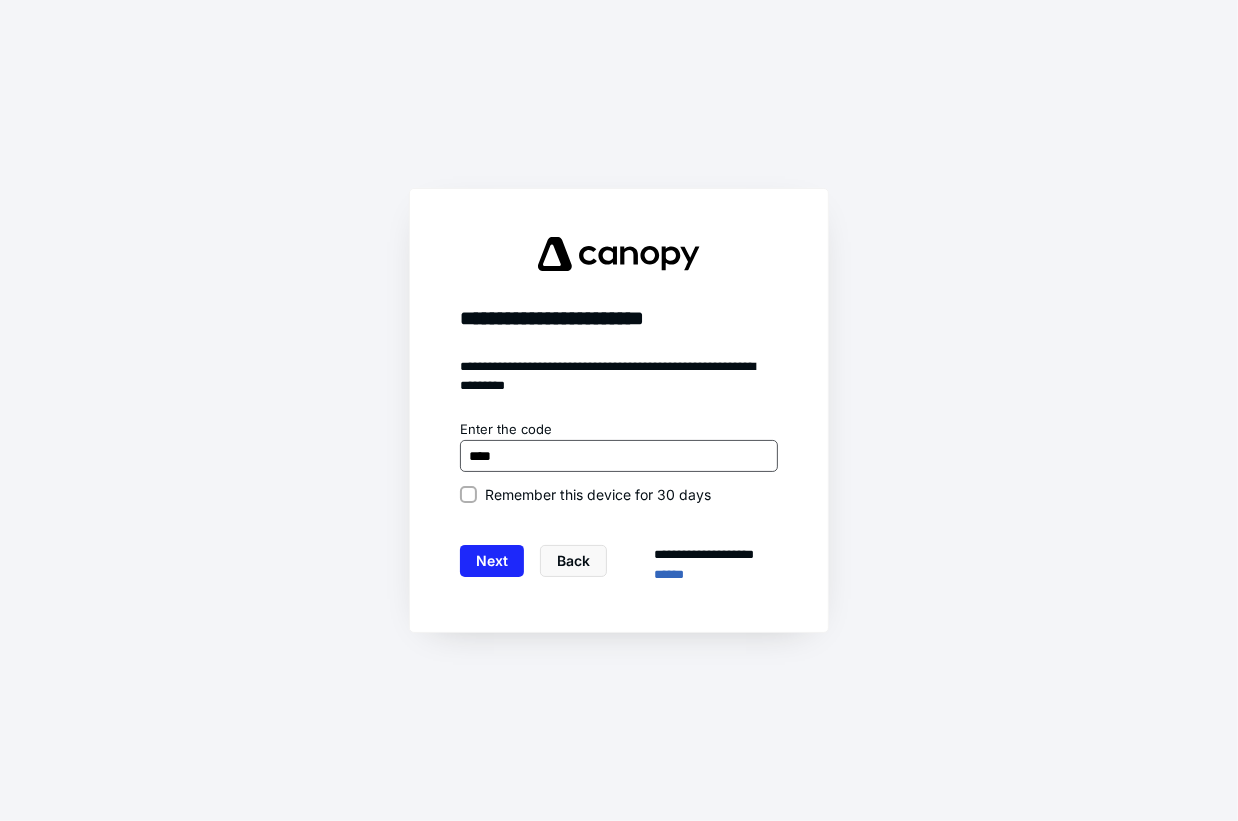 click at bounding box center (619, 456) 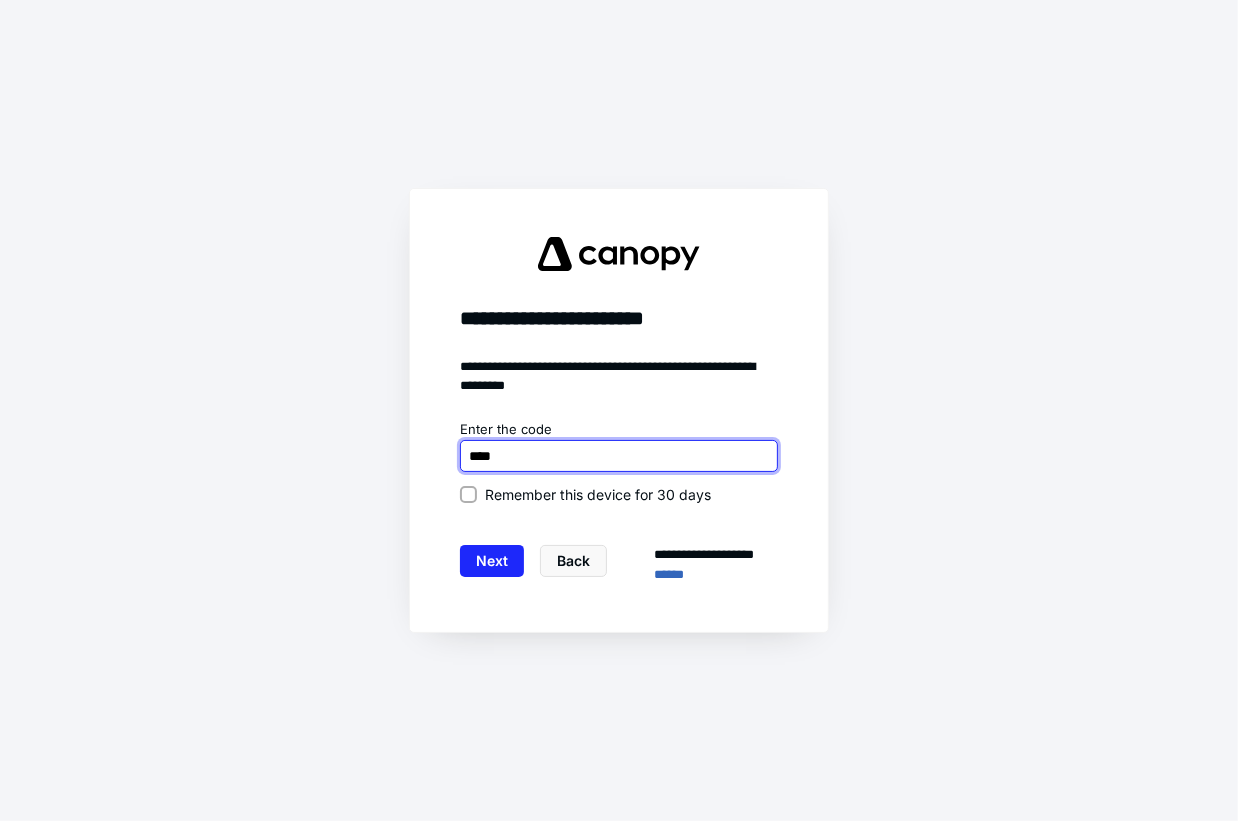 click at bounding box center [619, 456] 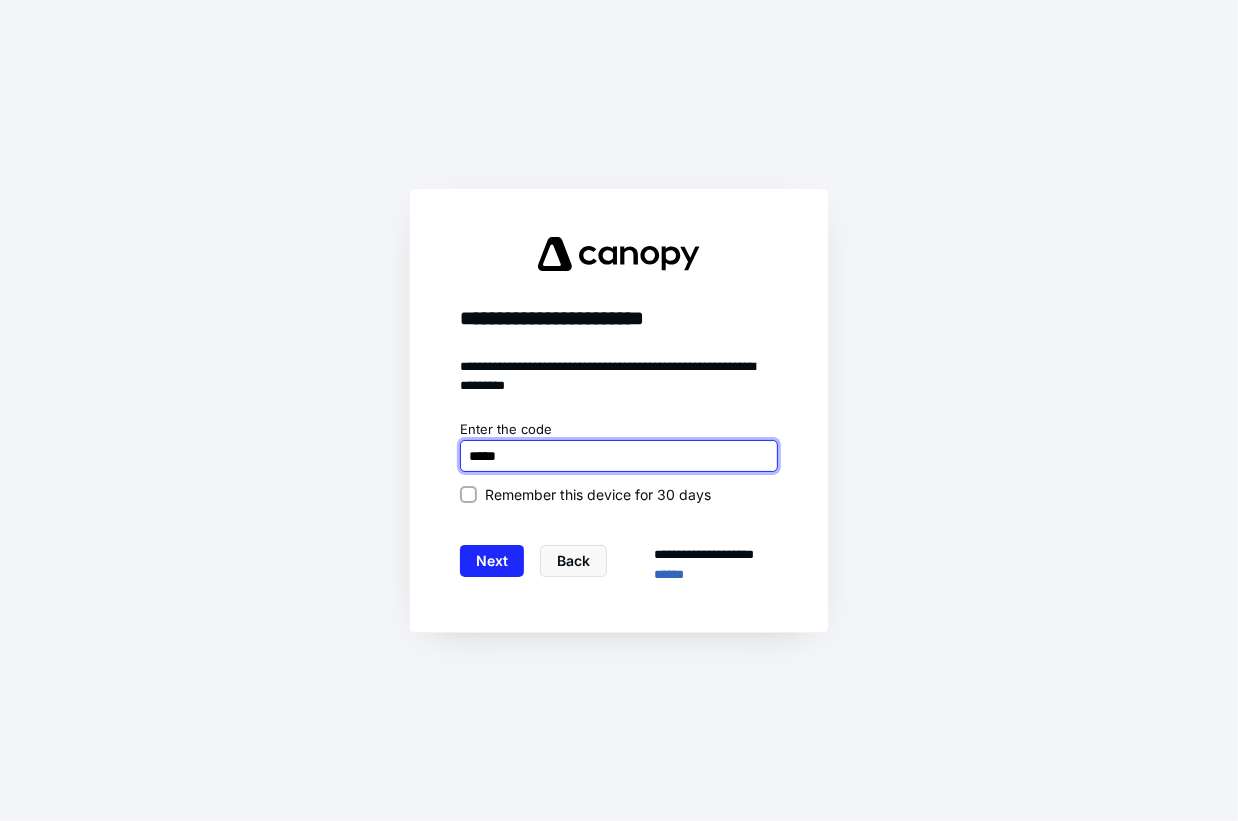 click at bounding box center (619, 456) 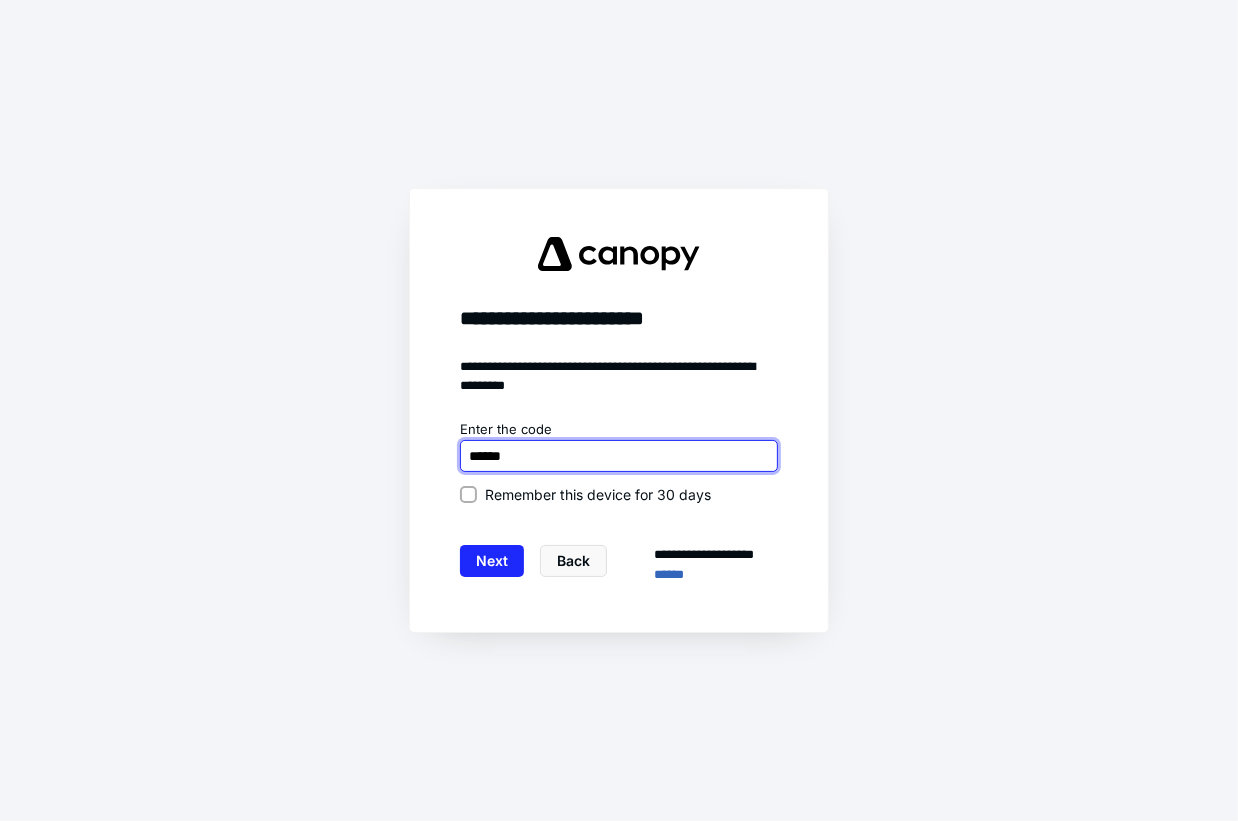 type on "******" 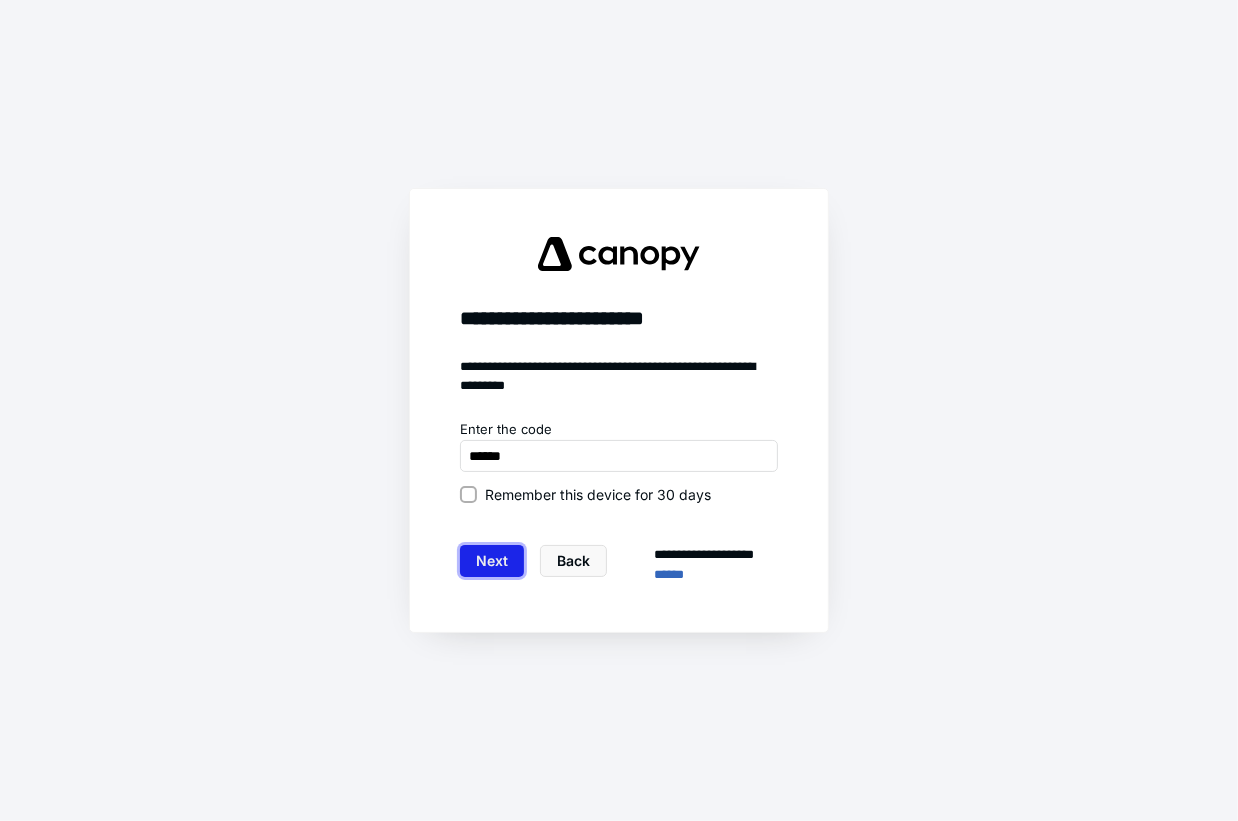 click on "Next" at bounding box center (492, 561) 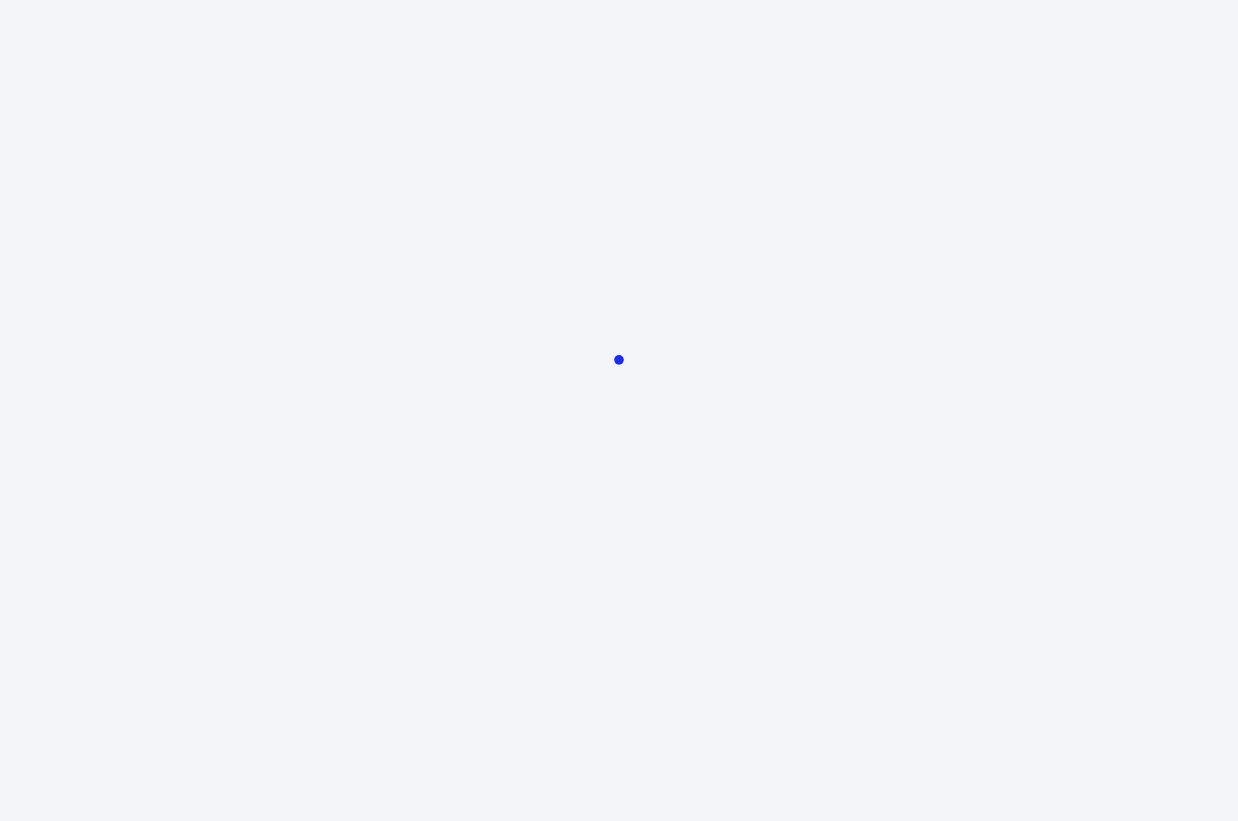 scroll, scrollTop: 0, scrollLeft: 0, axis: both 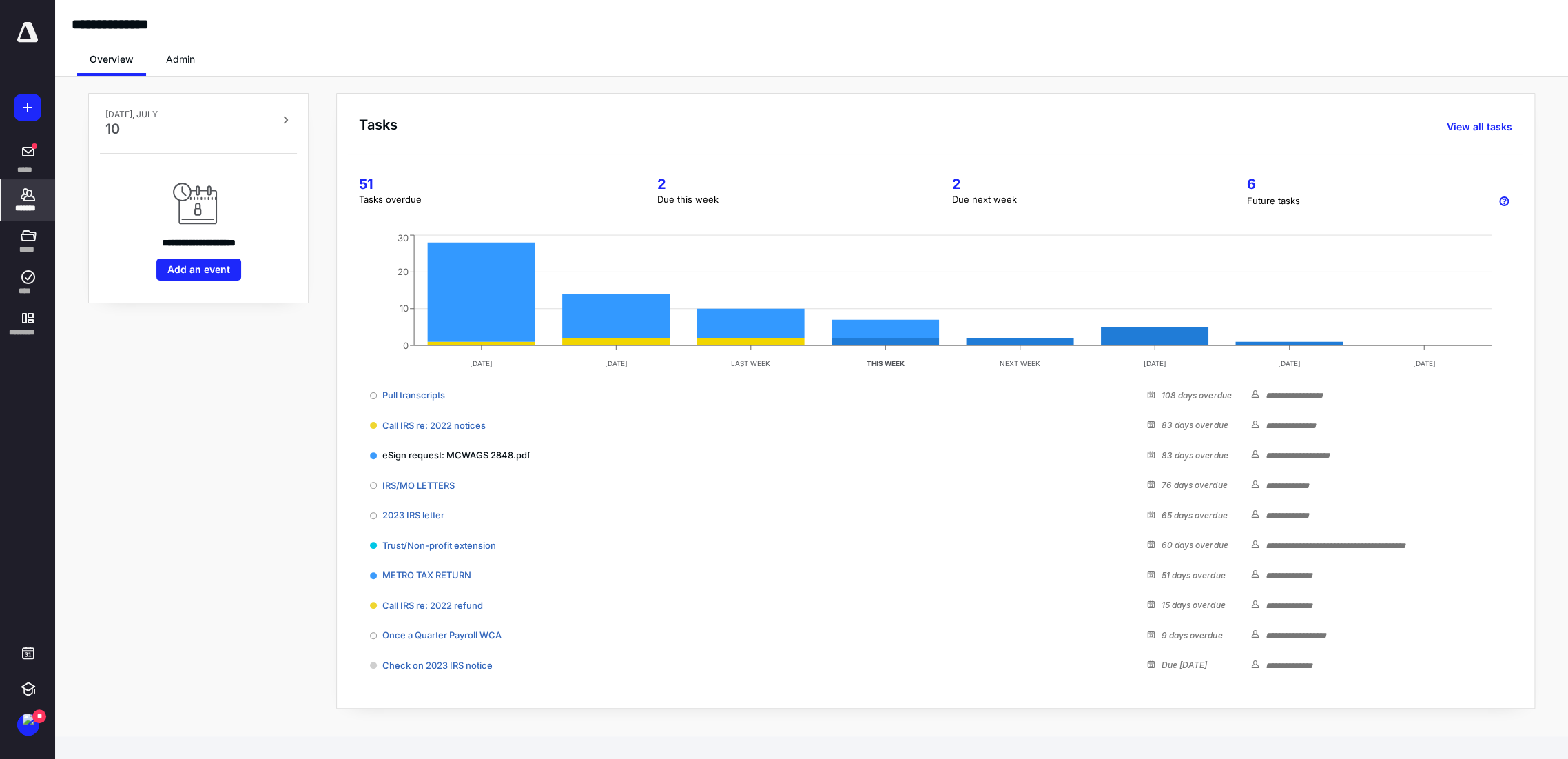 click on "*******" at bounding box center (28, 200) 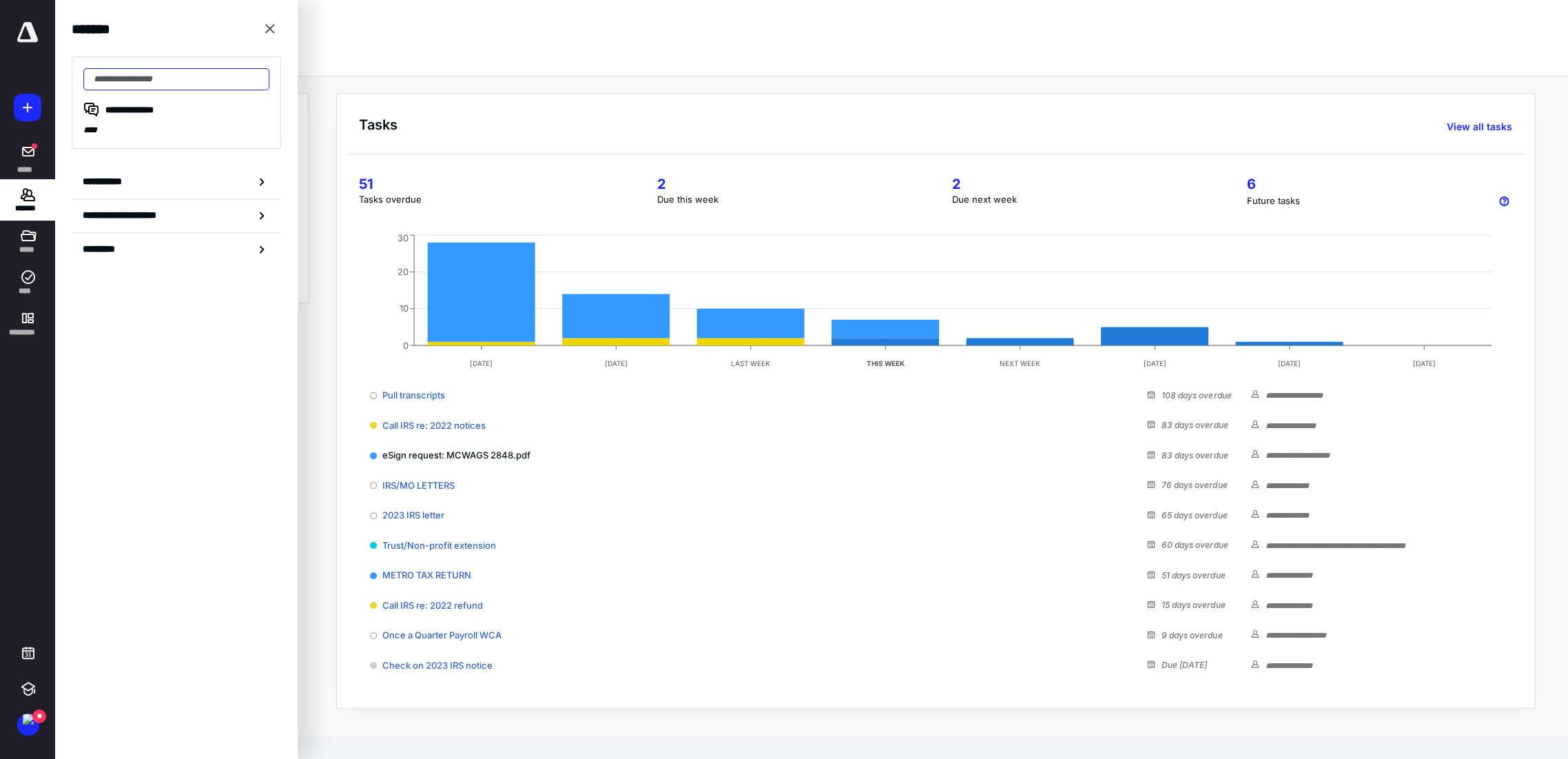 click at bounding box center [176, 79] 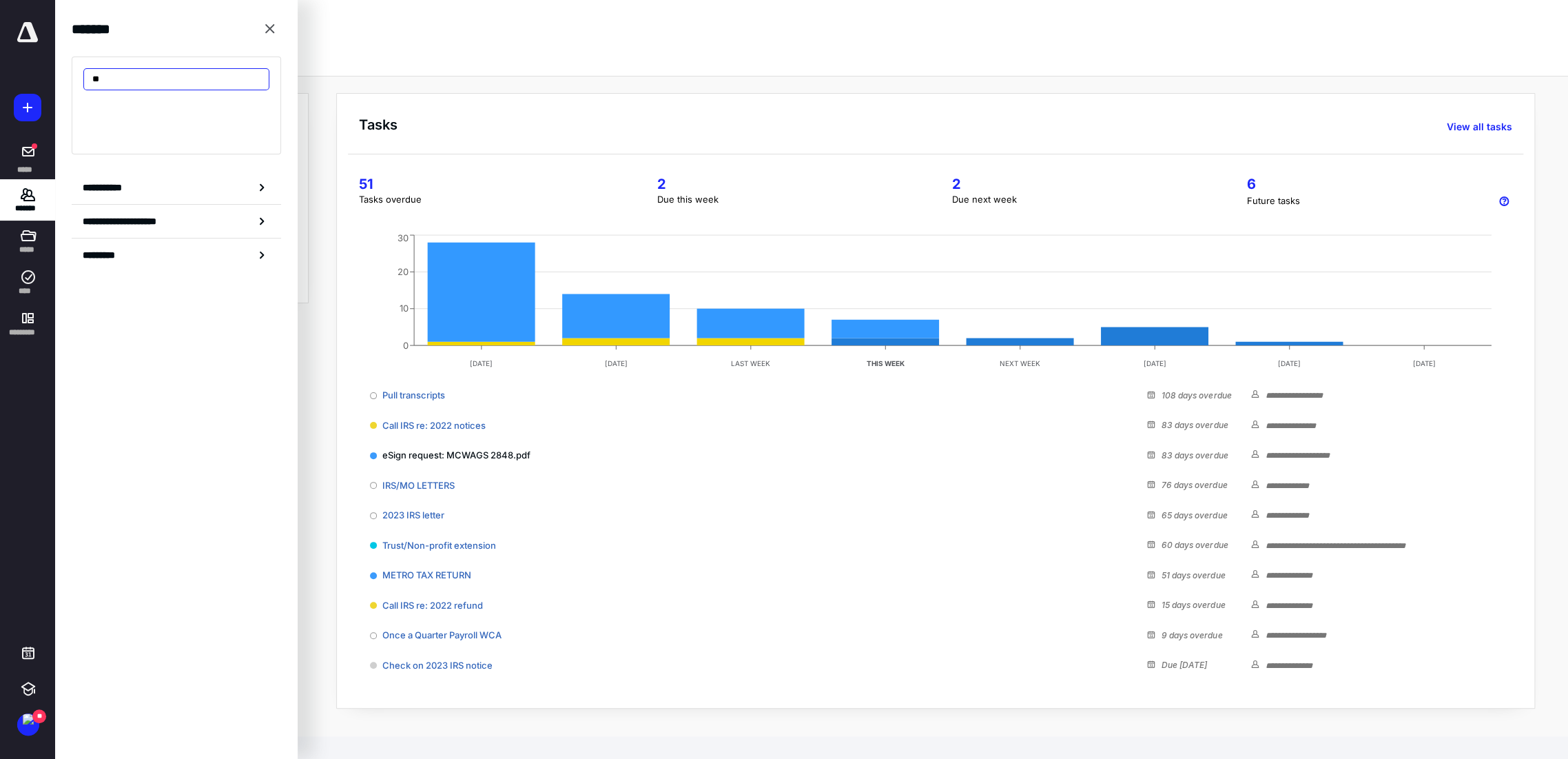 click on "**" at bounding box center [176, 79] 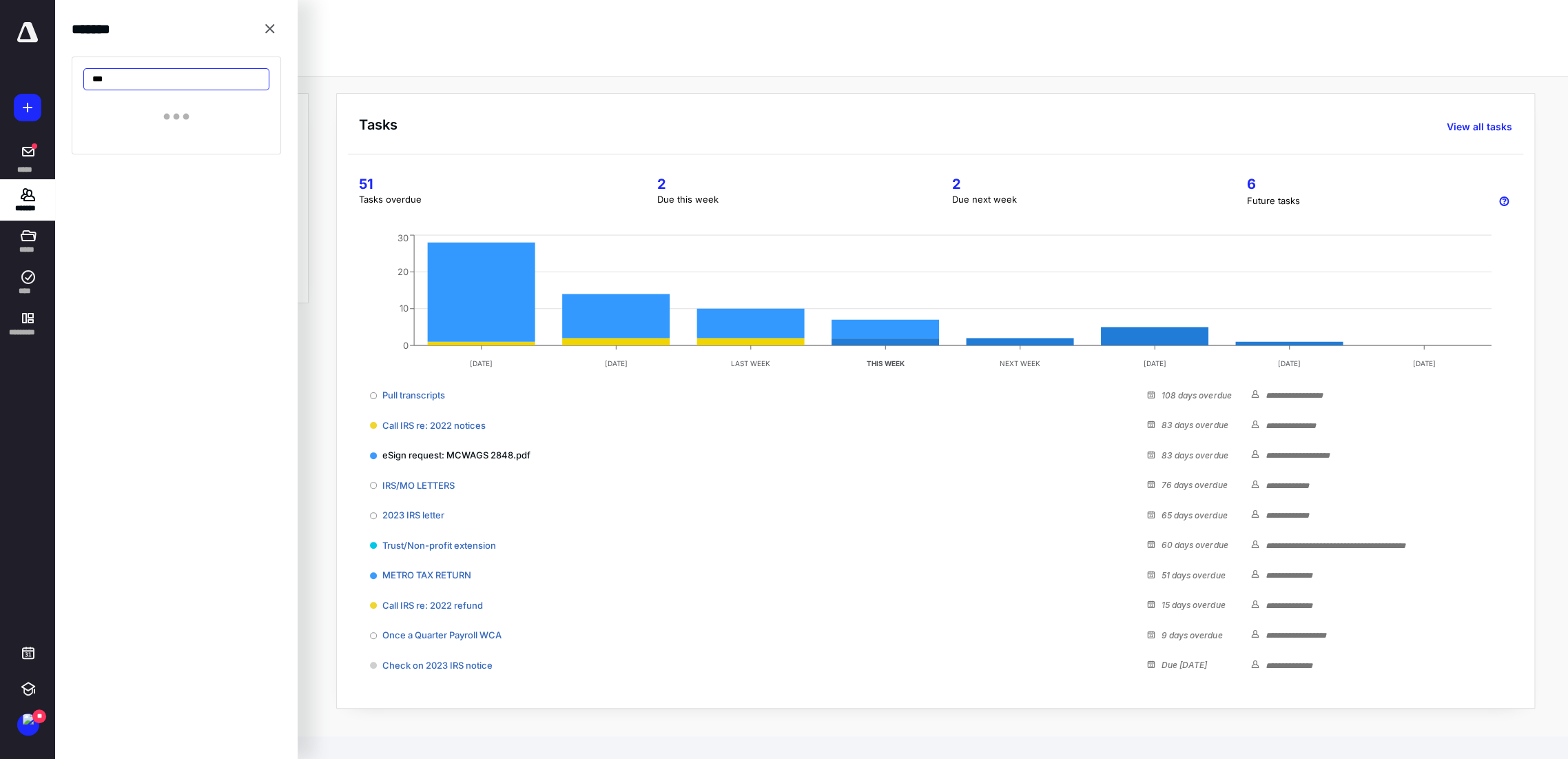 type on "****" 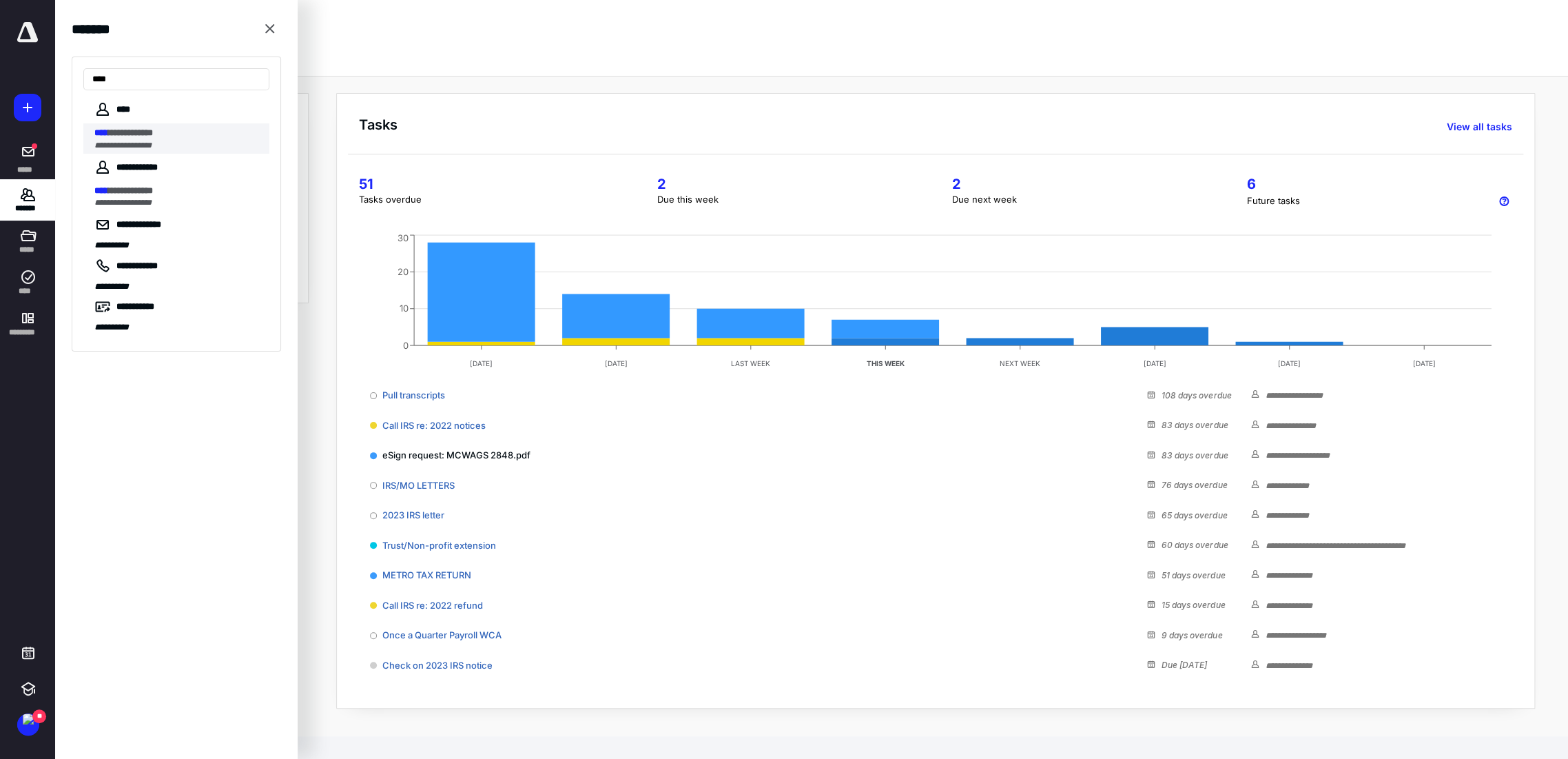 click on "**********" at bounding box center (178, 133) 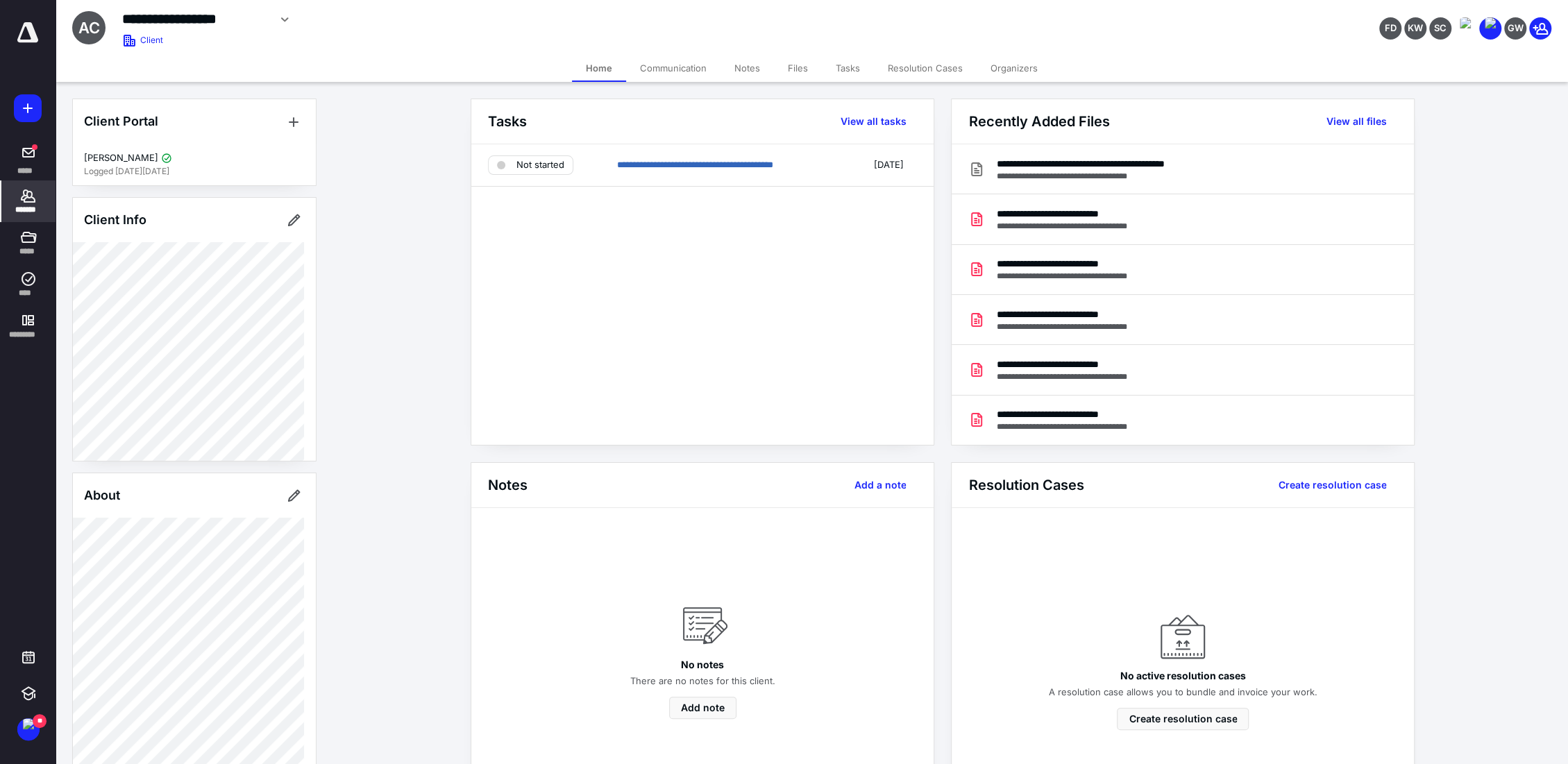 click on "Tasks" at bounding box center [848, 68] 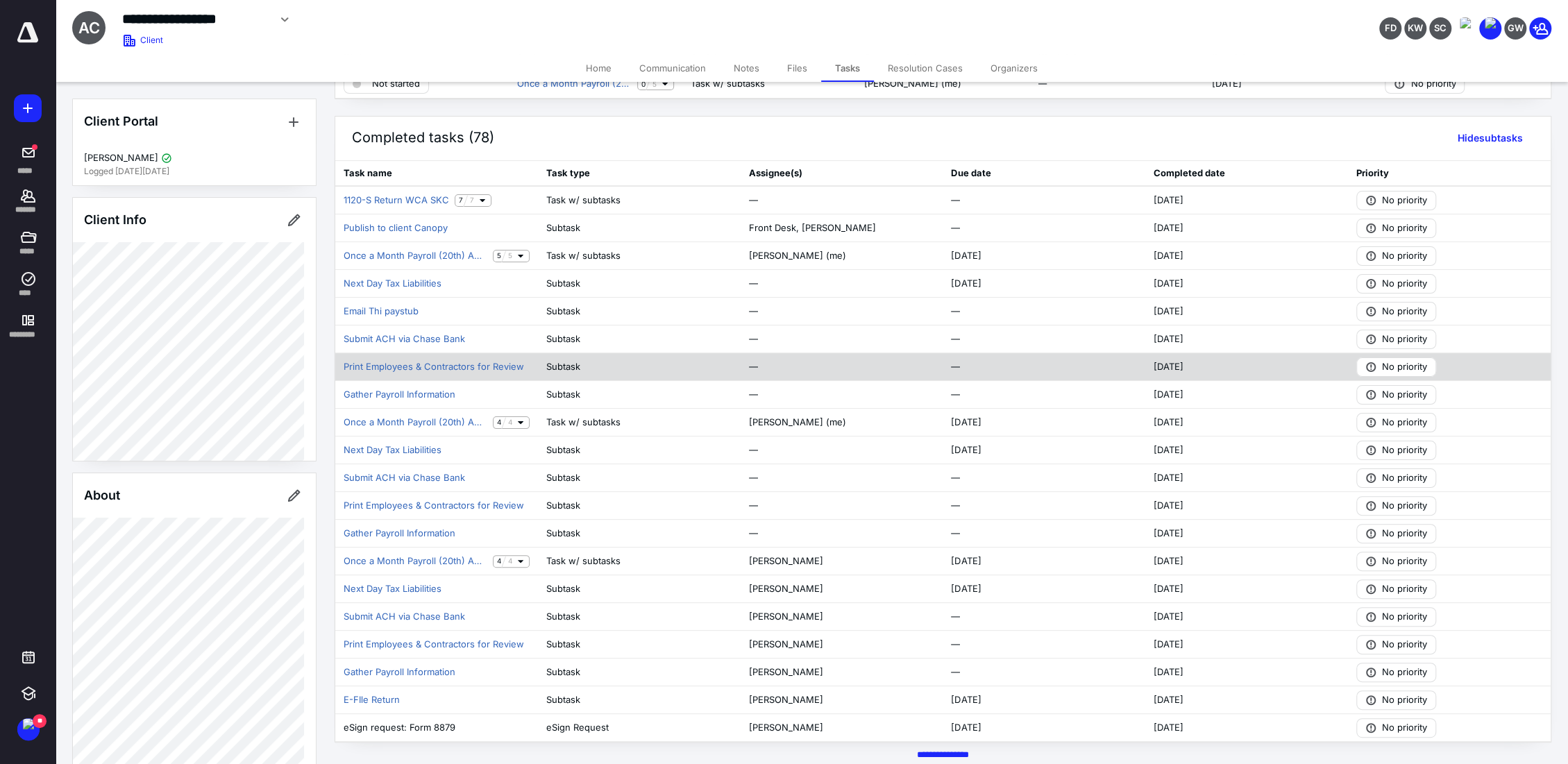 scroll, scrollTop: 111, scrollLeft: 0, axis: vertical 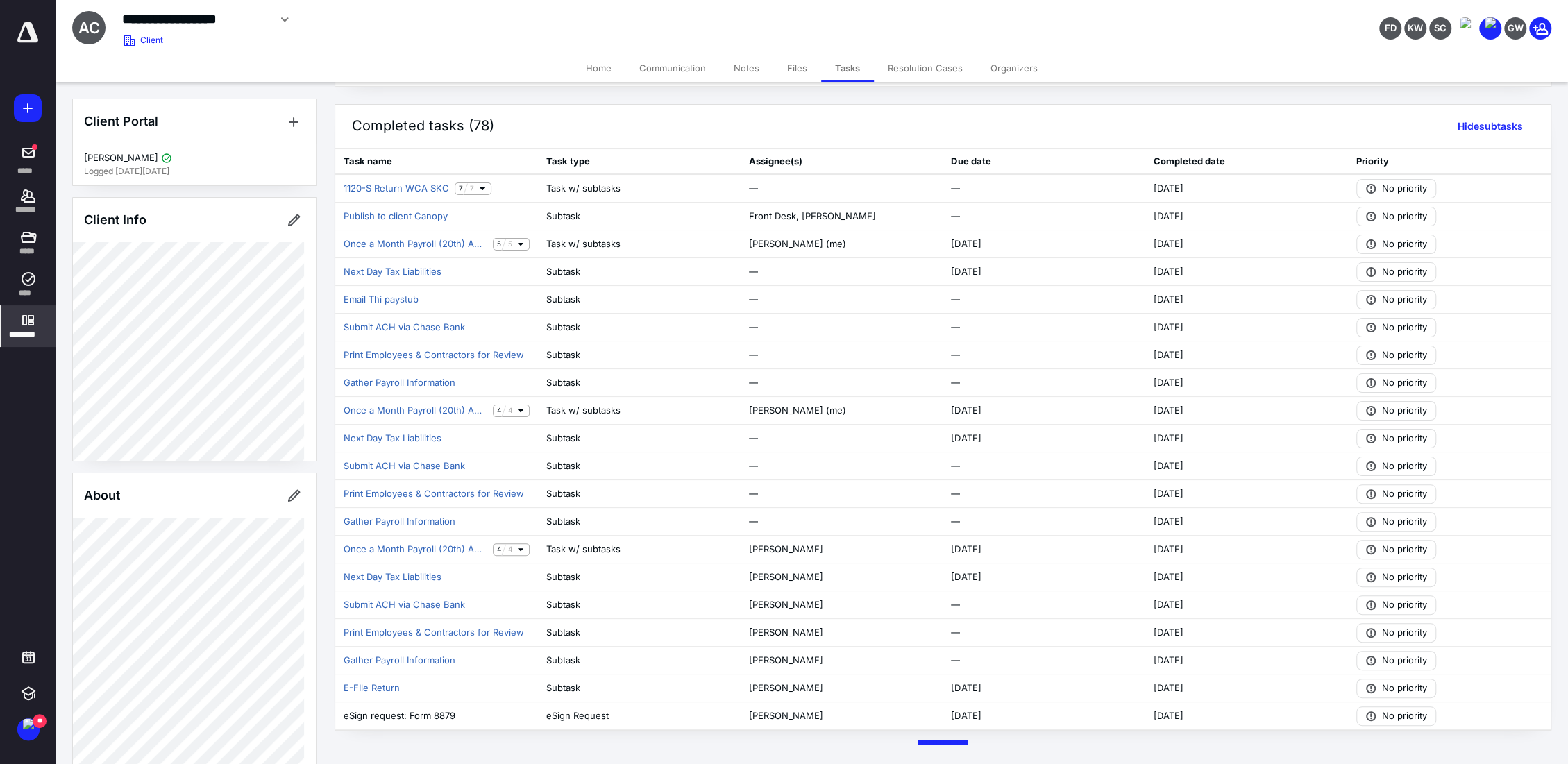 click on "*********" at bounding box center [28, 334] 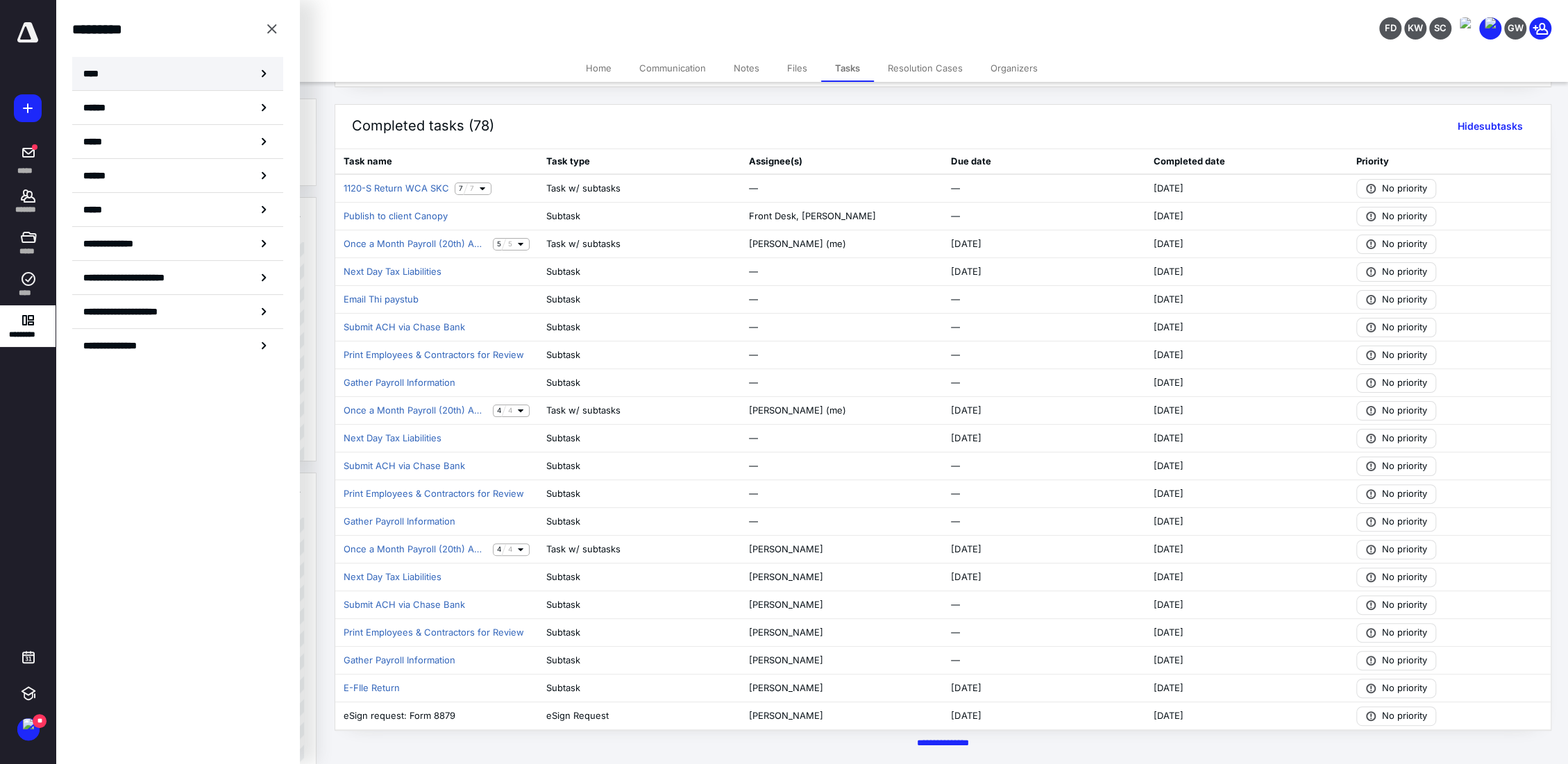 click on "****" at bounding box center (178, 74) 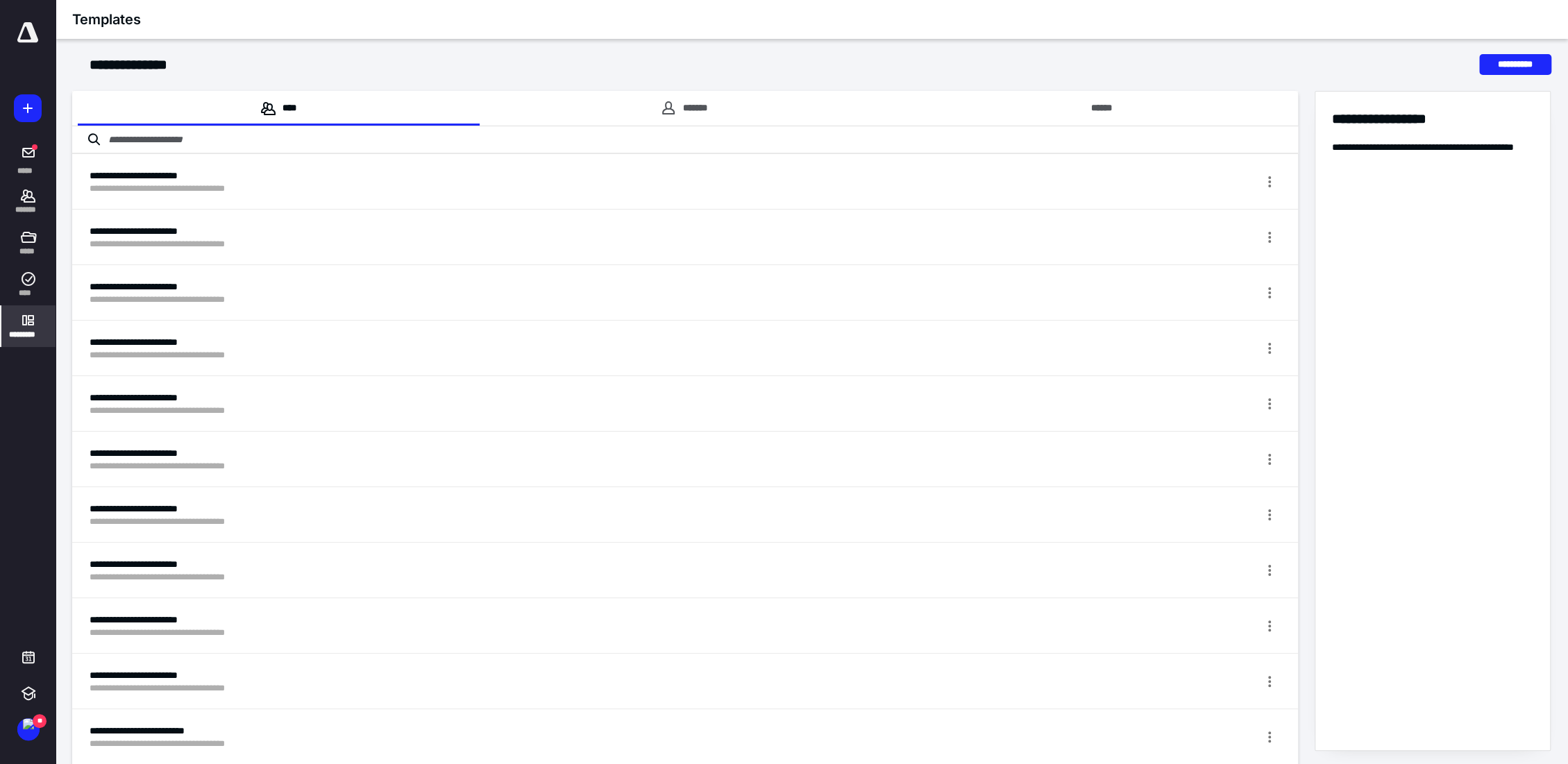 click at bounding box center [685, 140] 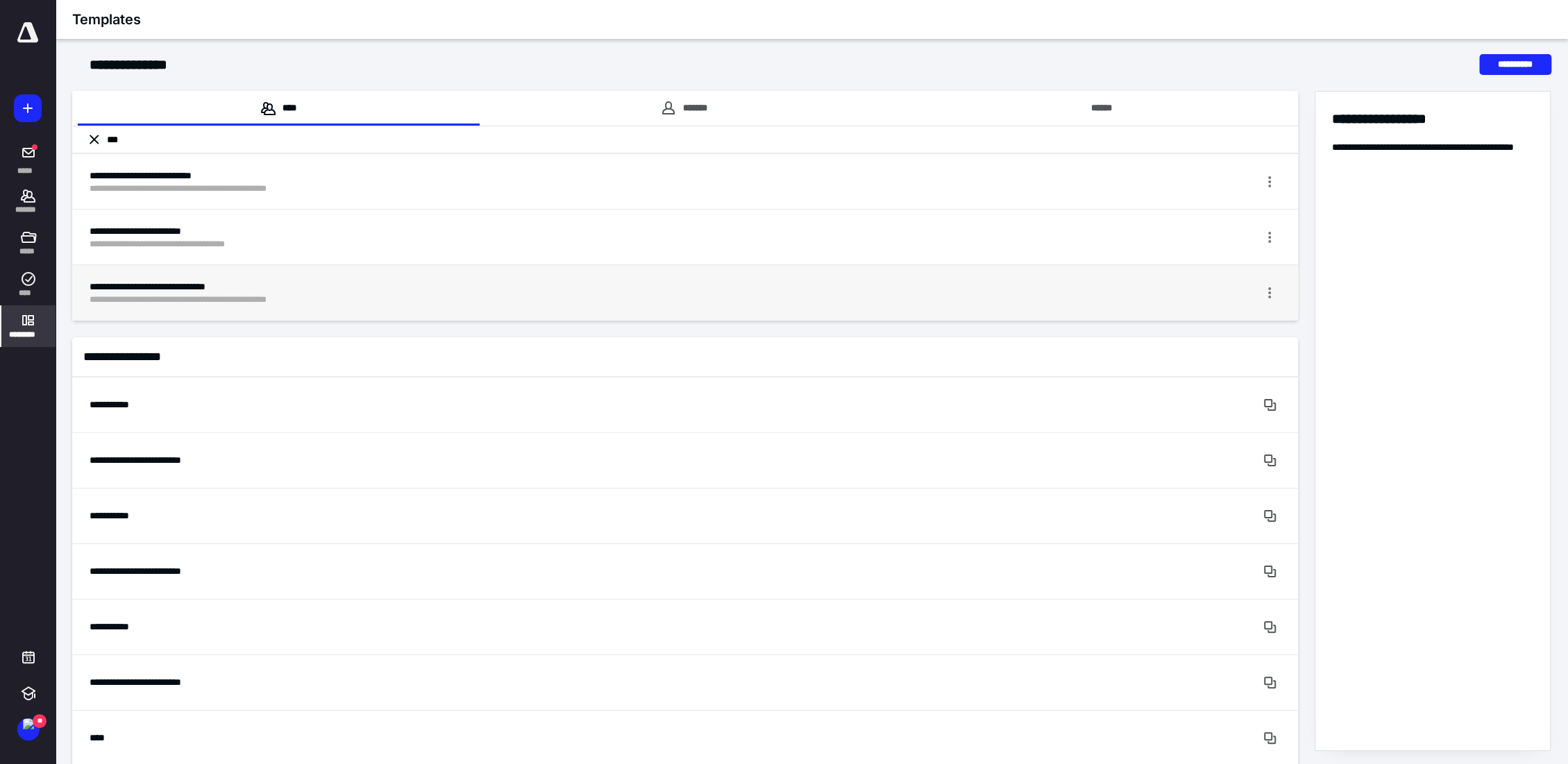 type on "***" 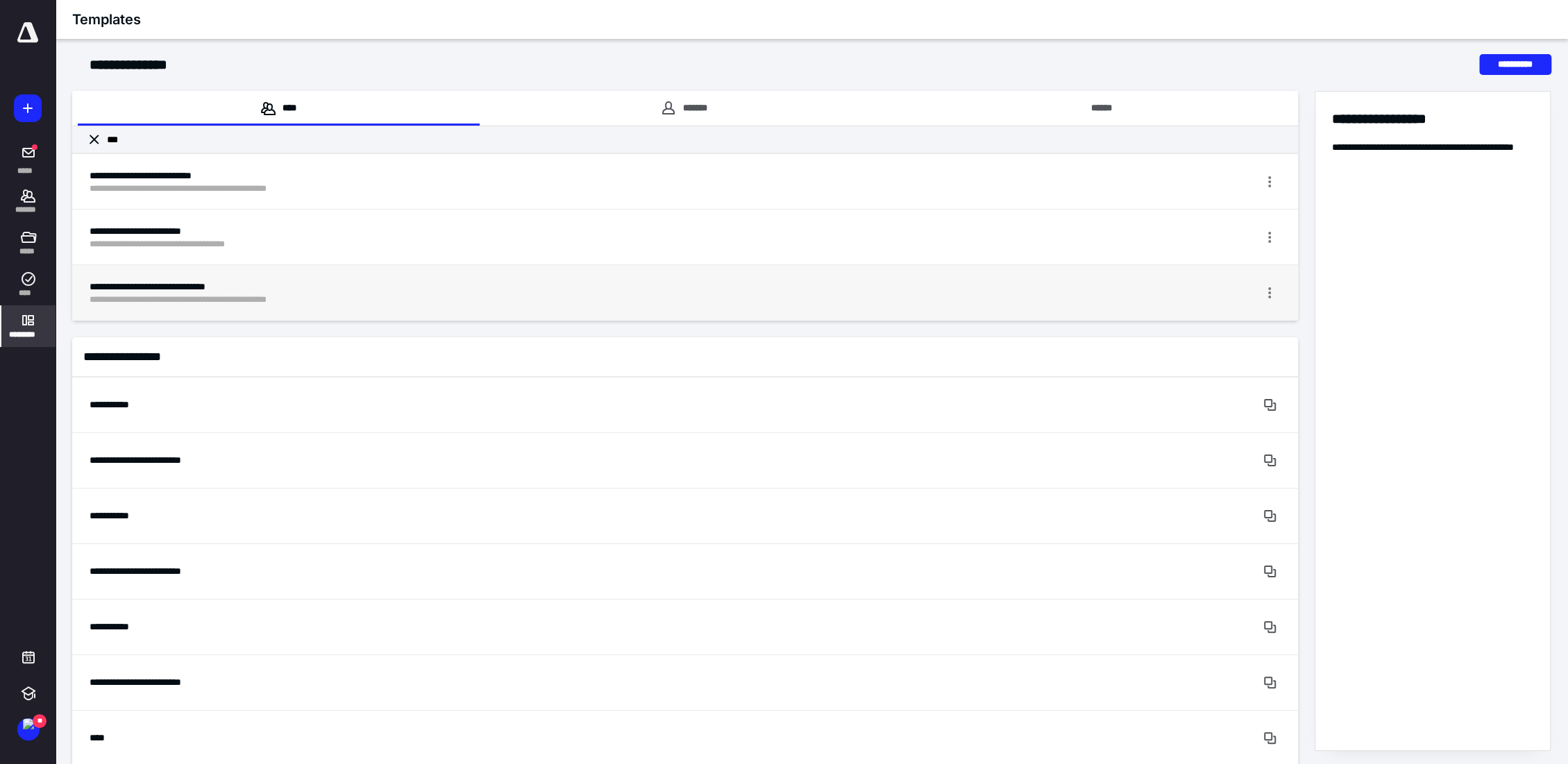 click on "**********" at bounding box center (633, 300) 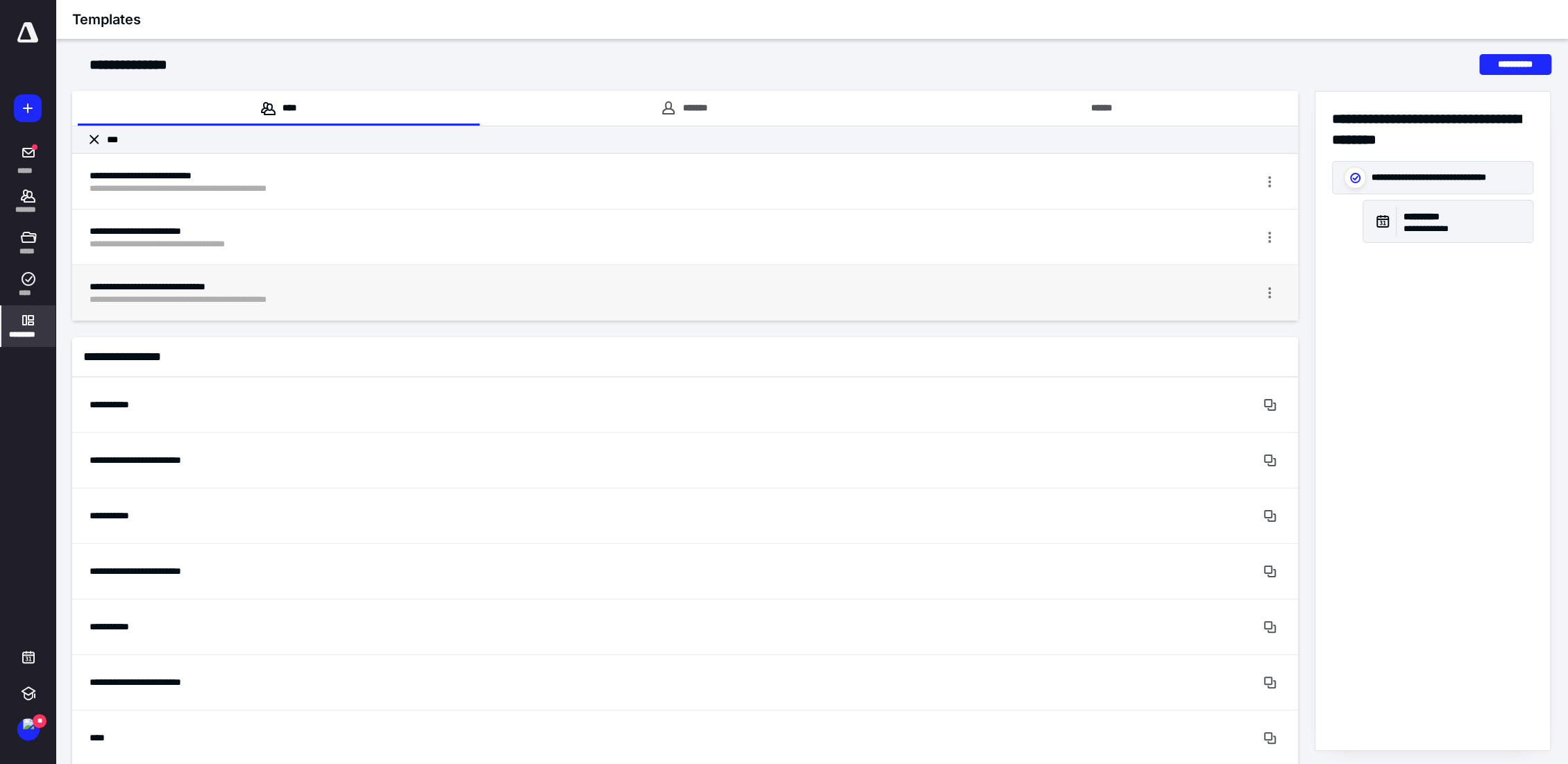 click on "**********" at bounding box center (633, 287) 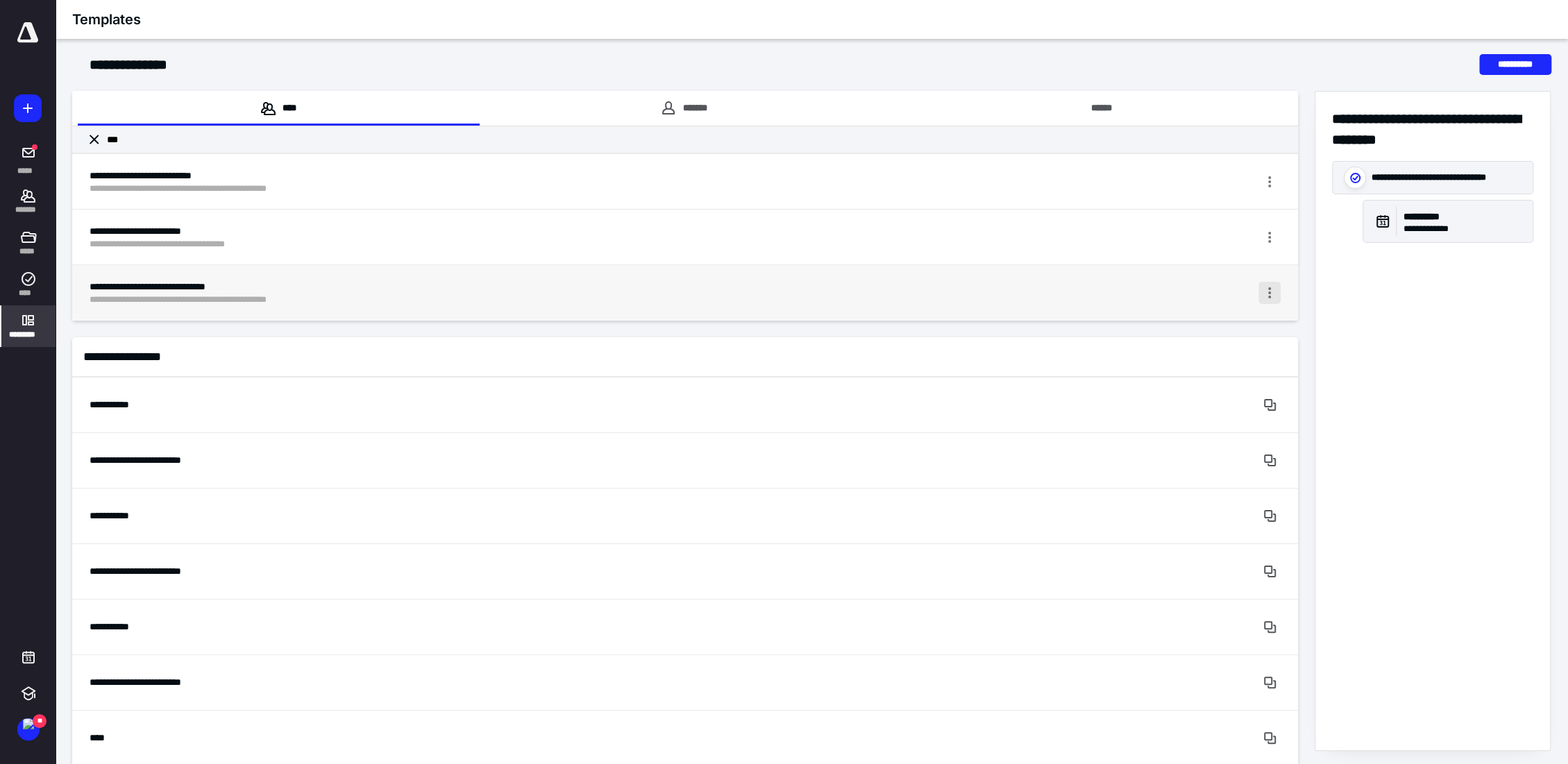 click at bounding box center (1270, 293) 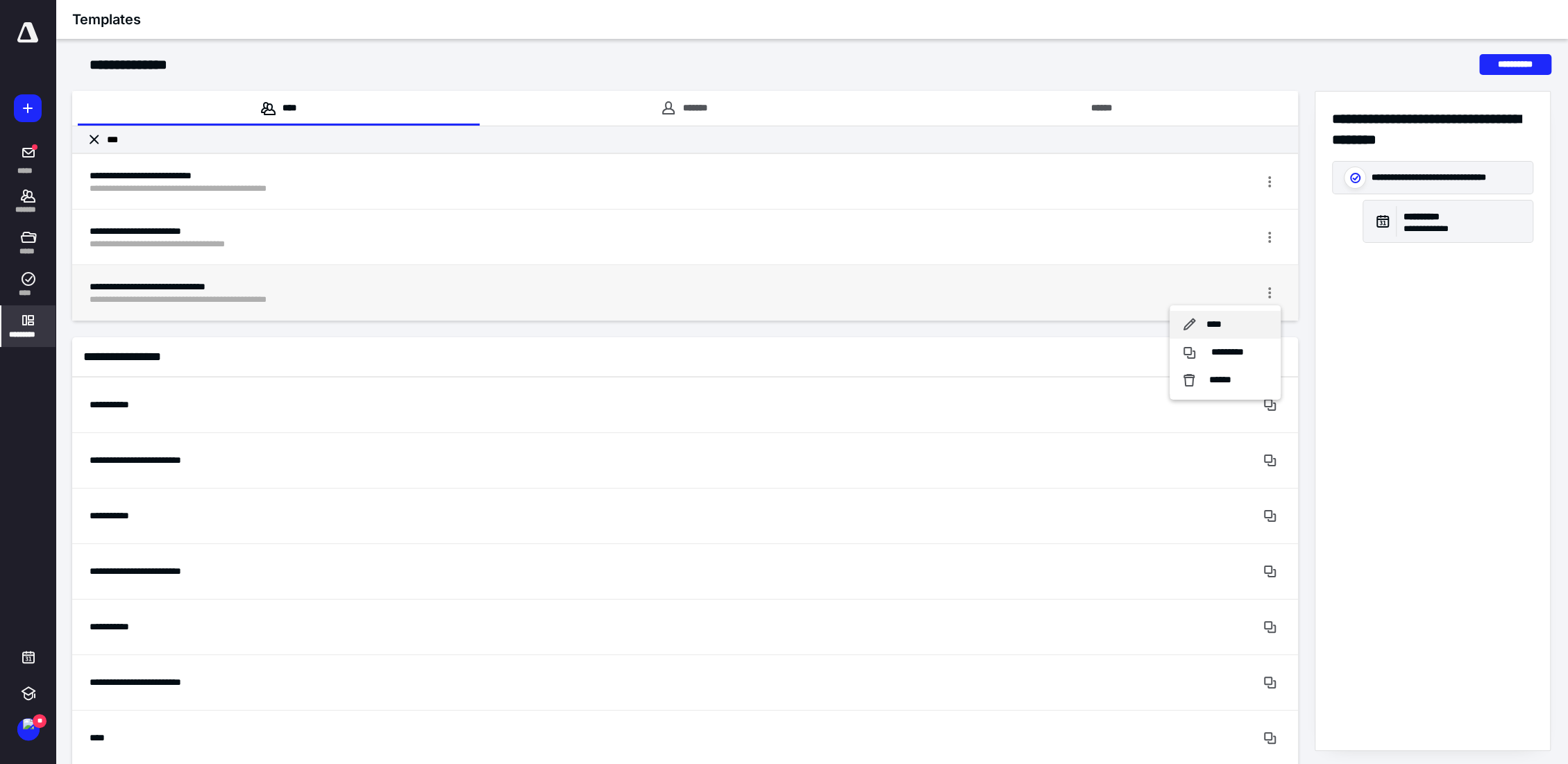 click on "****" at bounding box center (1214, 325) 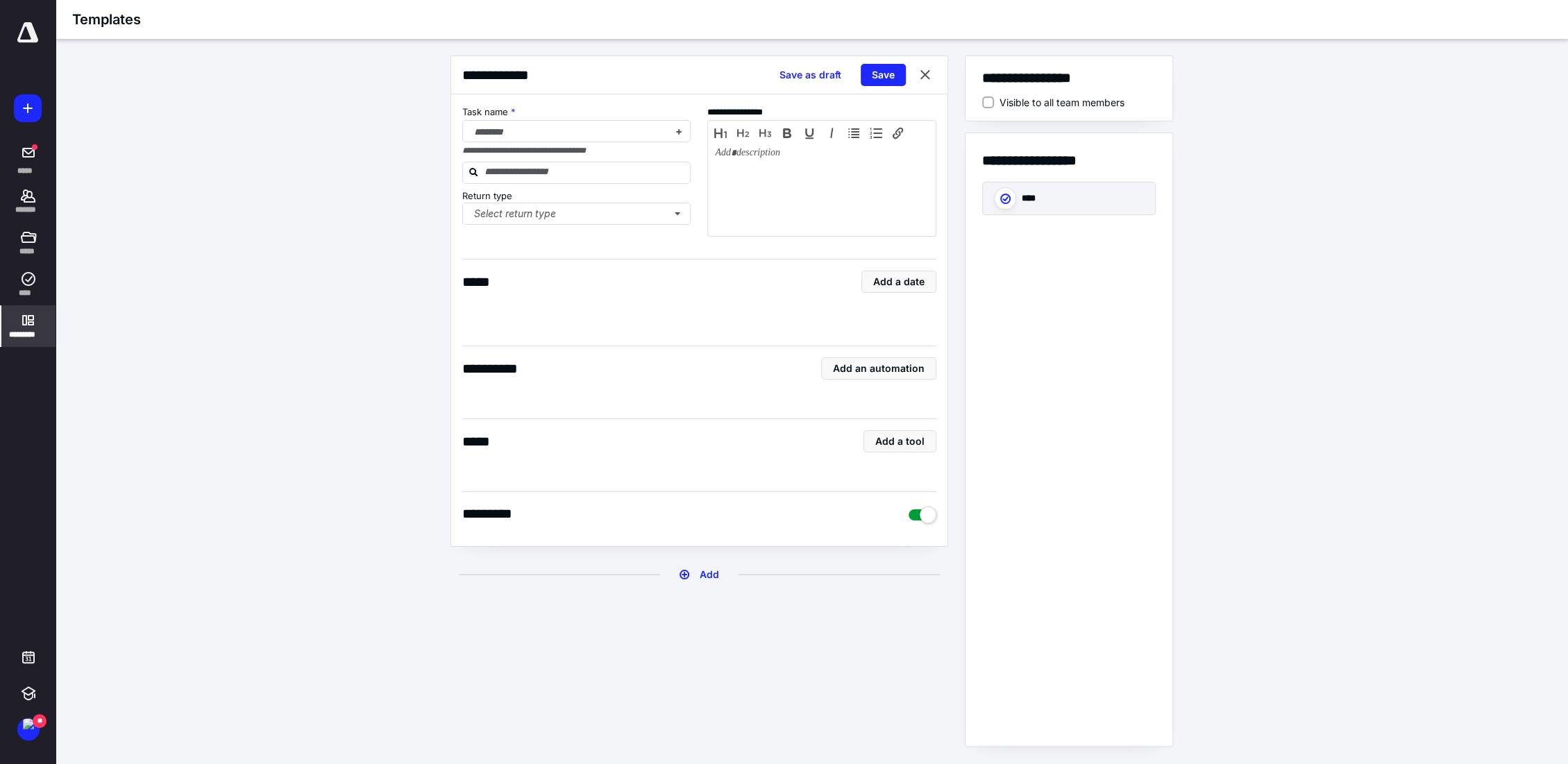 checkbox on "****" 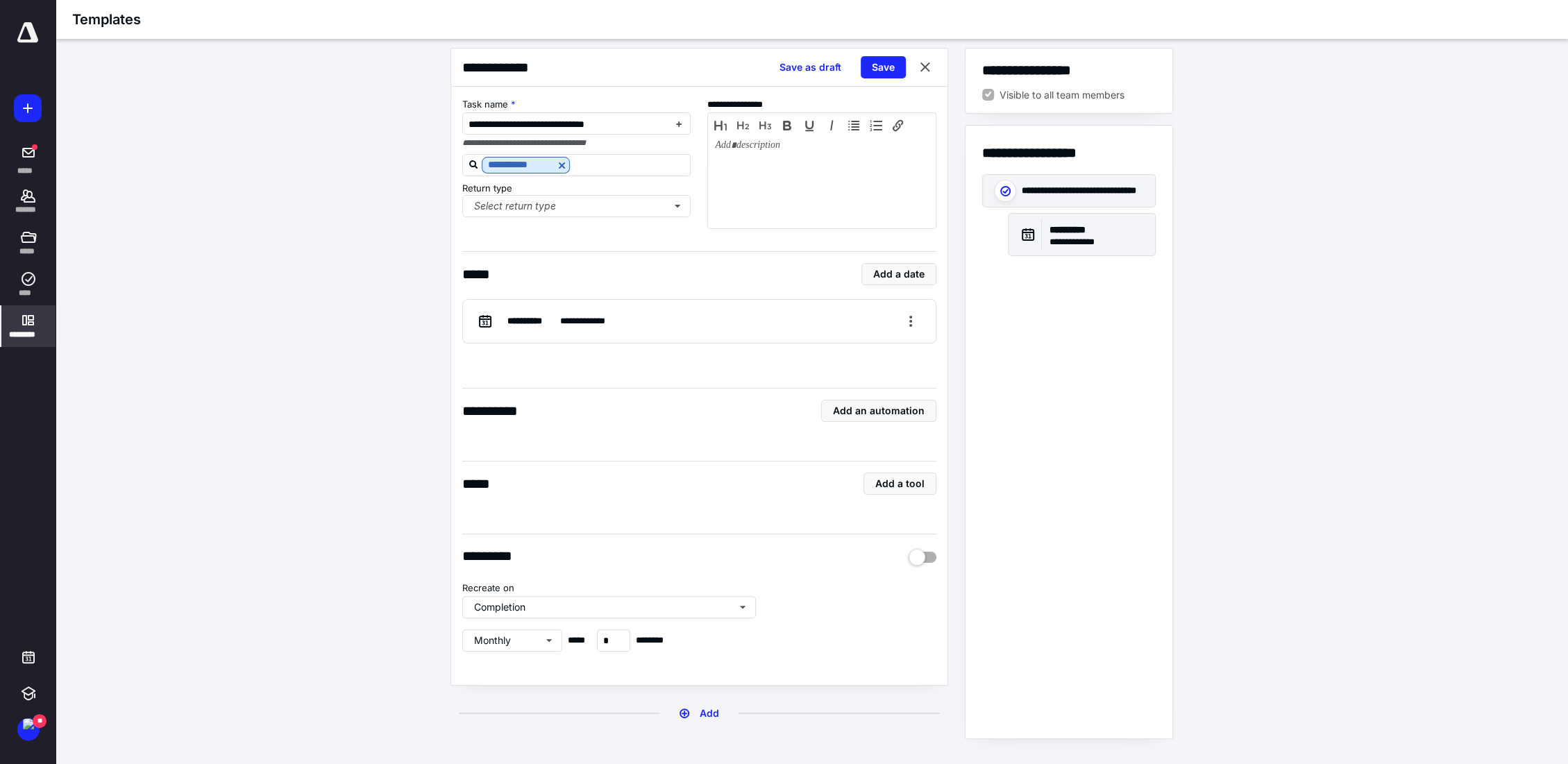 scroll, scrollTop: 10, scrollLeft: 0, axis: vertical 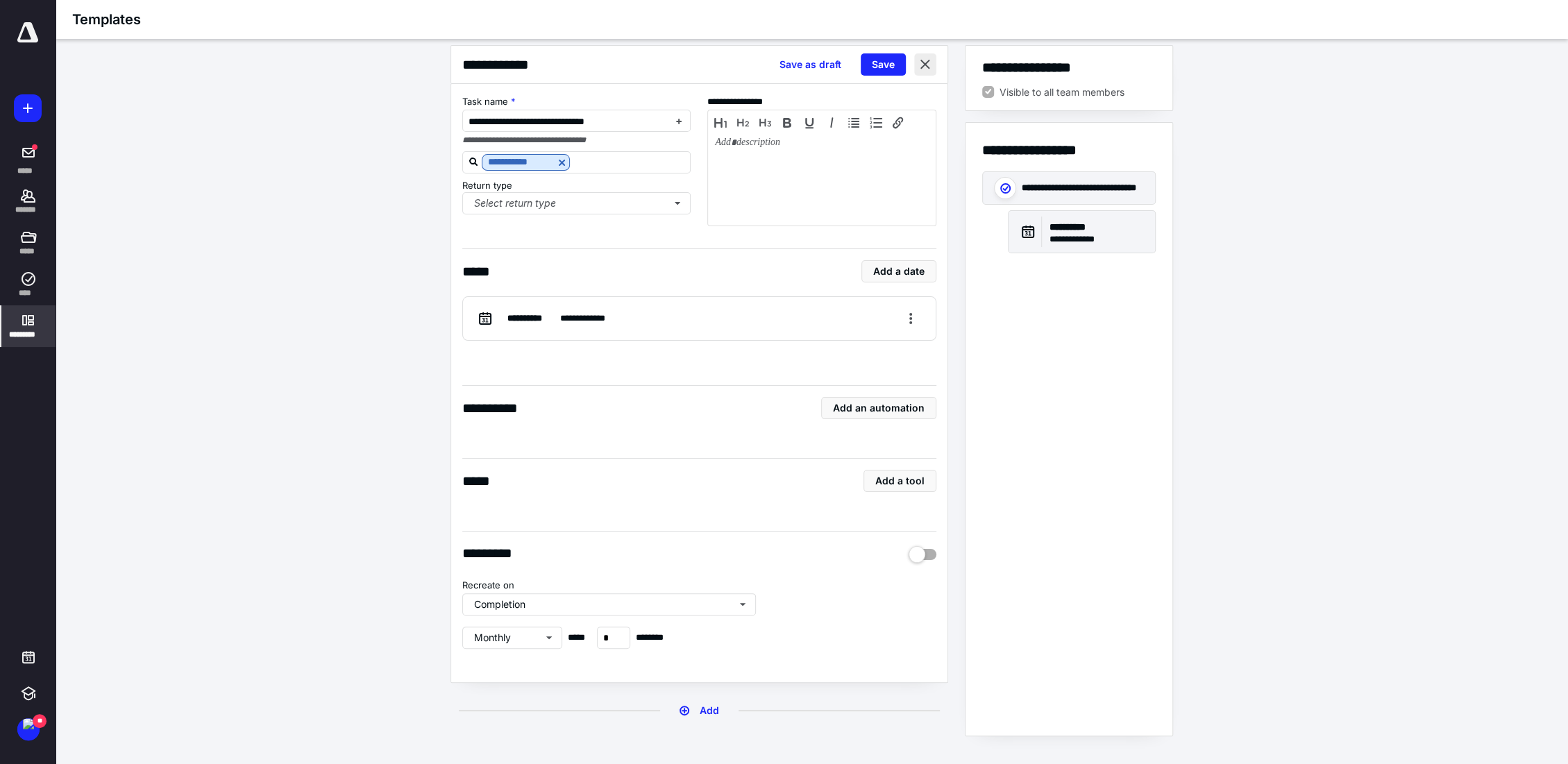 click at bounding box center (925, 65) 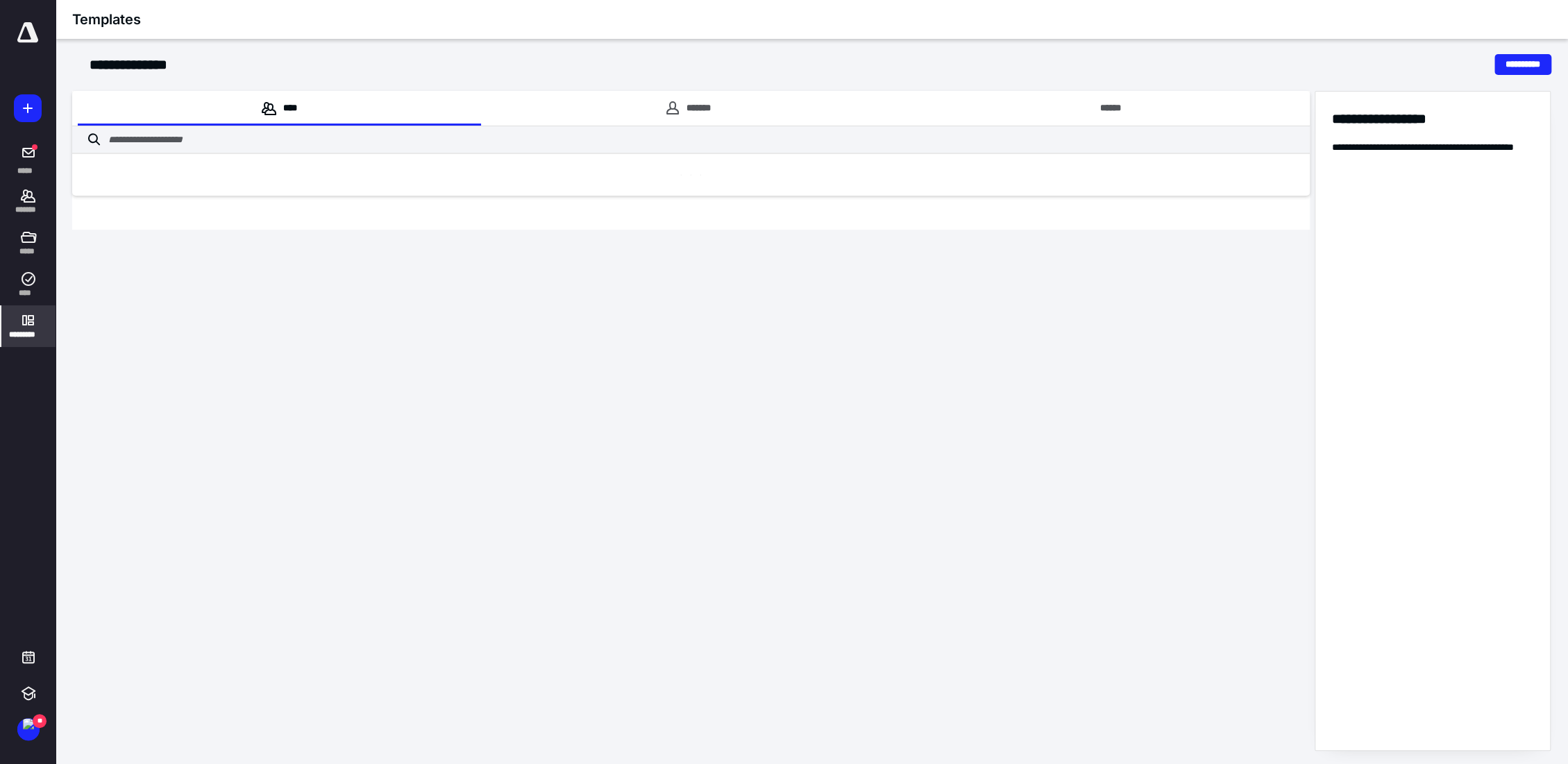 scroll, scrollTop: 0, scrollLeft: 0, axis: both 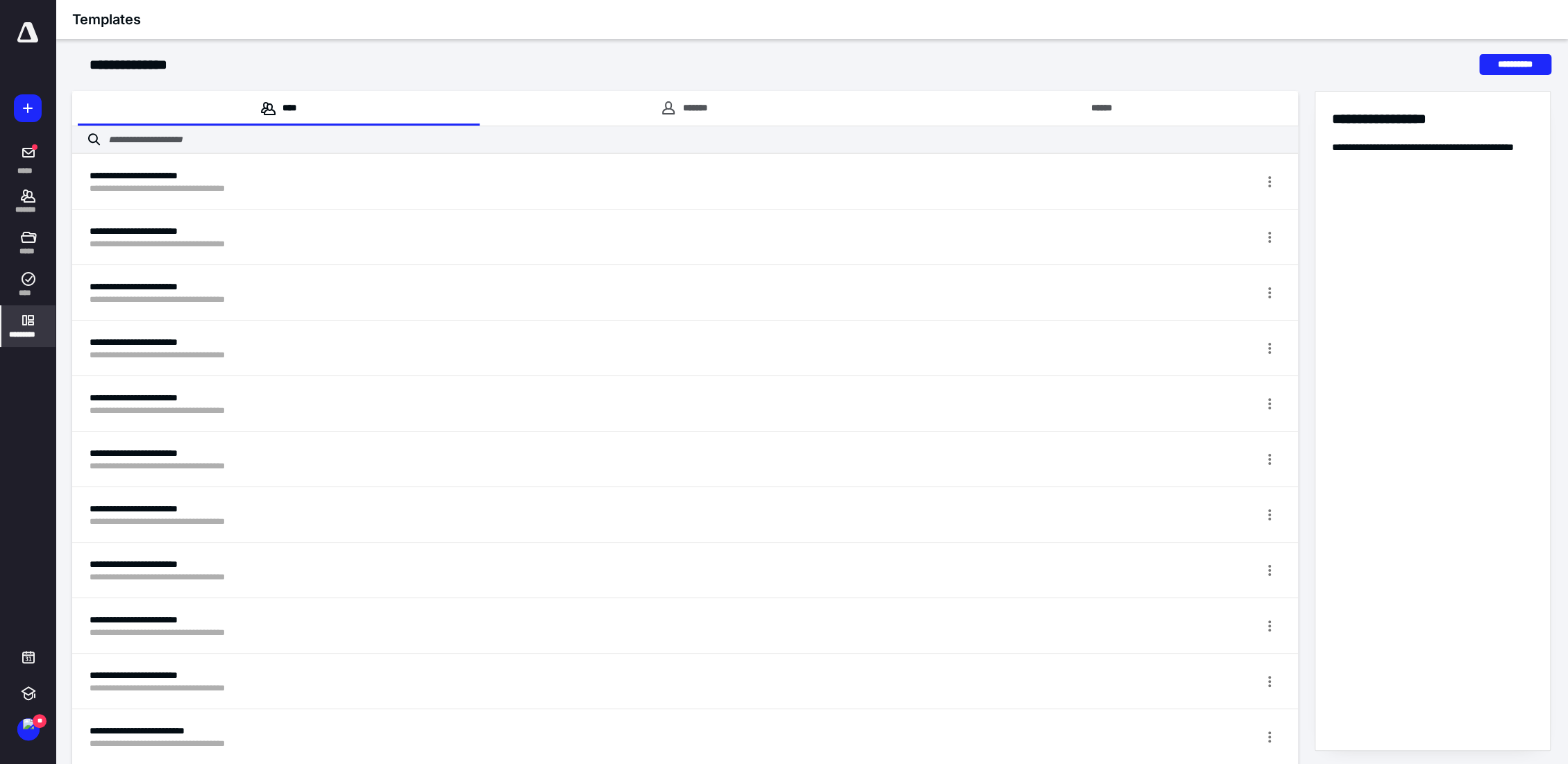click 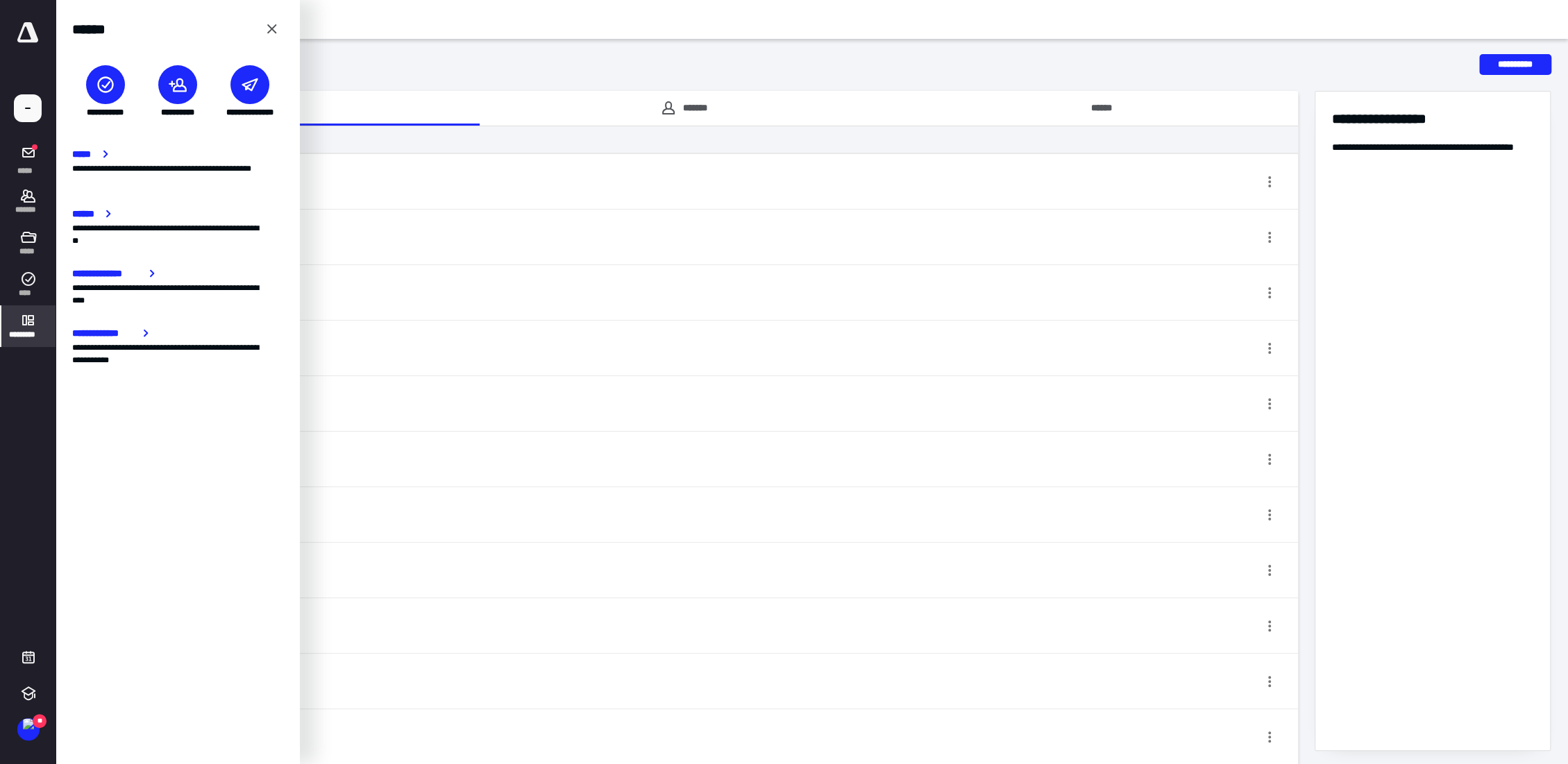 click at bounding box center (106, 85) 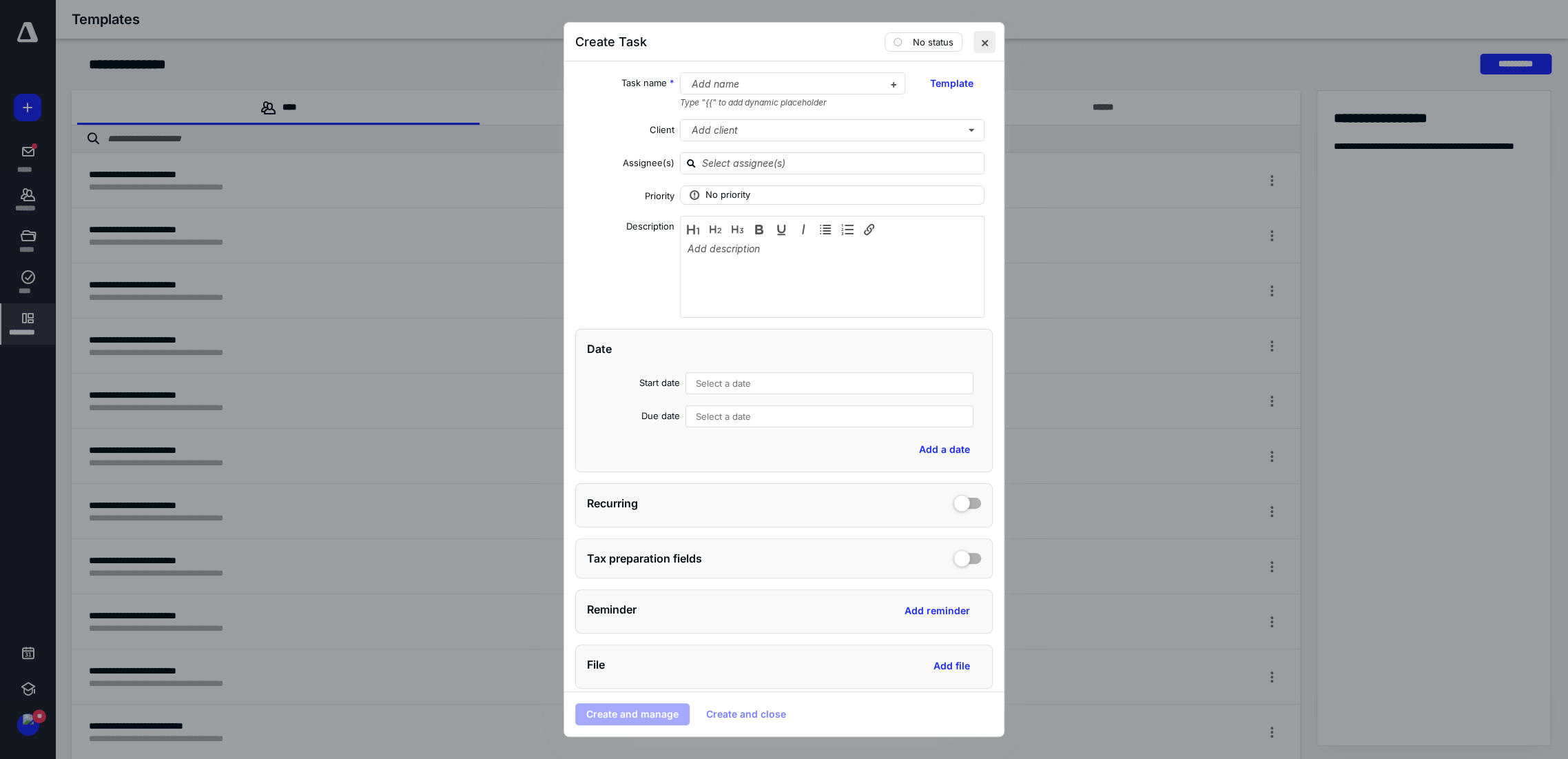 click at bounding box center [984, 42] 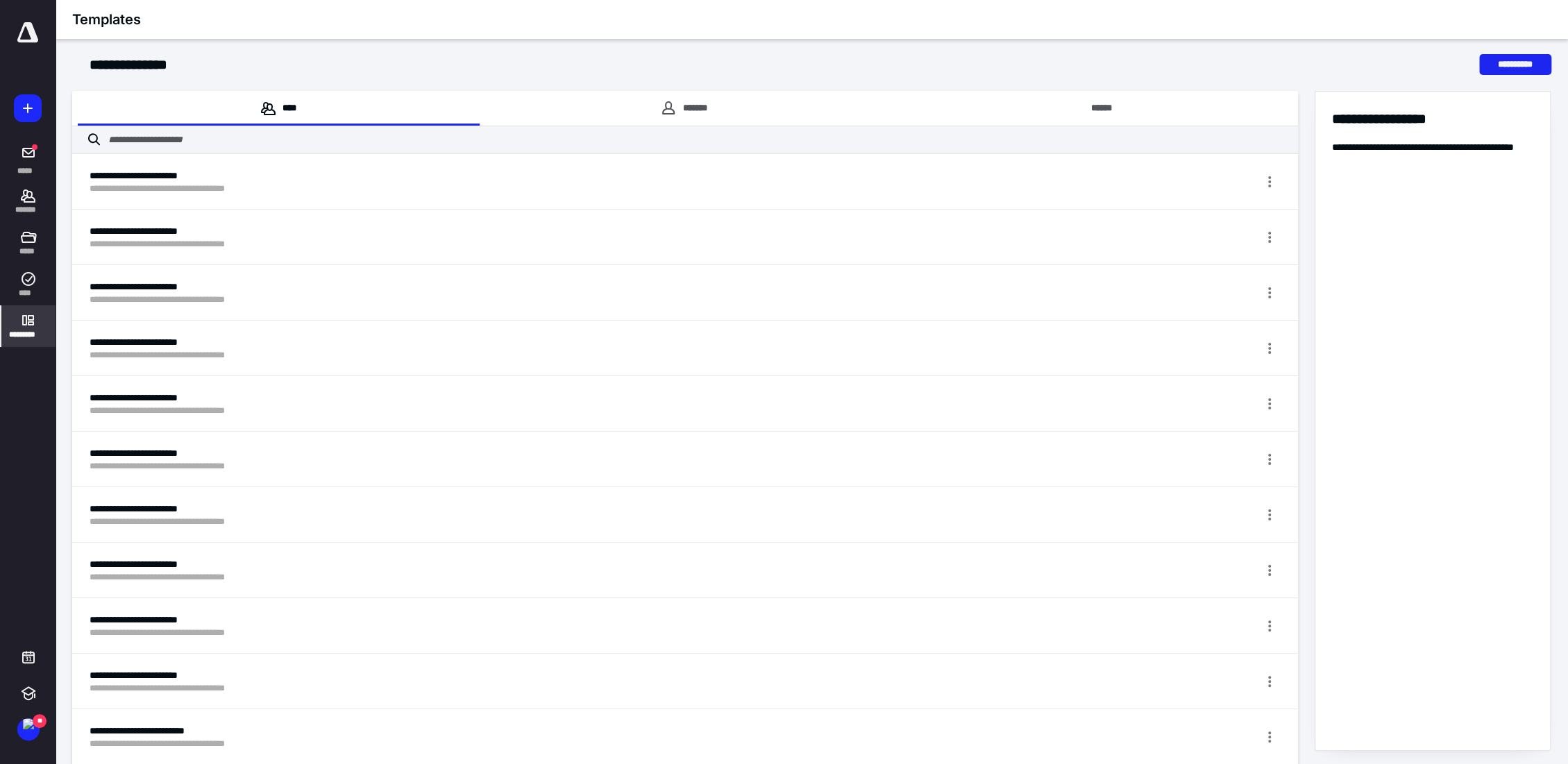 click on "**********" at bounding box center (1515, 65) 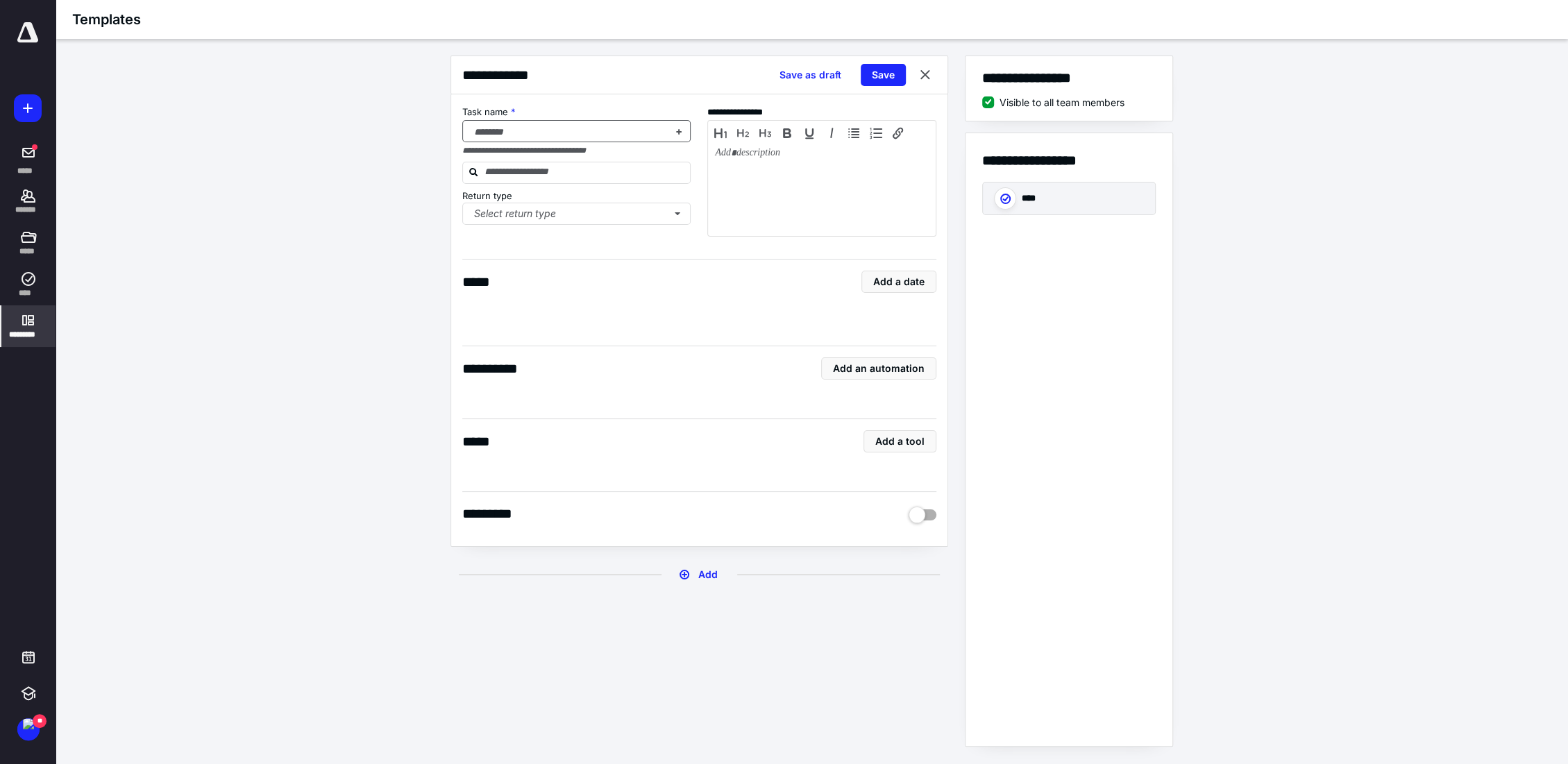 click at bounding box center [568, 132] 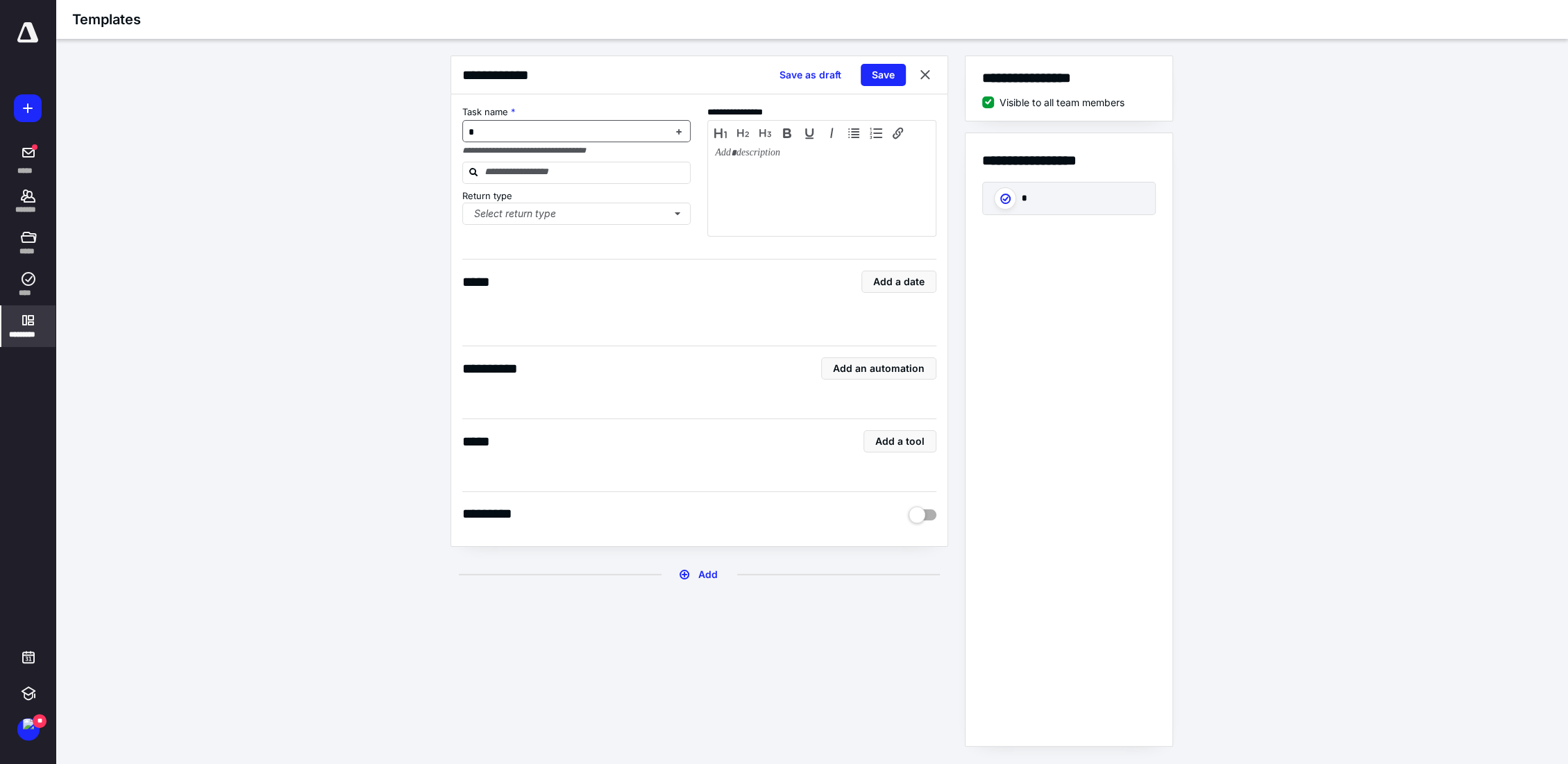 type 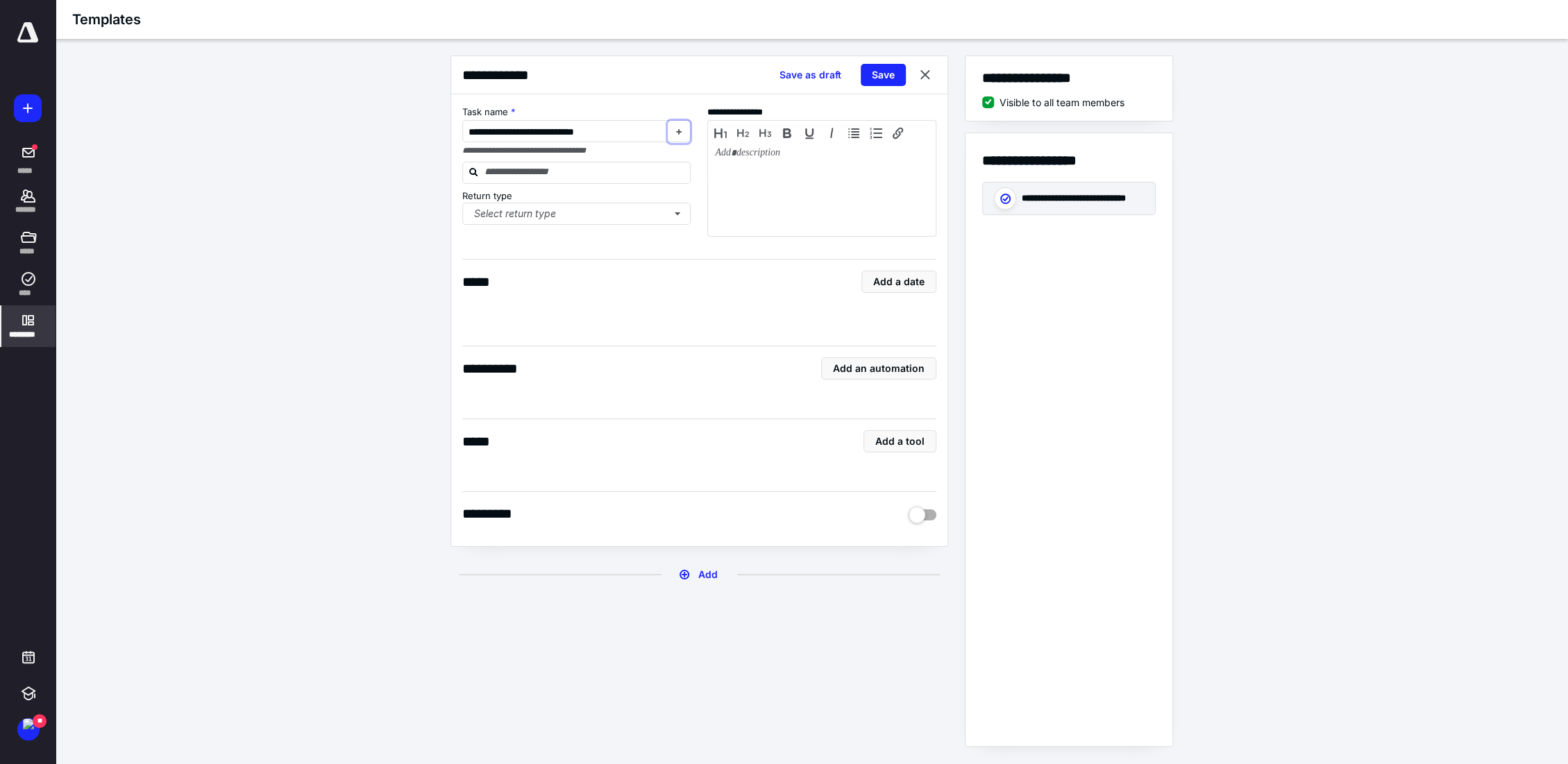 type 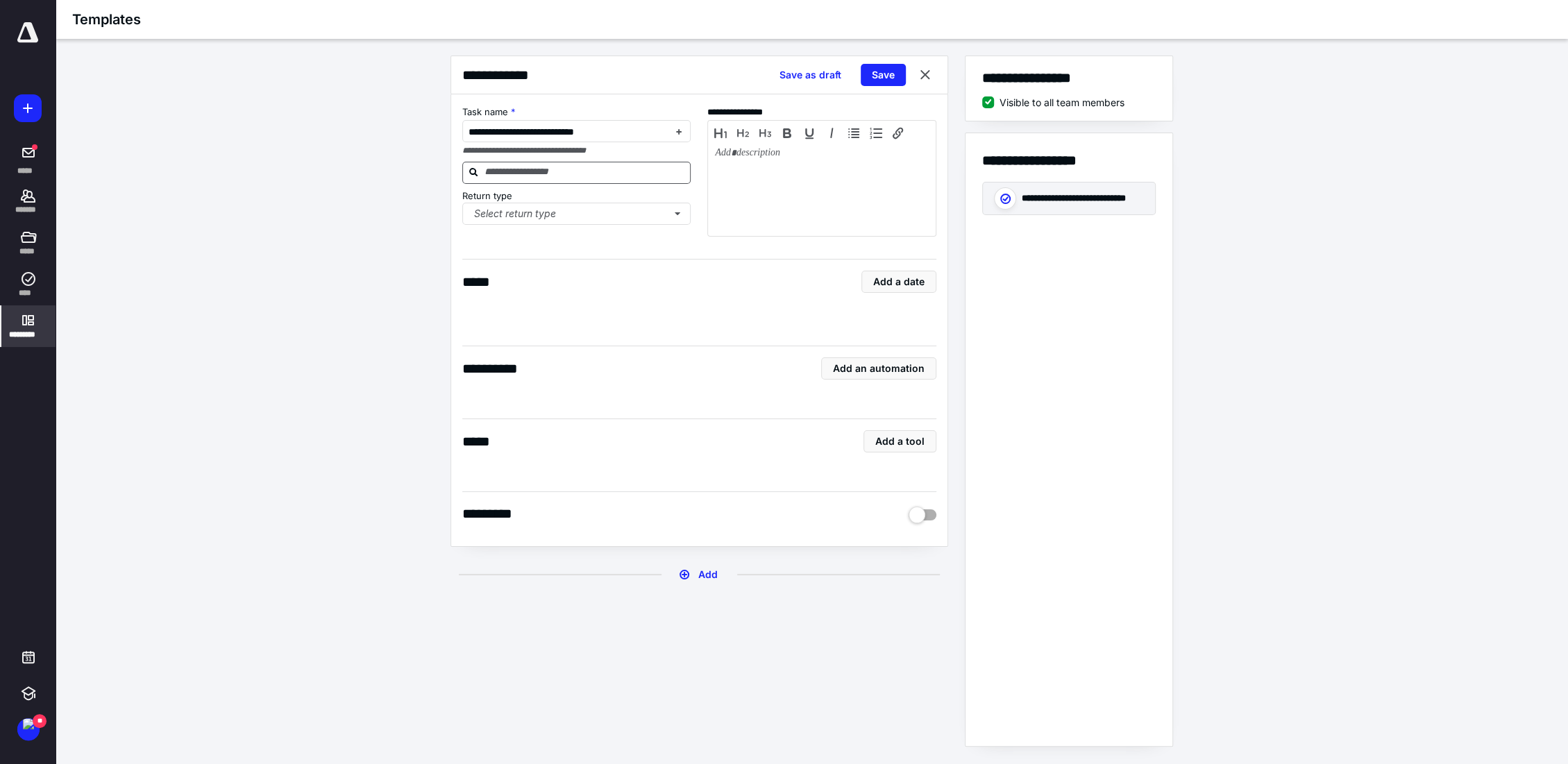 click at bounding box center (585, 172) 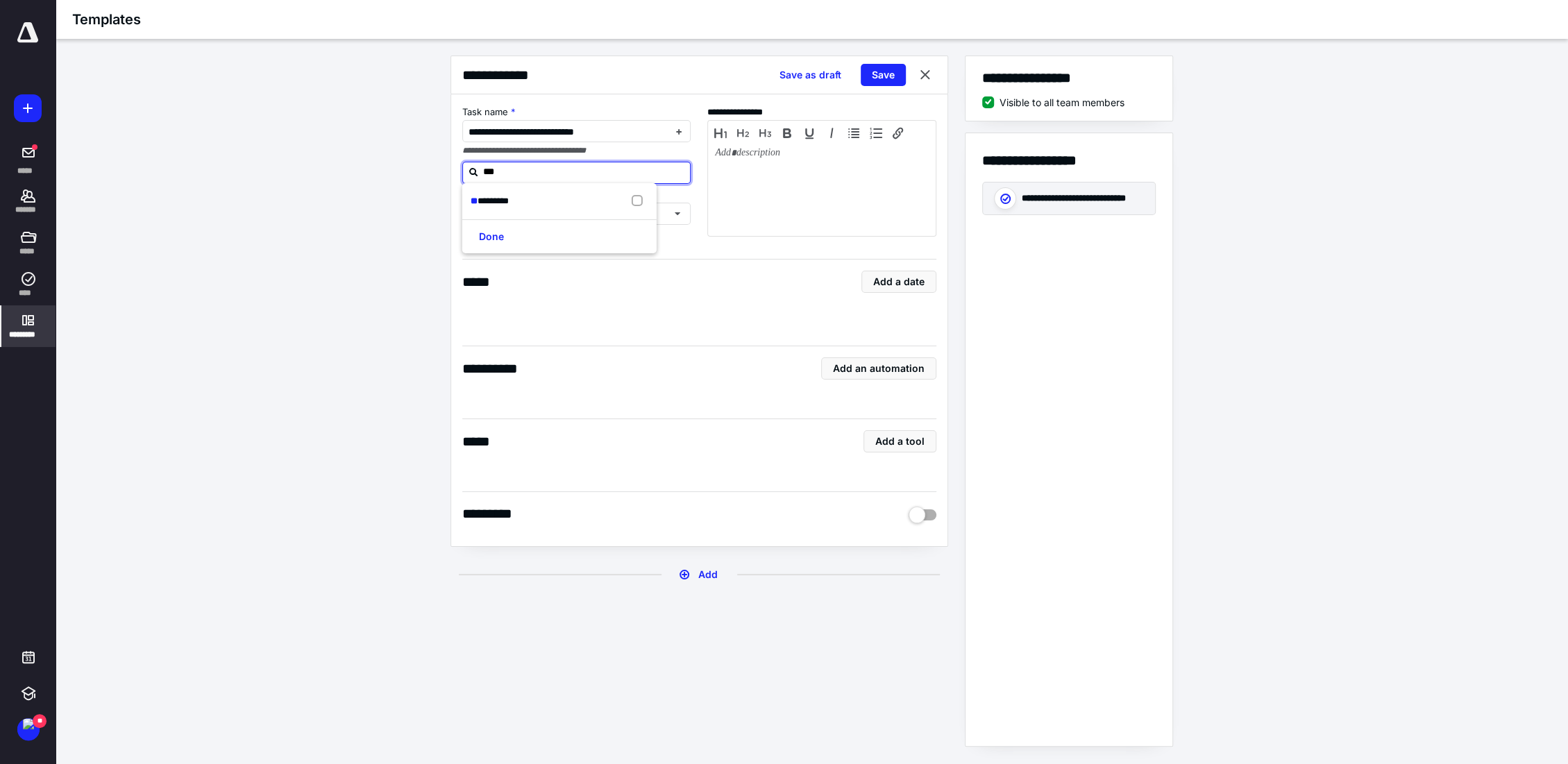 type on "****" 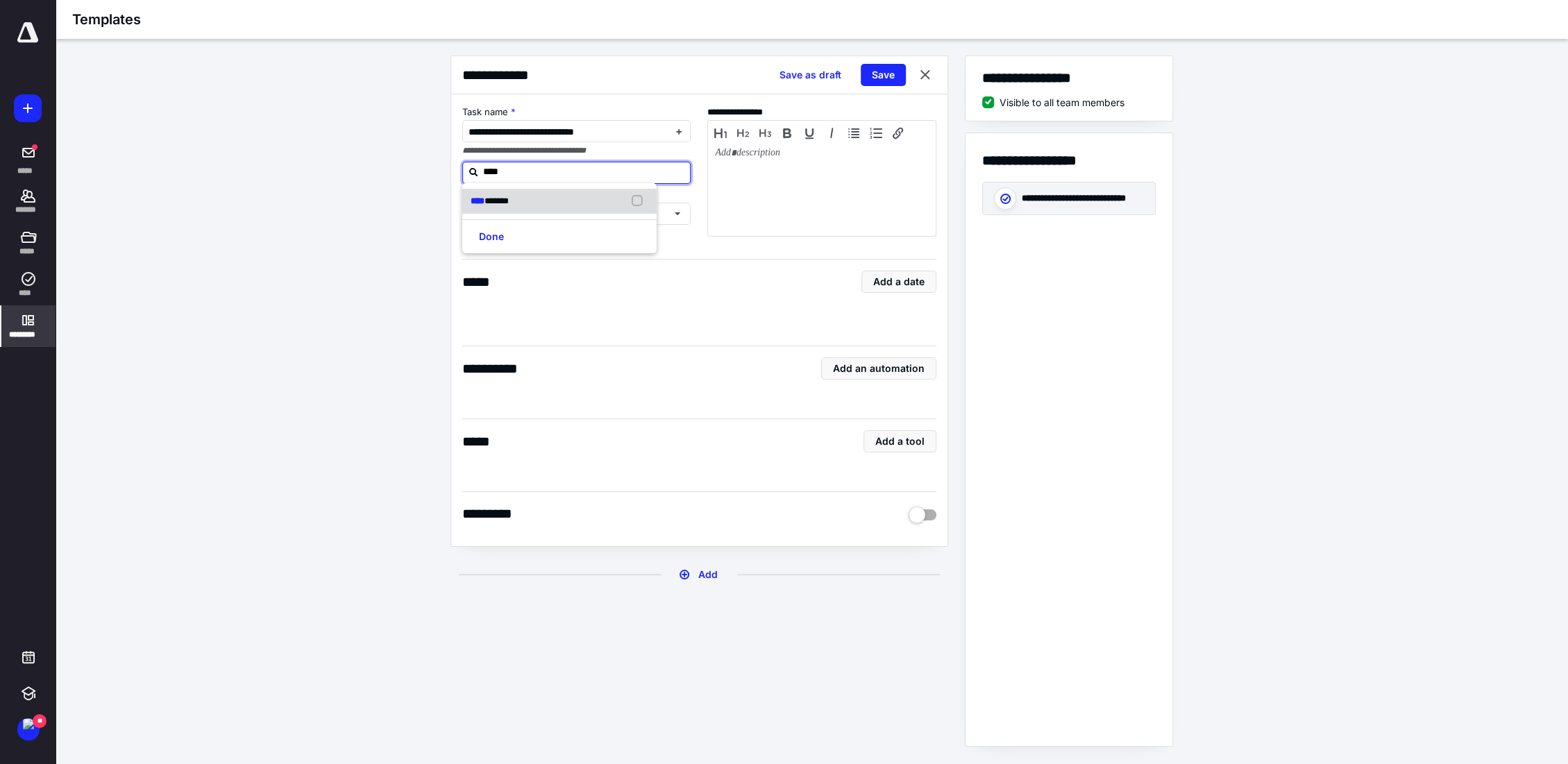 click on "**** *******" at bounding box center (492, 201) 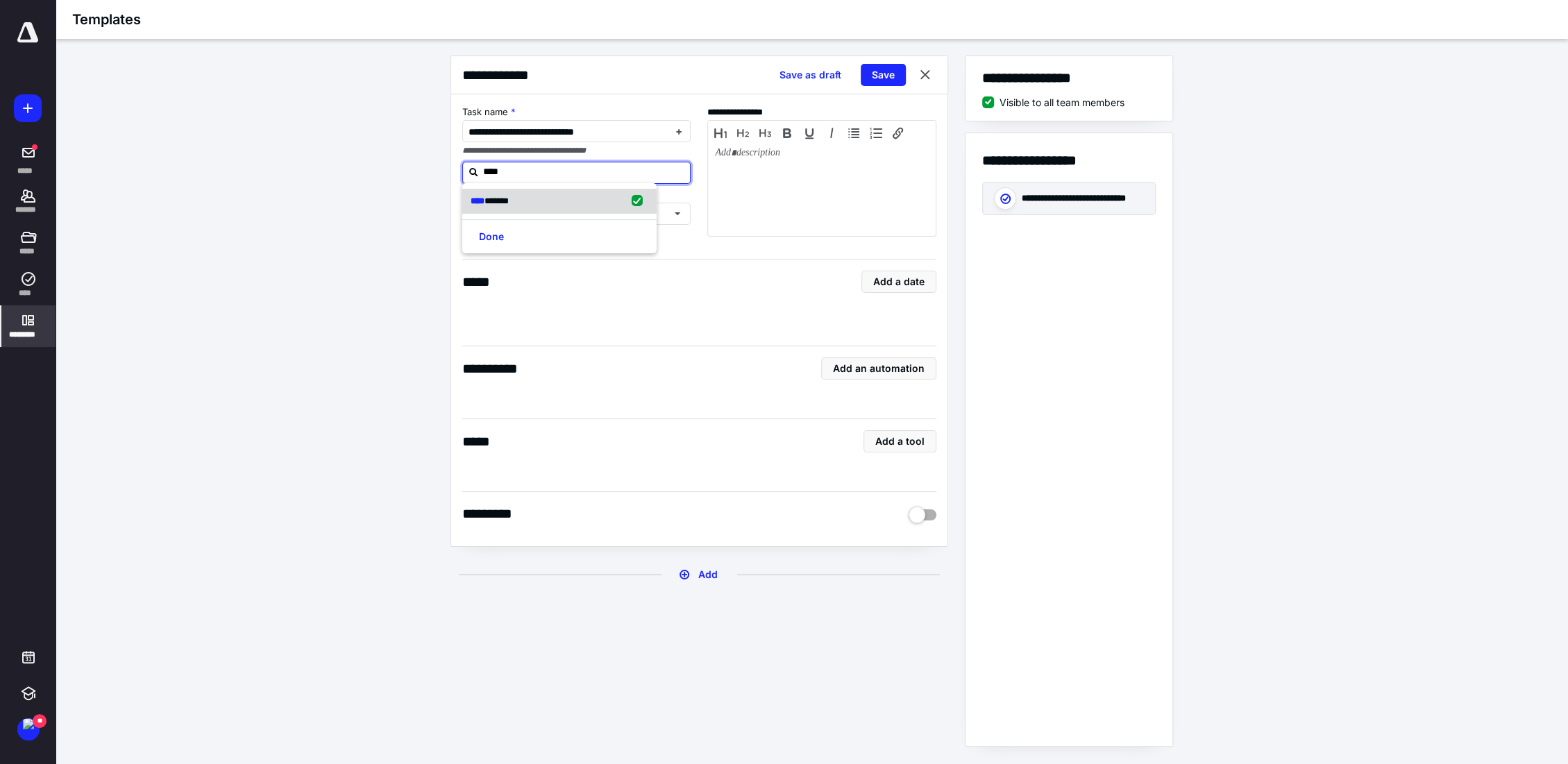 checkbox on "true" 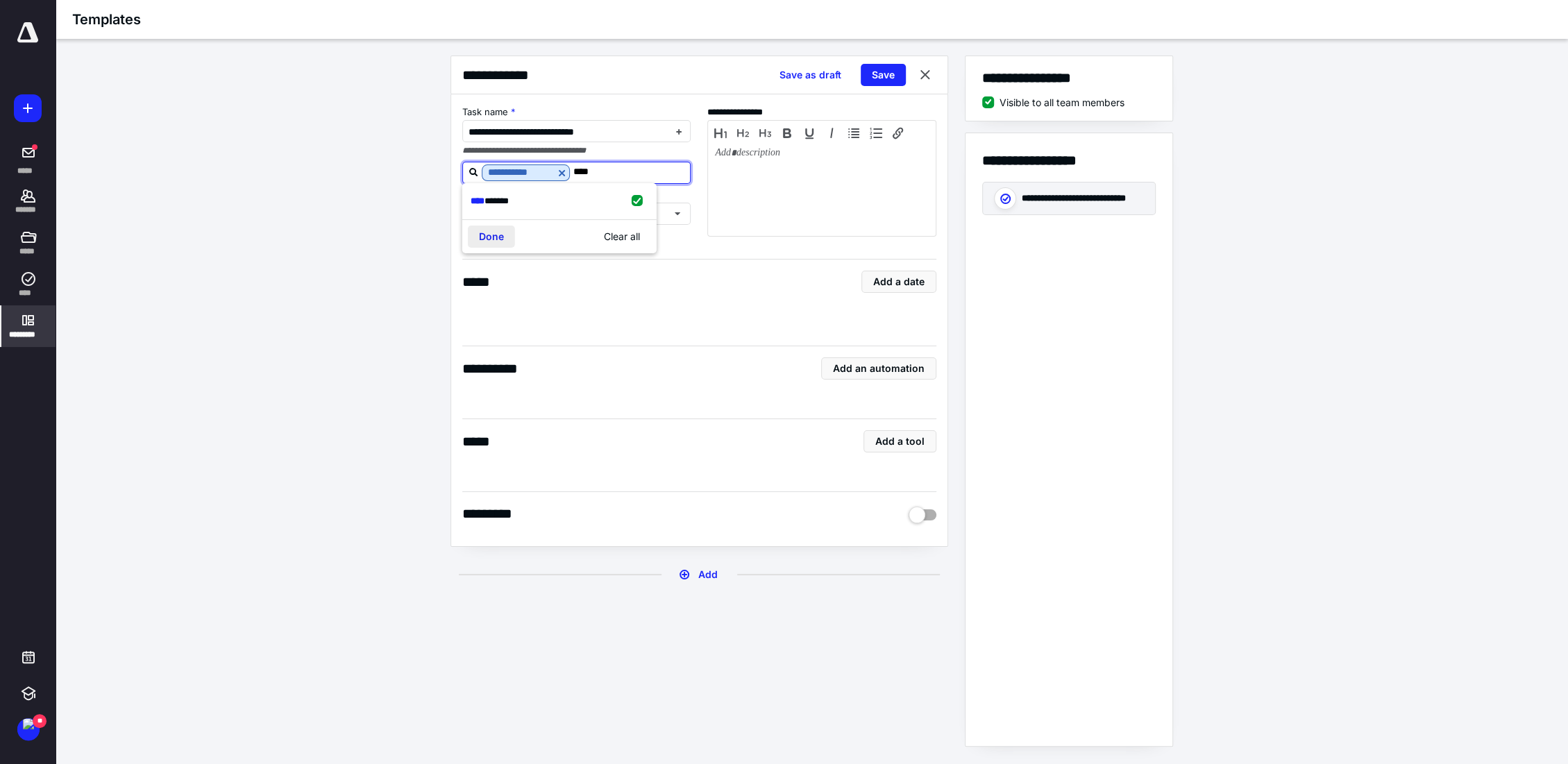 type on "****" 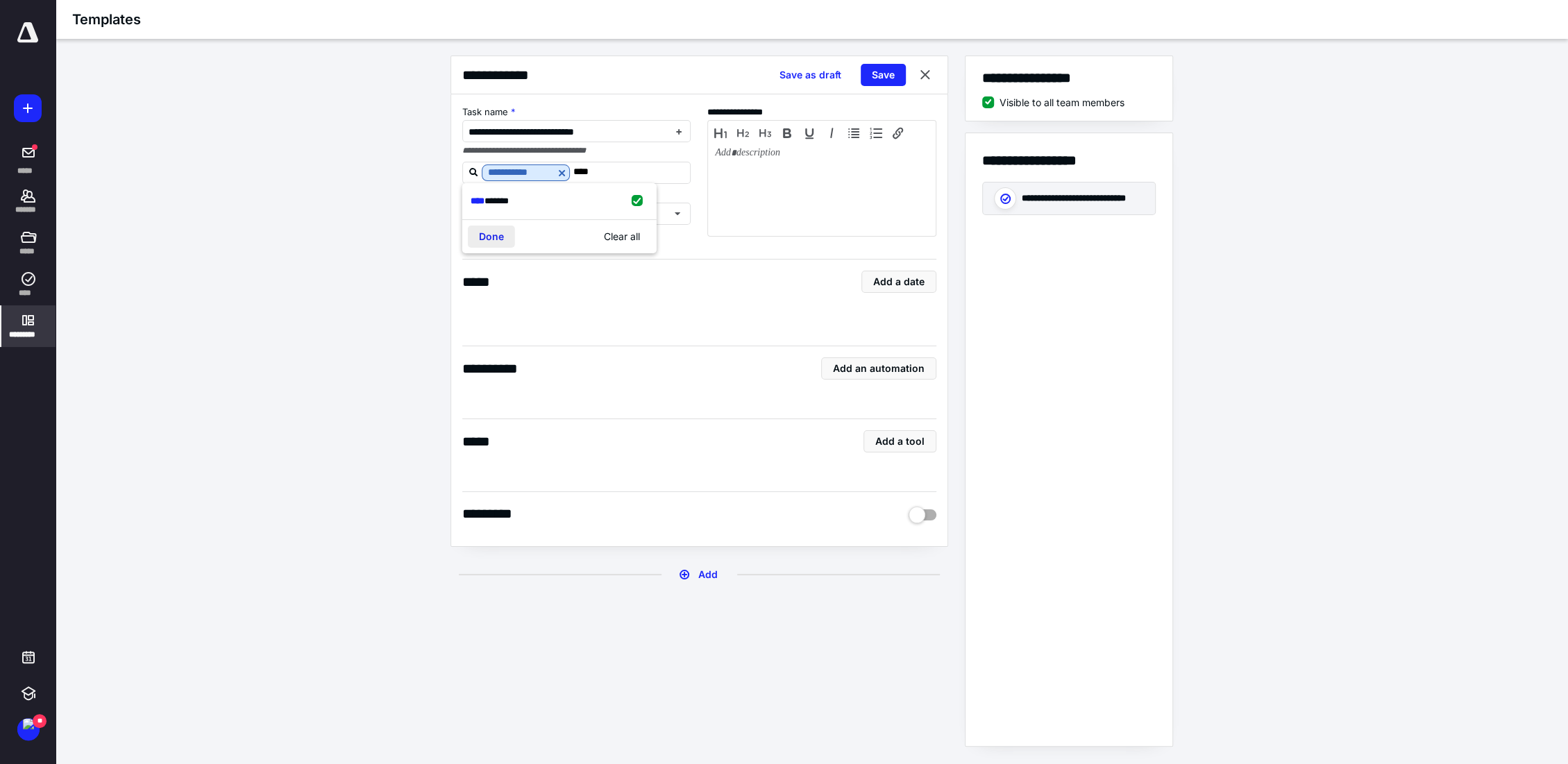 click on "Done" at bounding box center (491, 237) 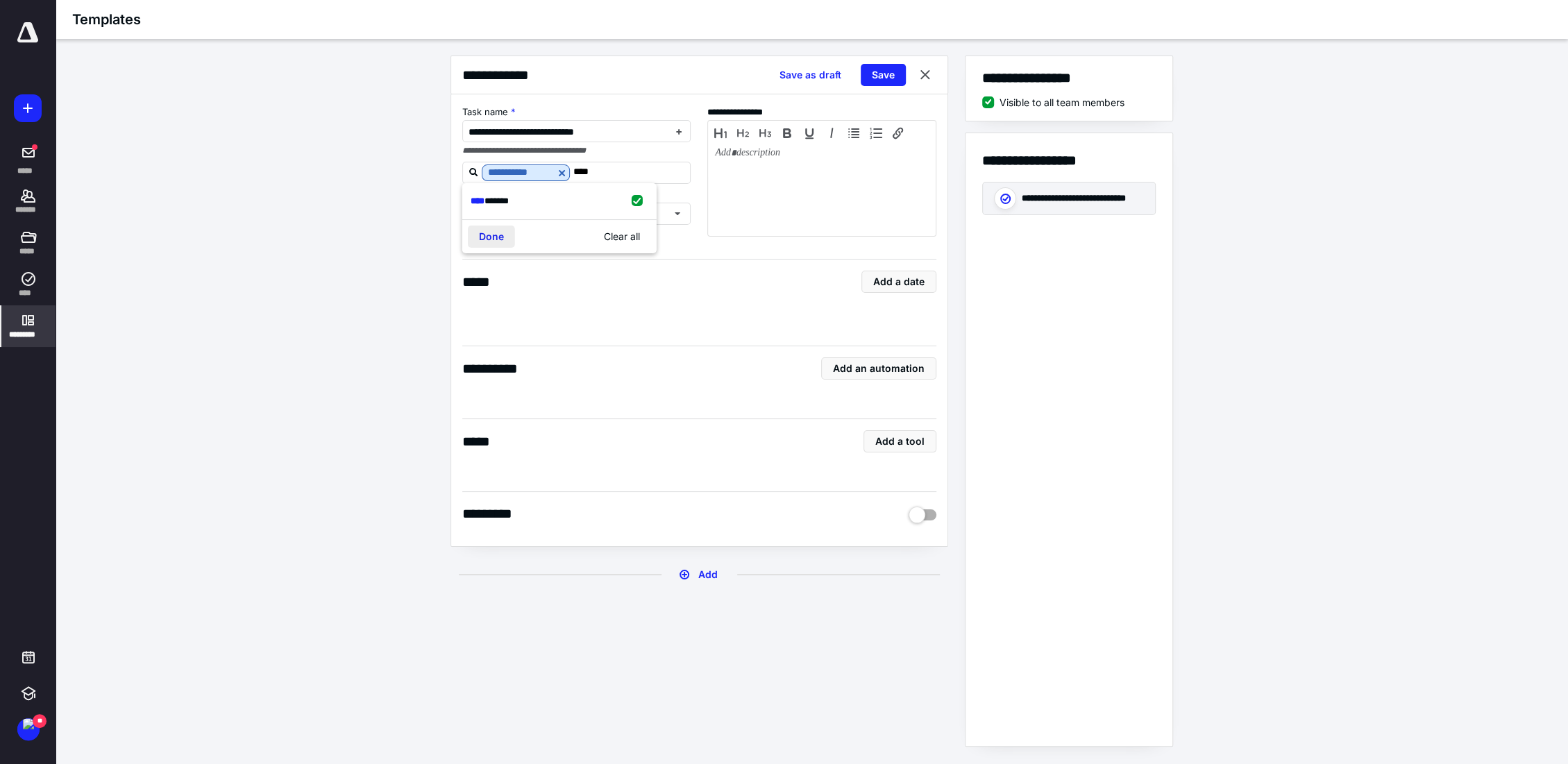 type 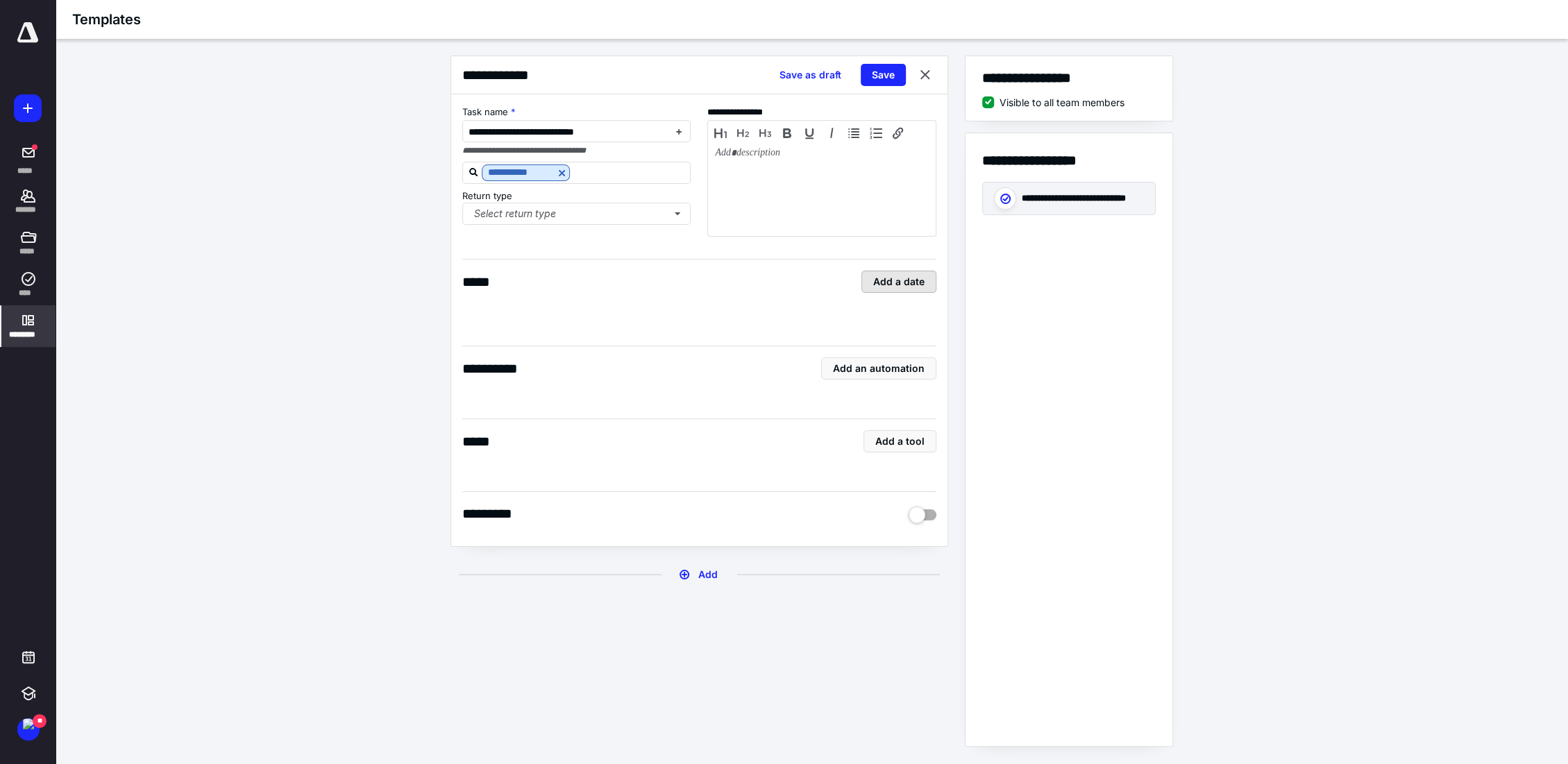 click on "Add a date" at bounding box center (899, 282) 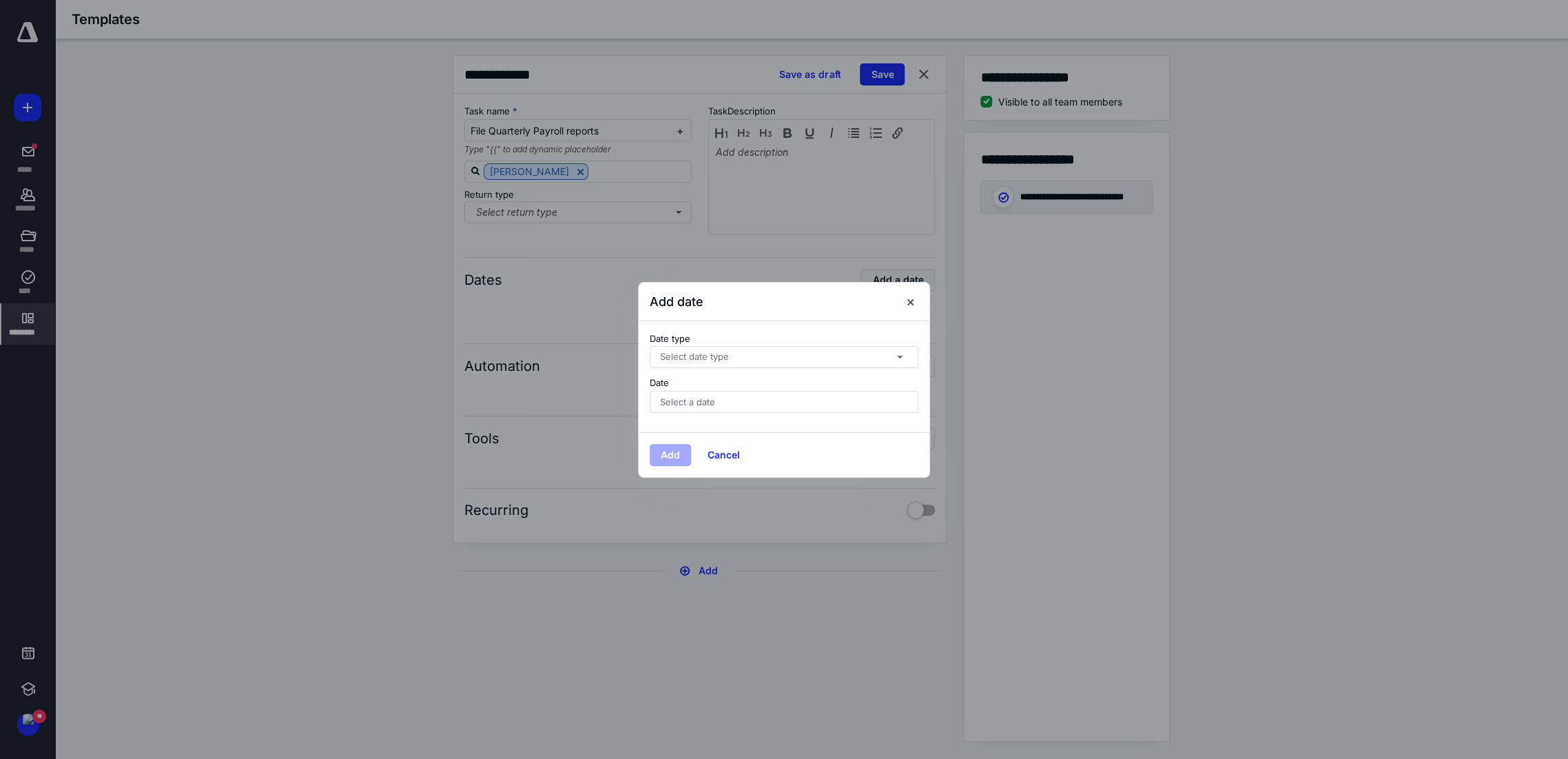 click on "Select date type" at bounding box center [784, 357] 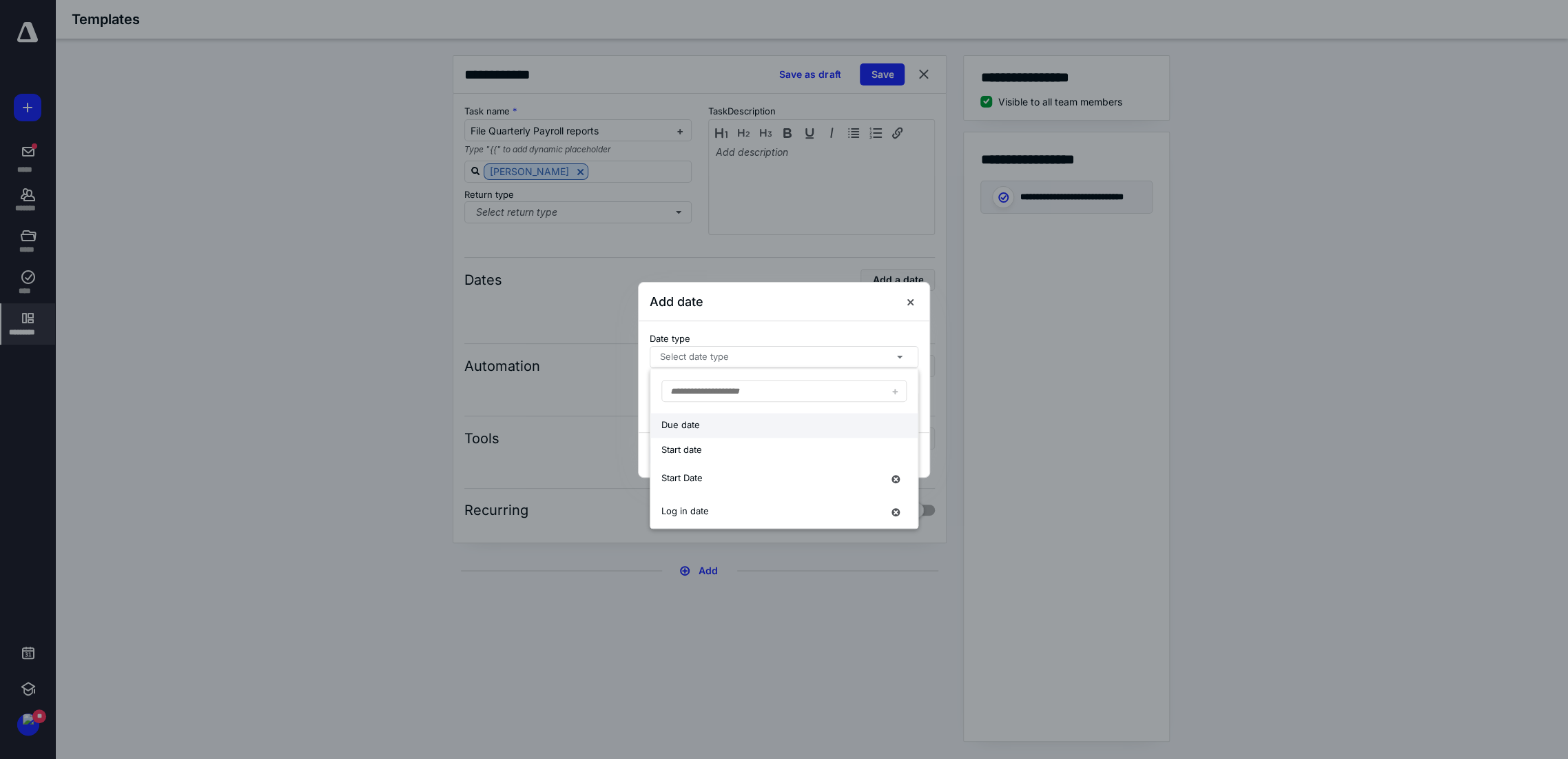 click on "Due date" at bounding box center (772, 425) 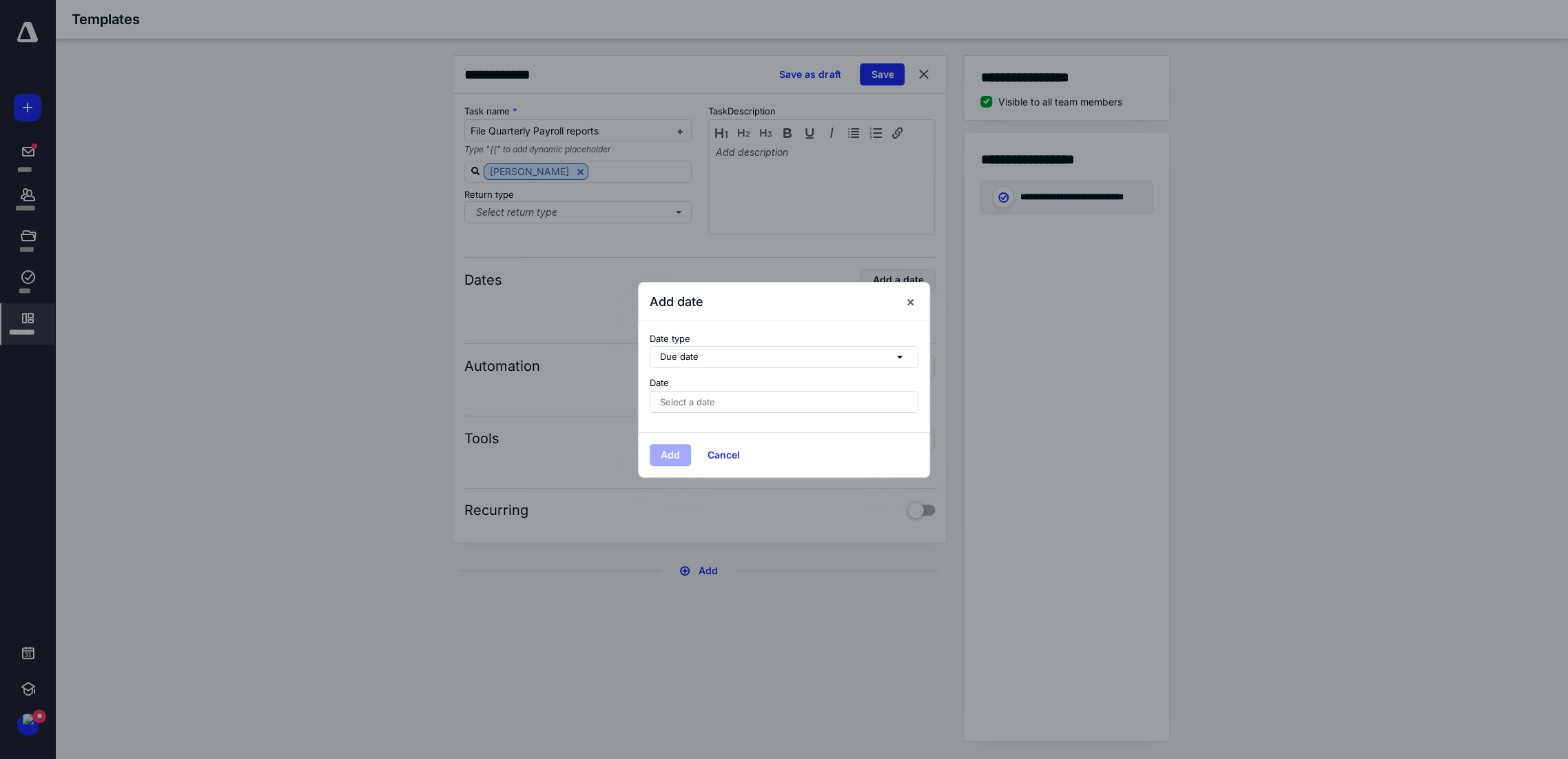 click on "Select a date" at bounding box center [688, 402] 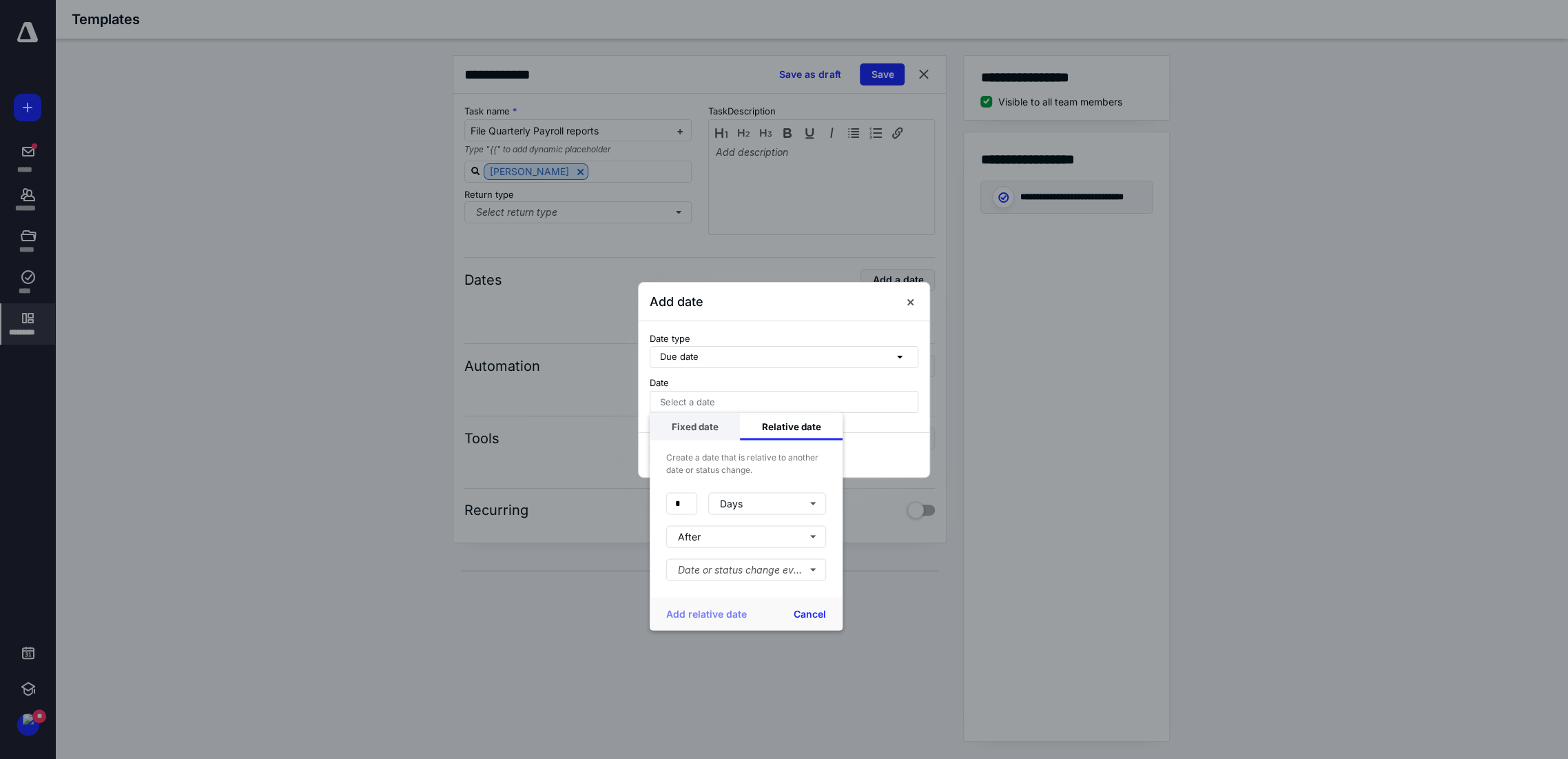 click on "Fixed date" at bounding box center [694, 426] 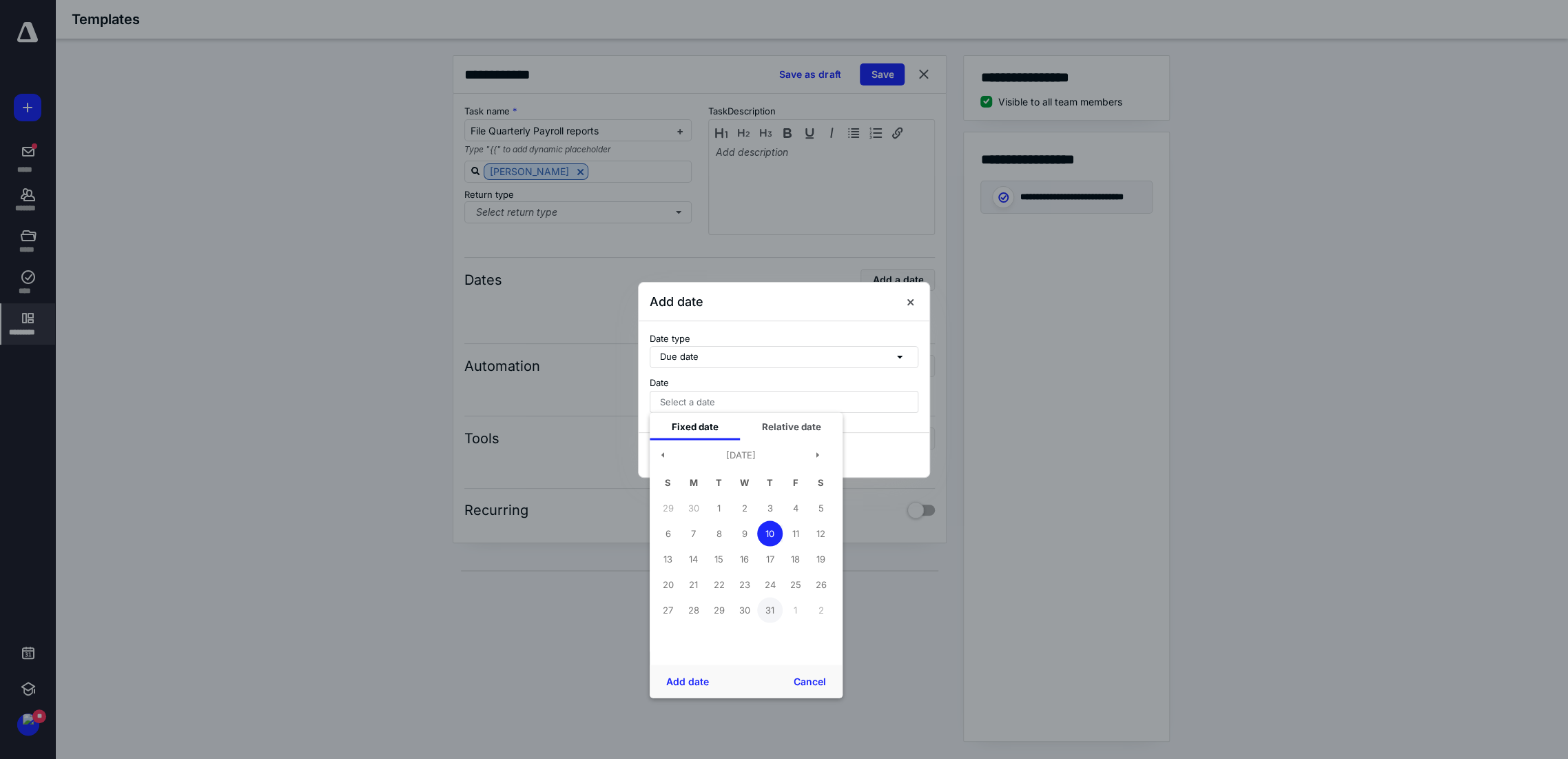 click on "31" at bounding box center [770, 609] 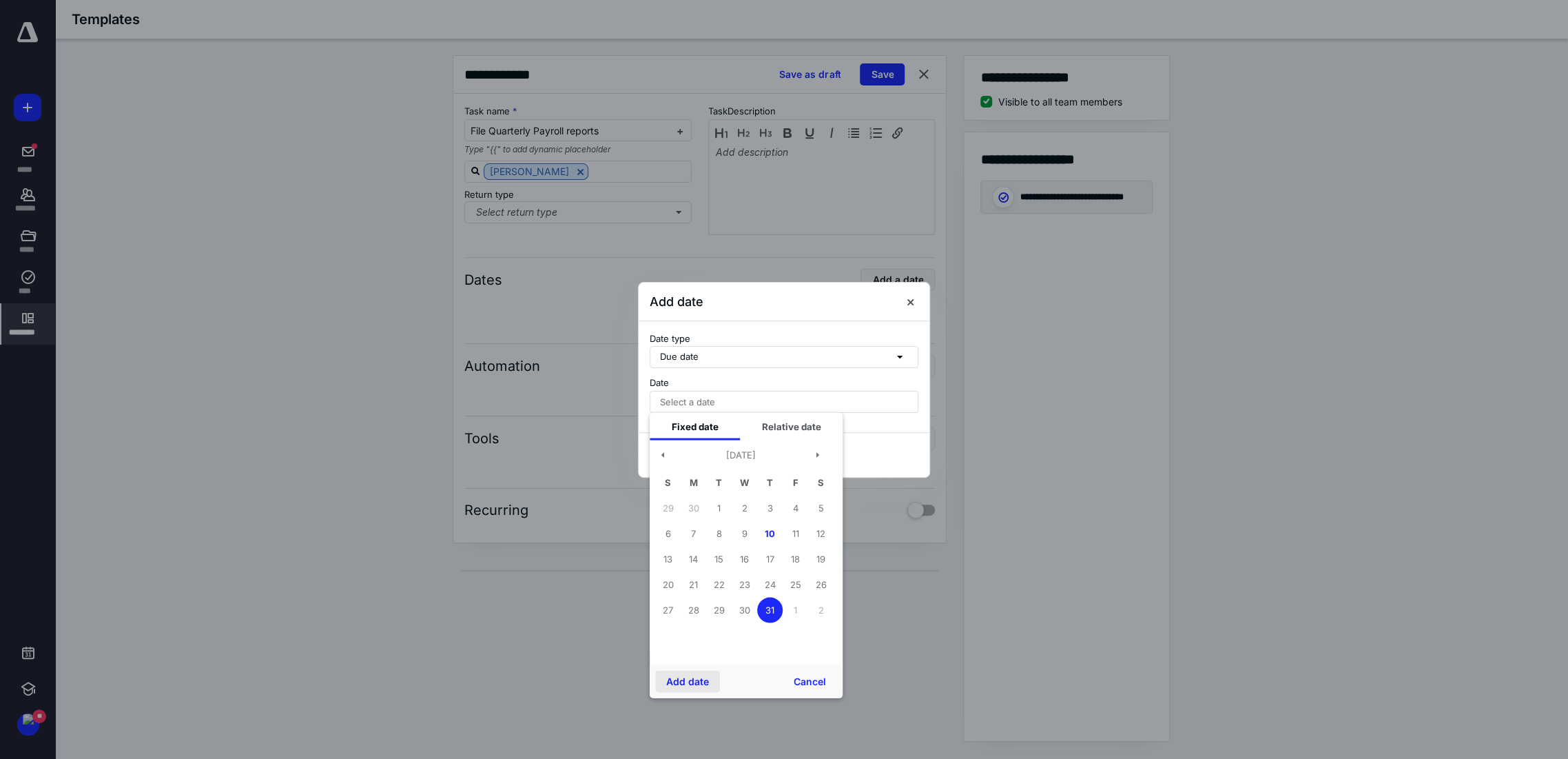 click on "Add date" at bounding box center (688, 681) 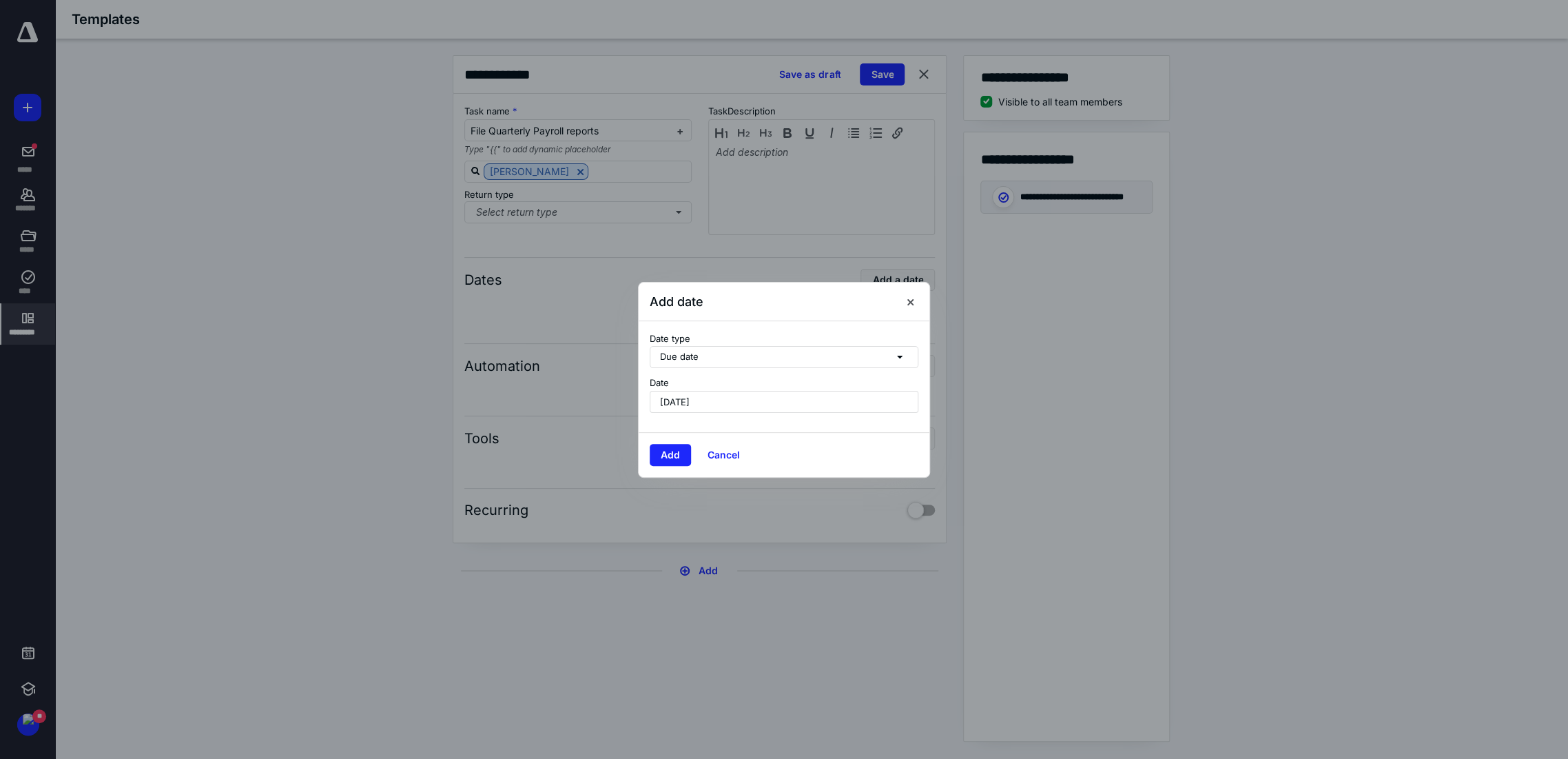 click on "Add Cancel" at bounding box center (784, 454) 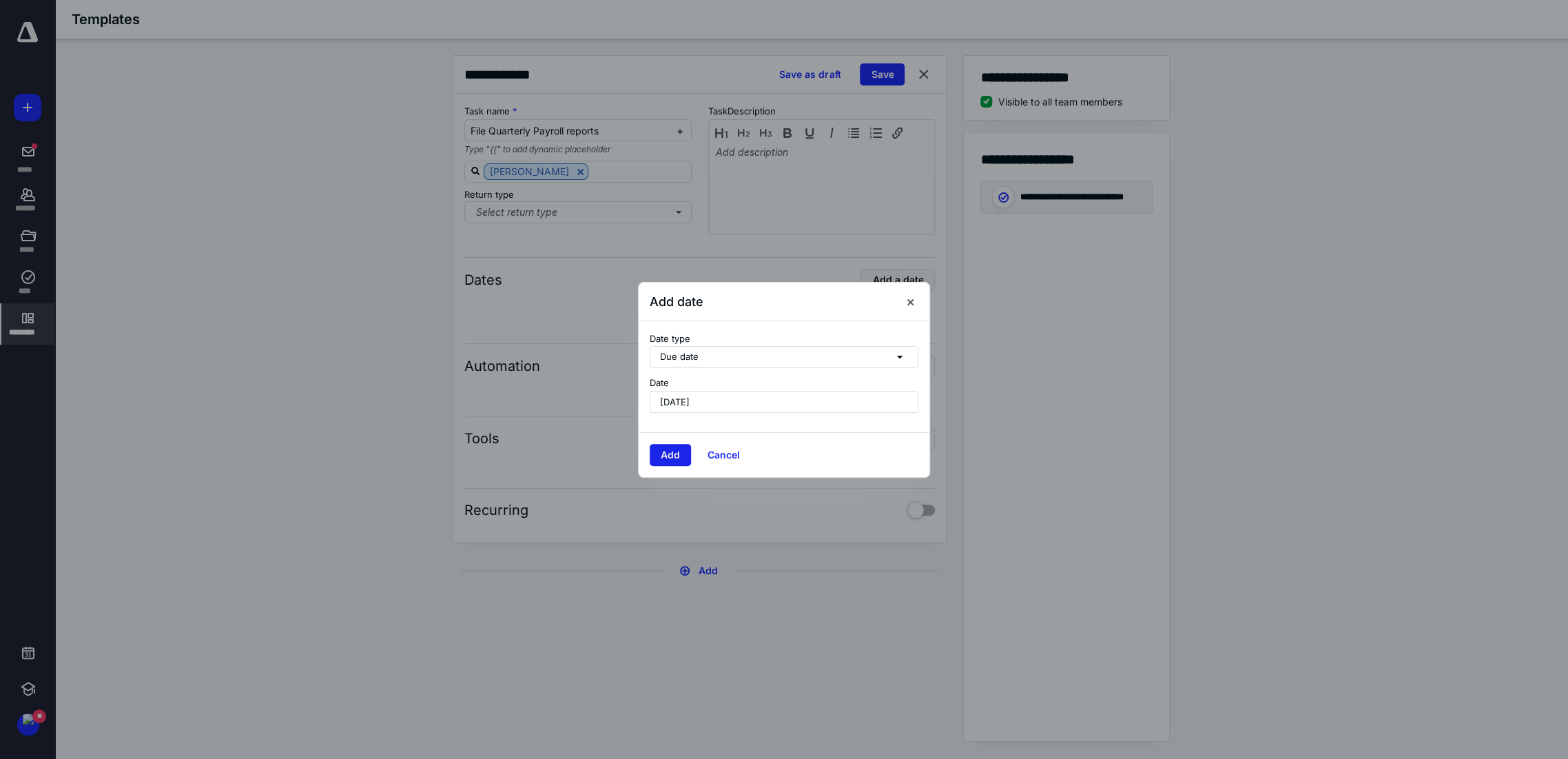 click on "Add" at bounding box center (670, 455) 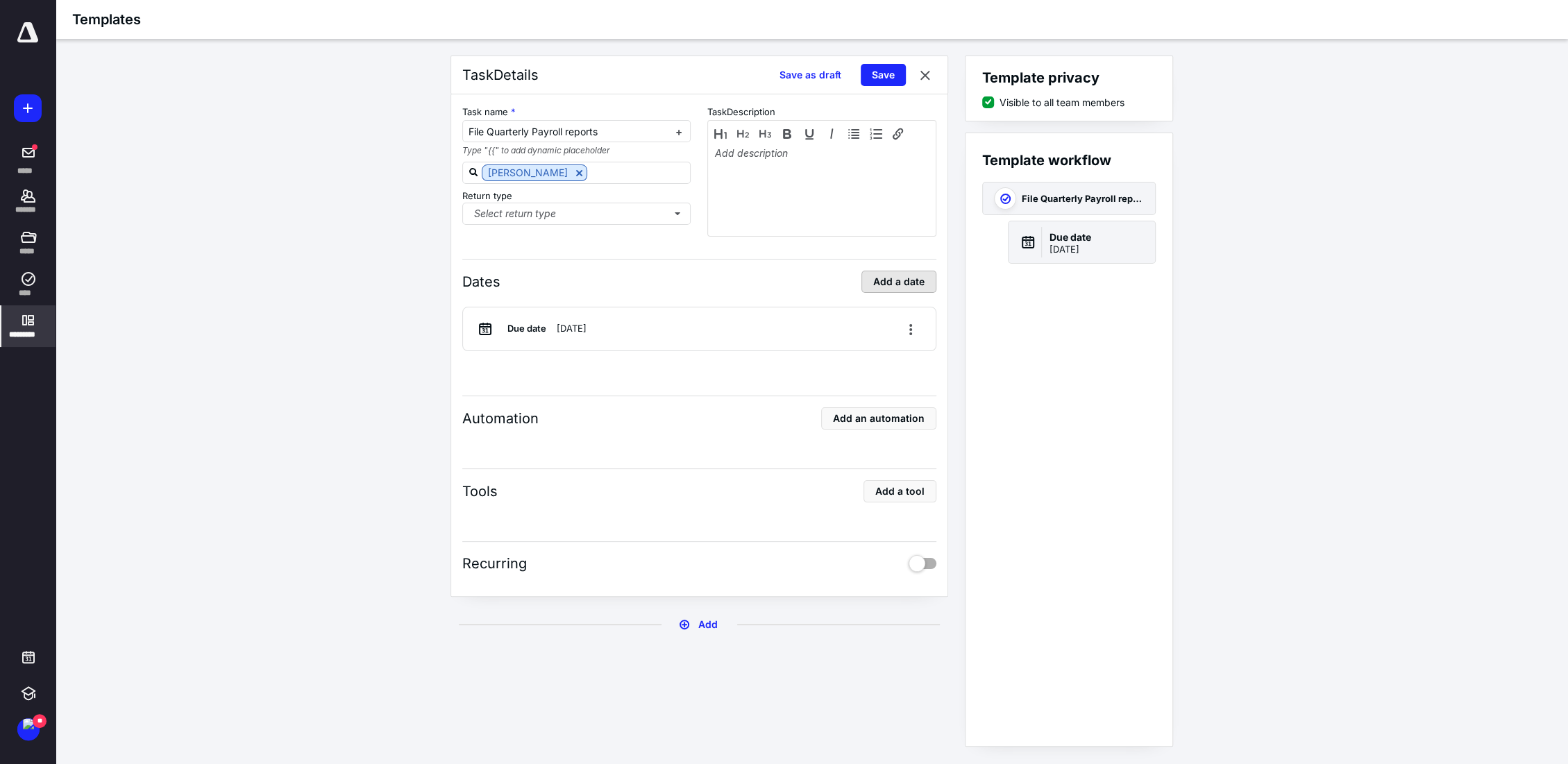 click on "Add a date" at bounding box center (899, 282) 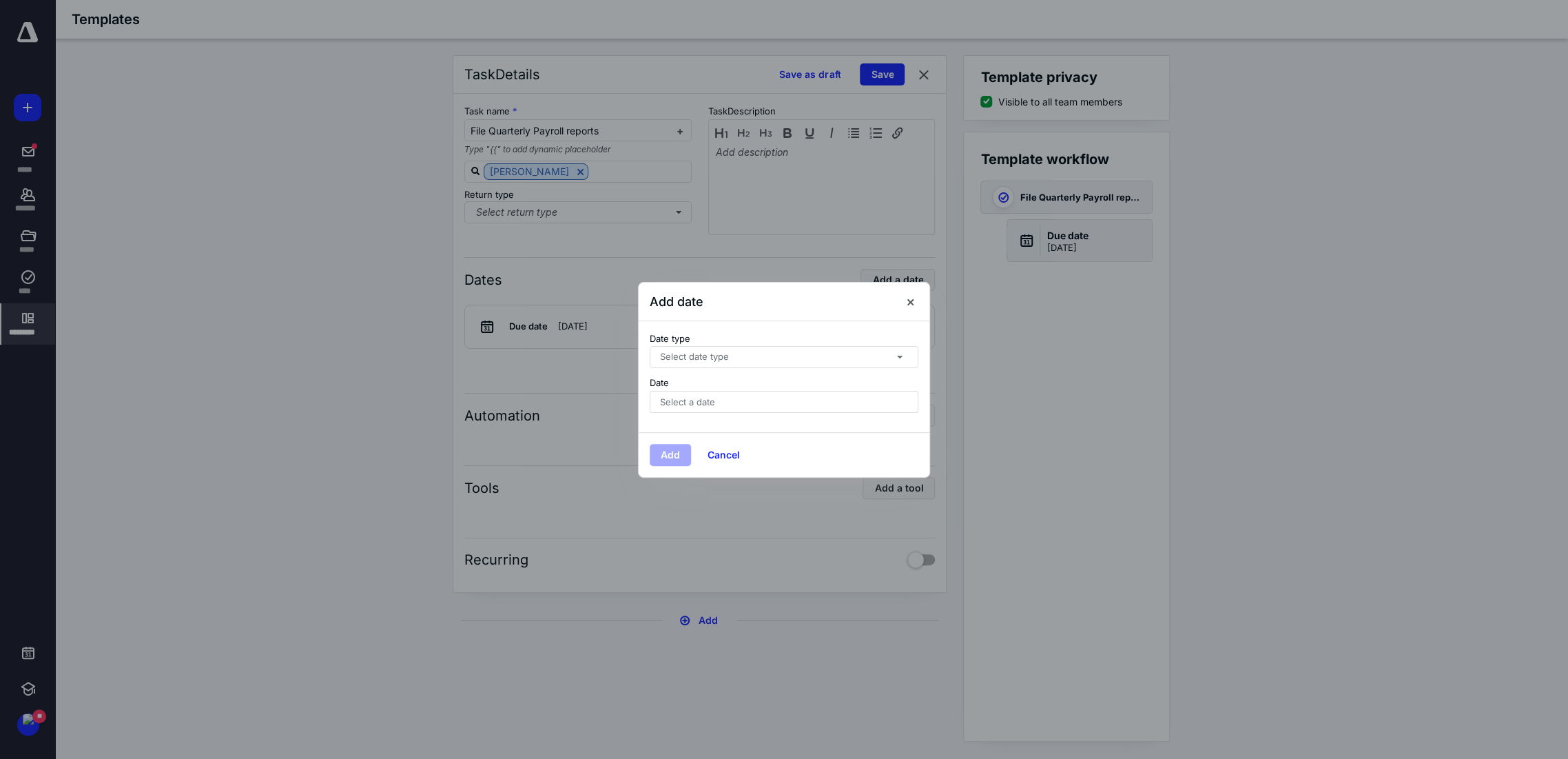 click on "Select date type" at bounding box center (694, 357) 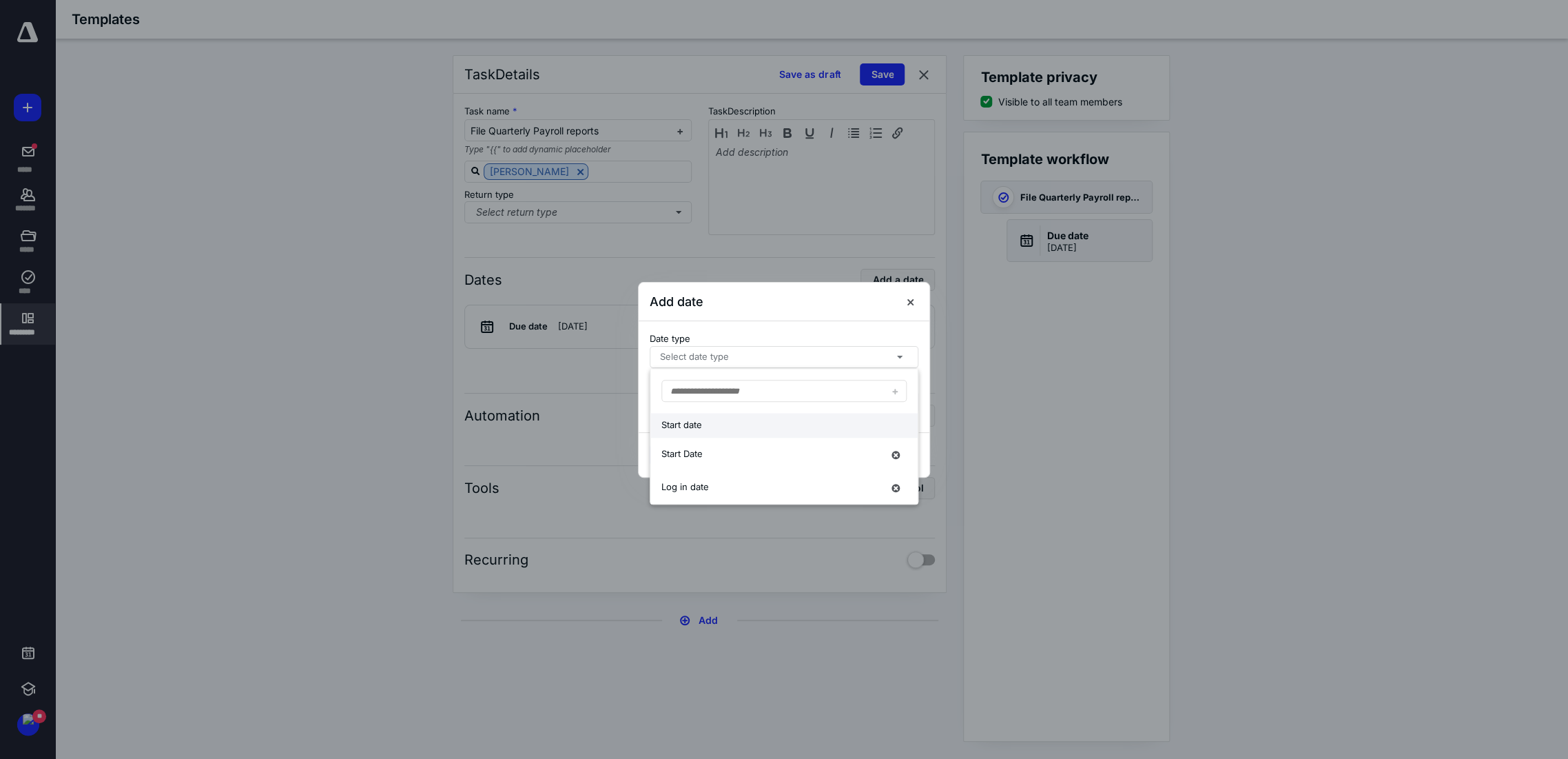 click on "Start date" at bounding box center [772, 425] 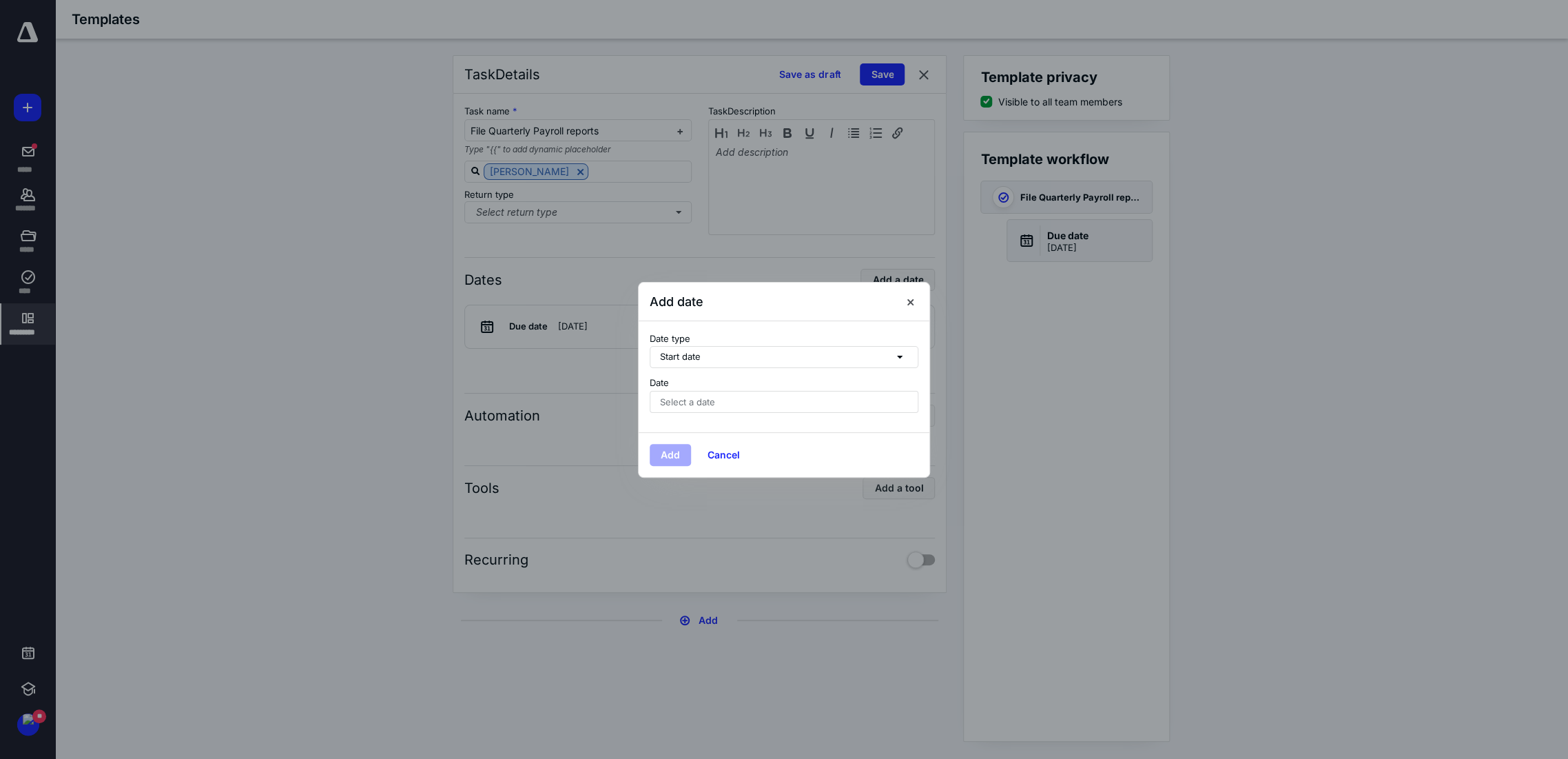 click on "Select a date" at bounding box center (688, 402) 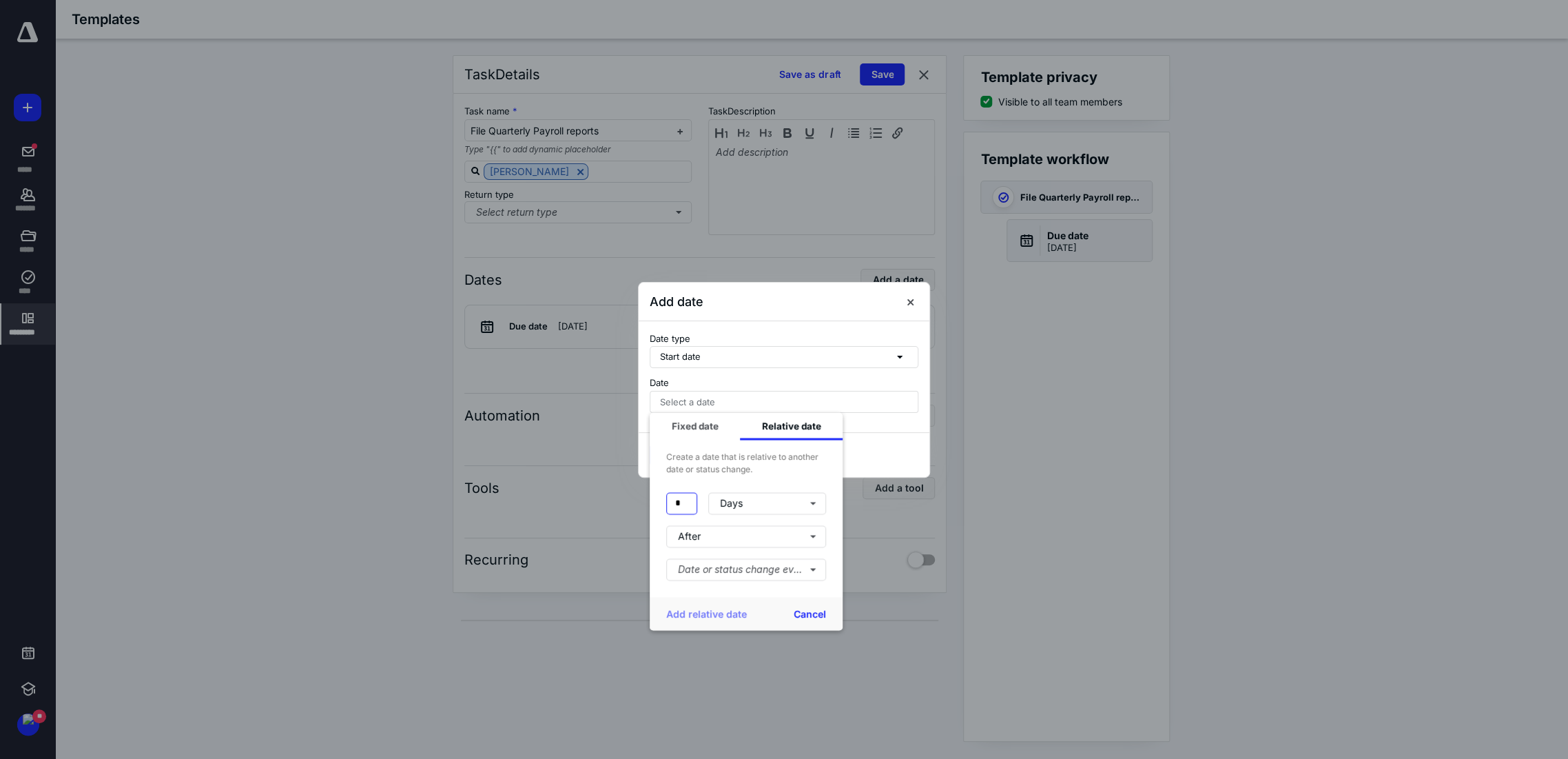 drag, startPoint x: 681, startPoint y: 504, endPoint x: 661, endPoint y: 506, distance: 20.099751 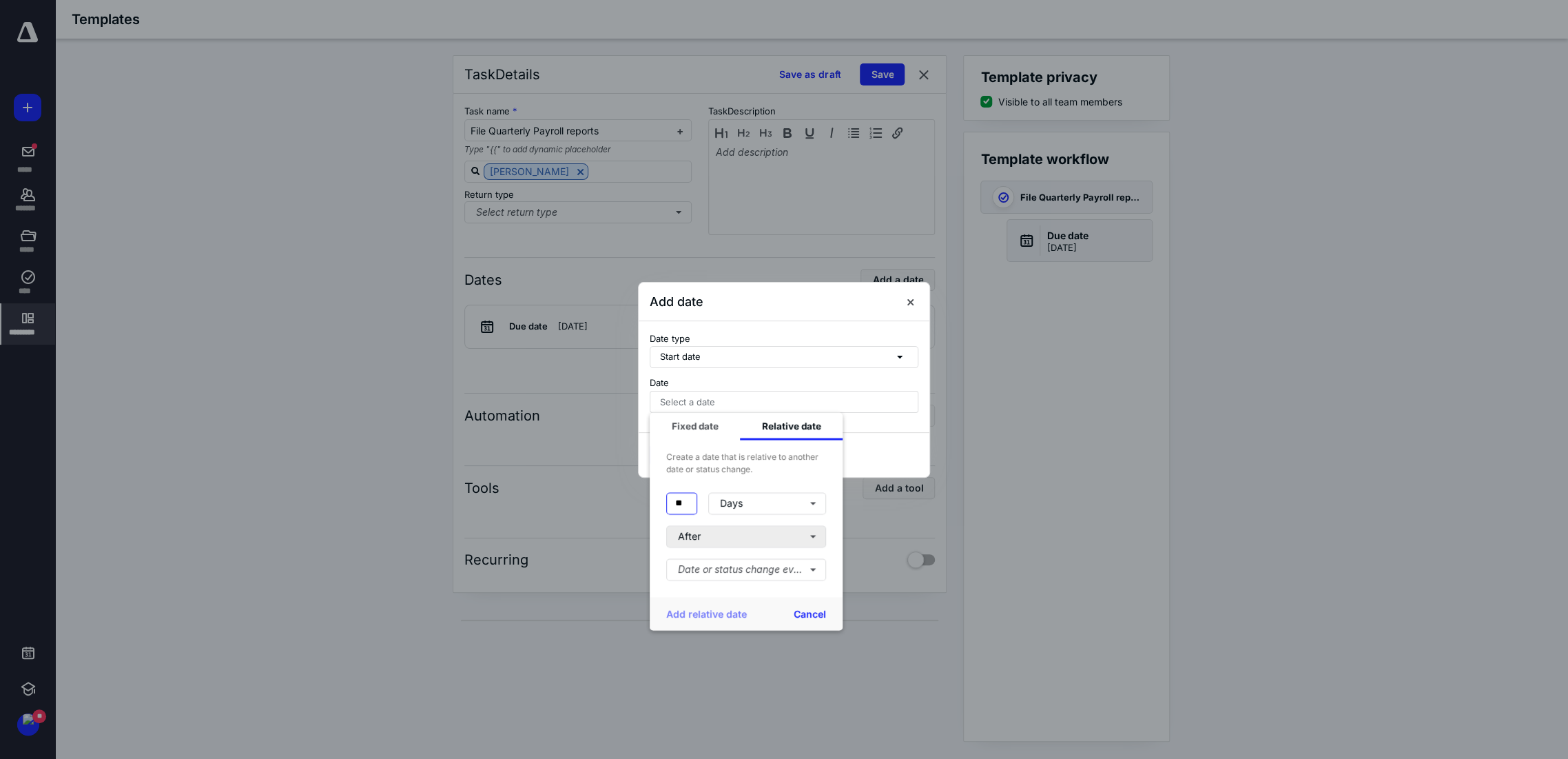 type on "**" 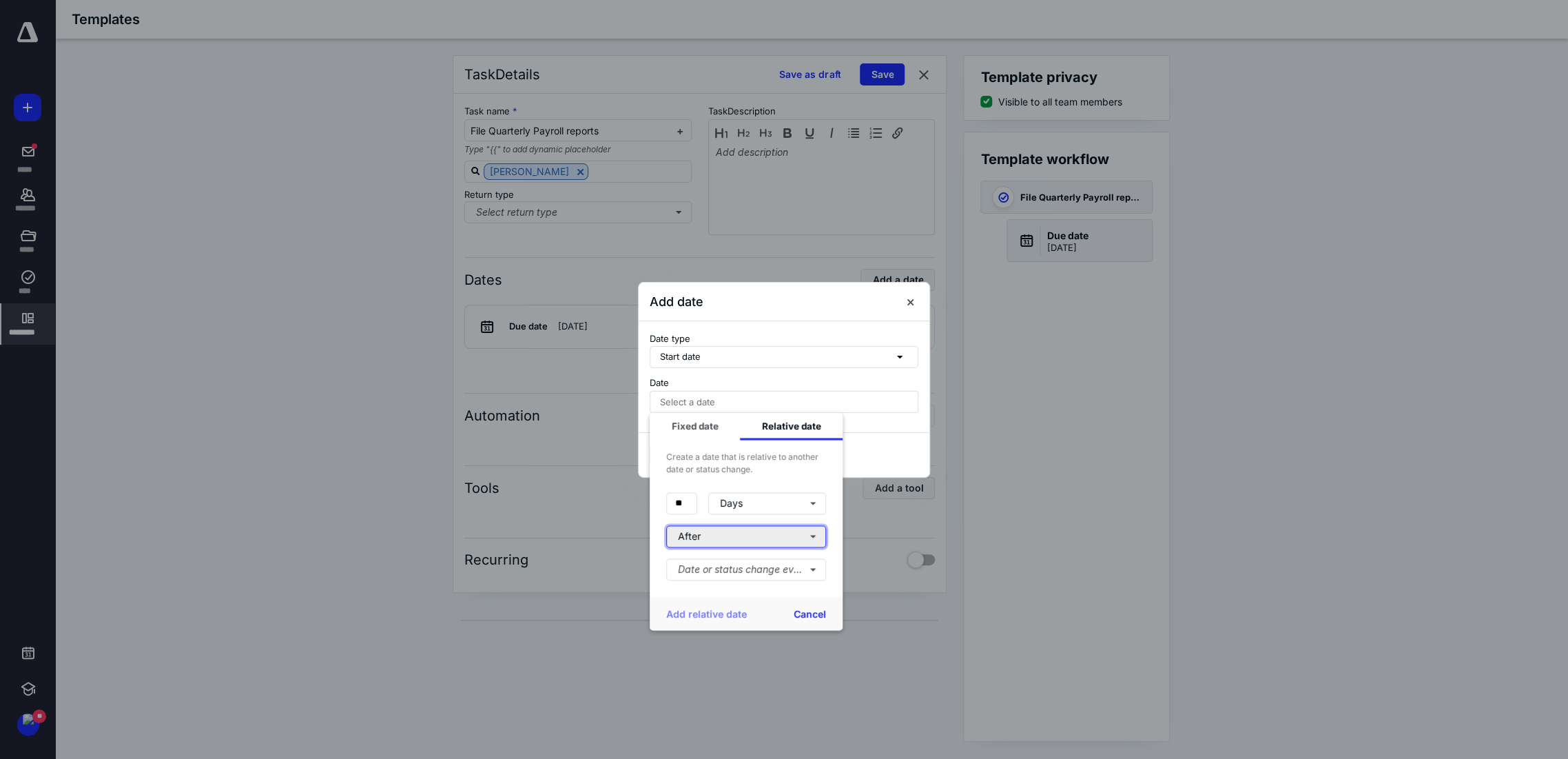 click on "After" at bounding box center (746, 536) 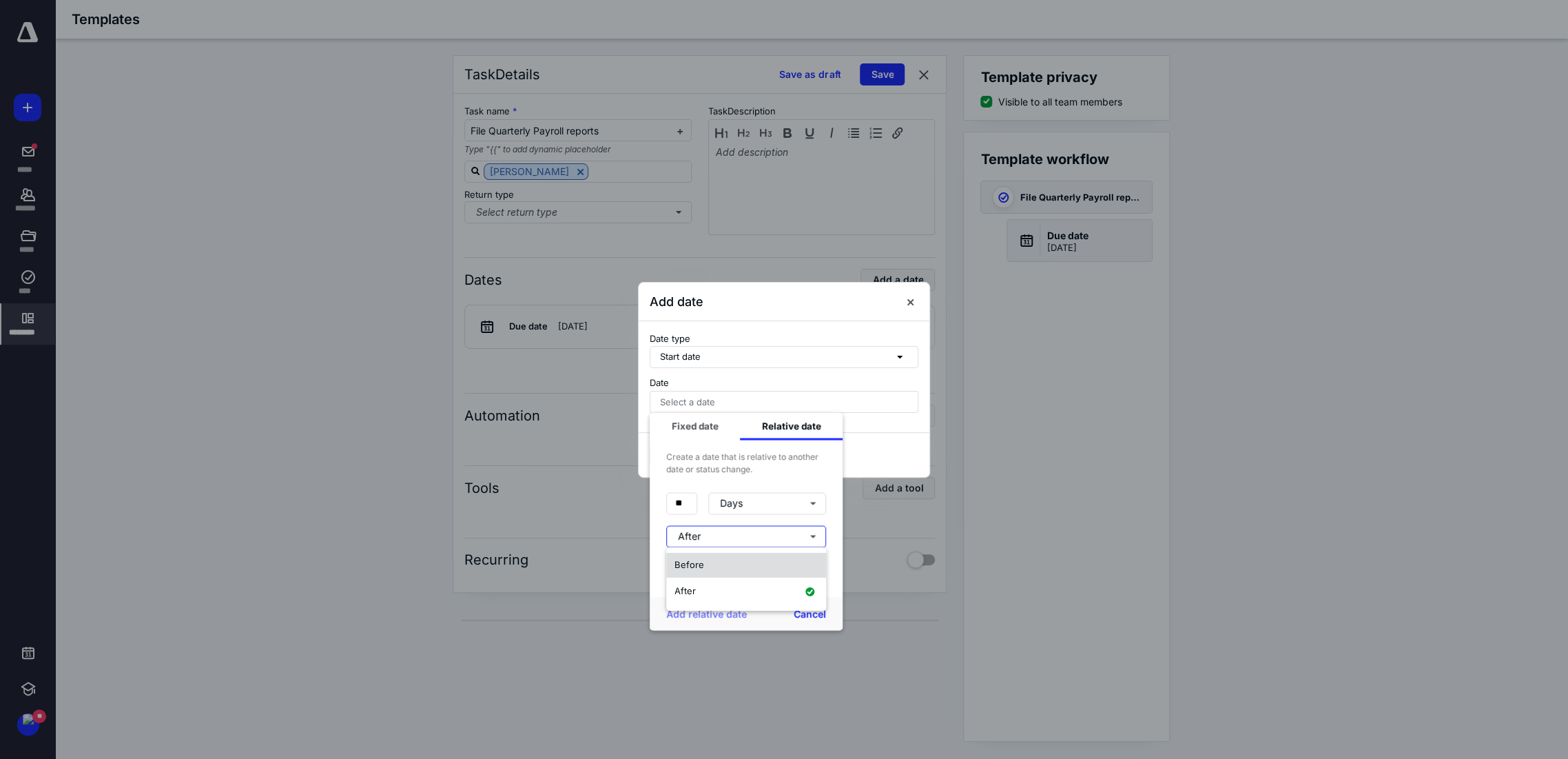 click on "Before" at bounding box center [689, 565] 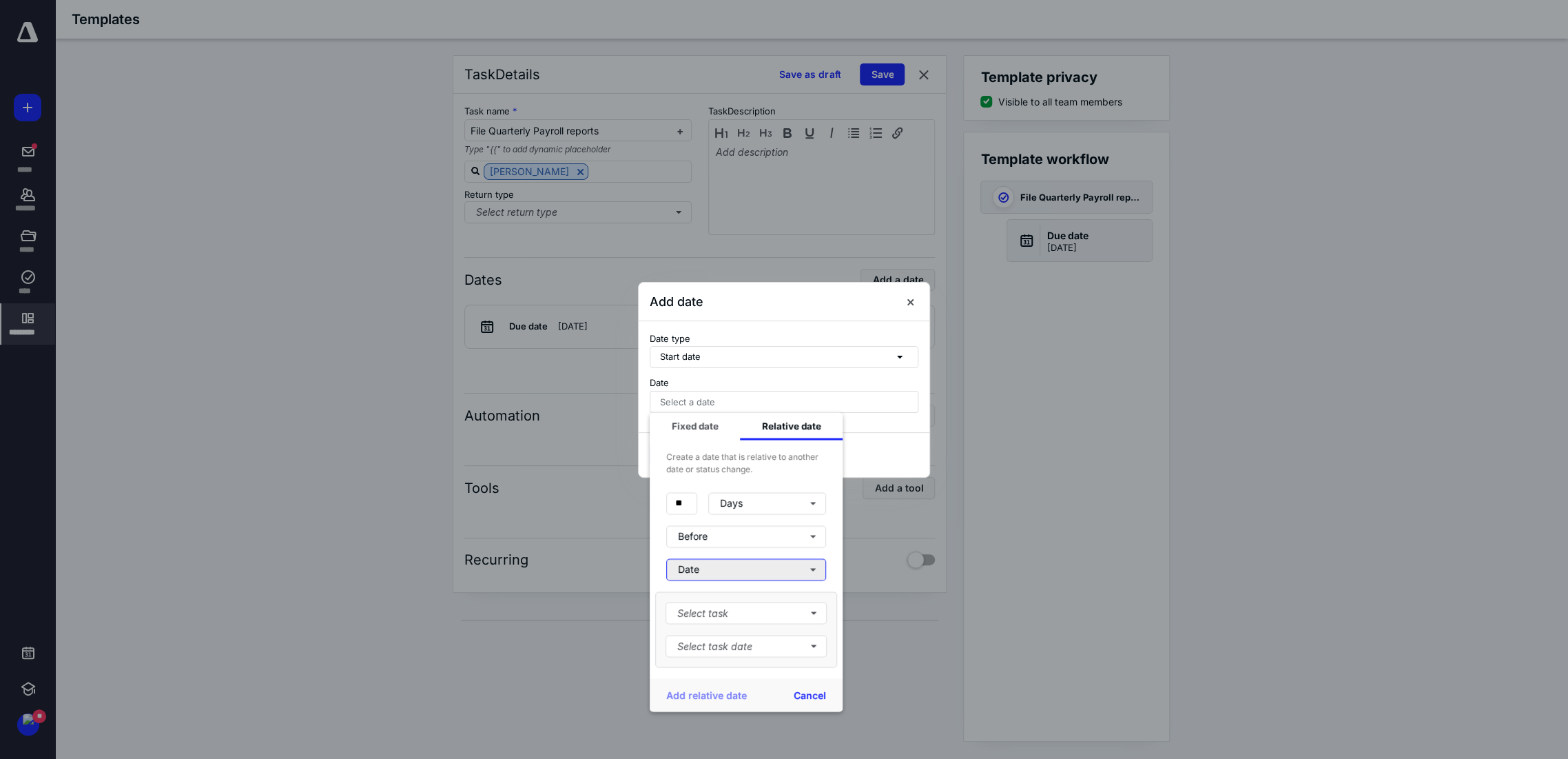click on "Date" at bounding box center (746, 569) 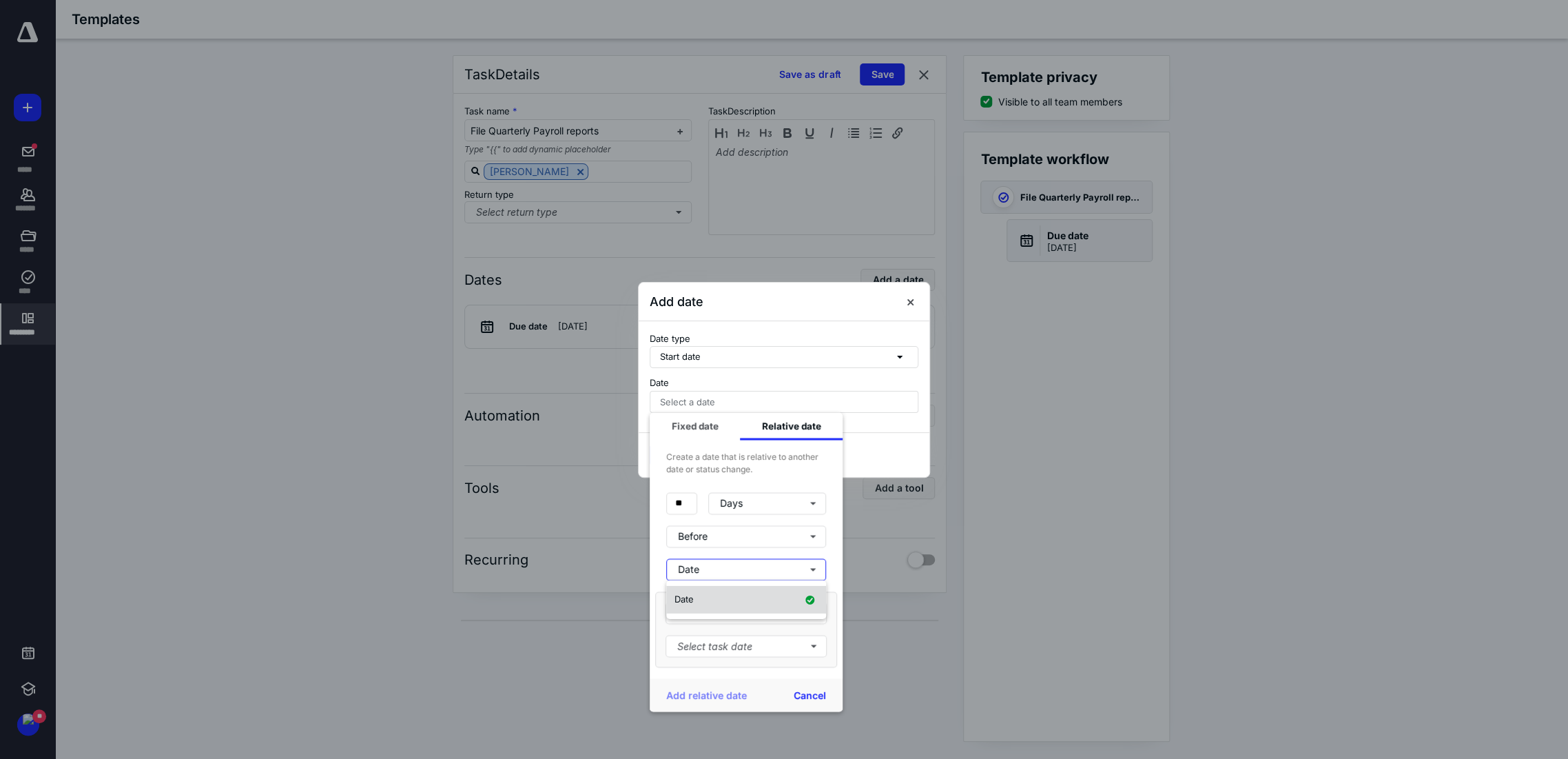 click on "Date" at bounding box center [746, 600] 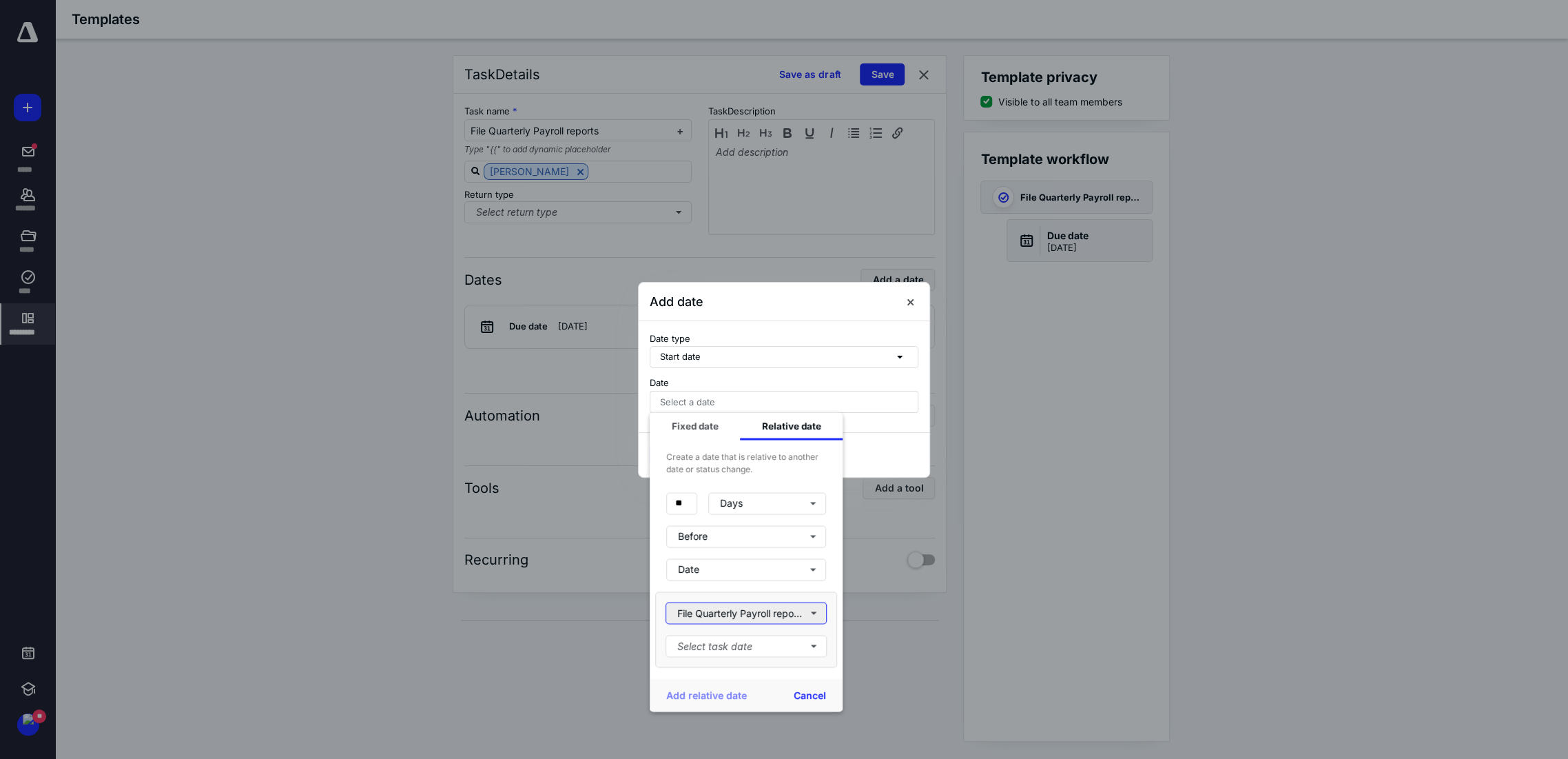 click on "File Quarterly Payroll reports" at bounding box center (746, 613) 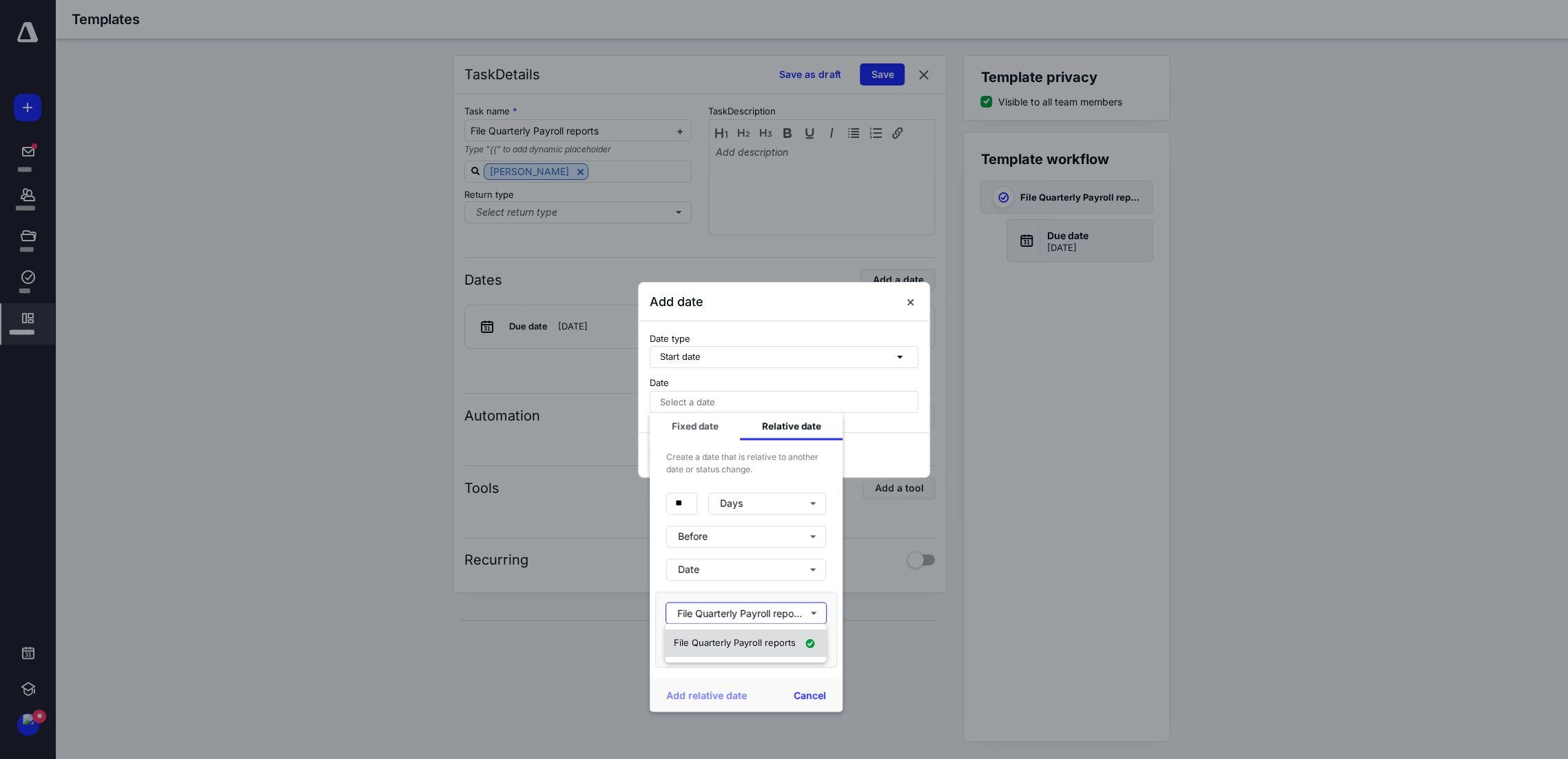 click on "File Quarterly Payroll reports" at bounding box center (734, 643) 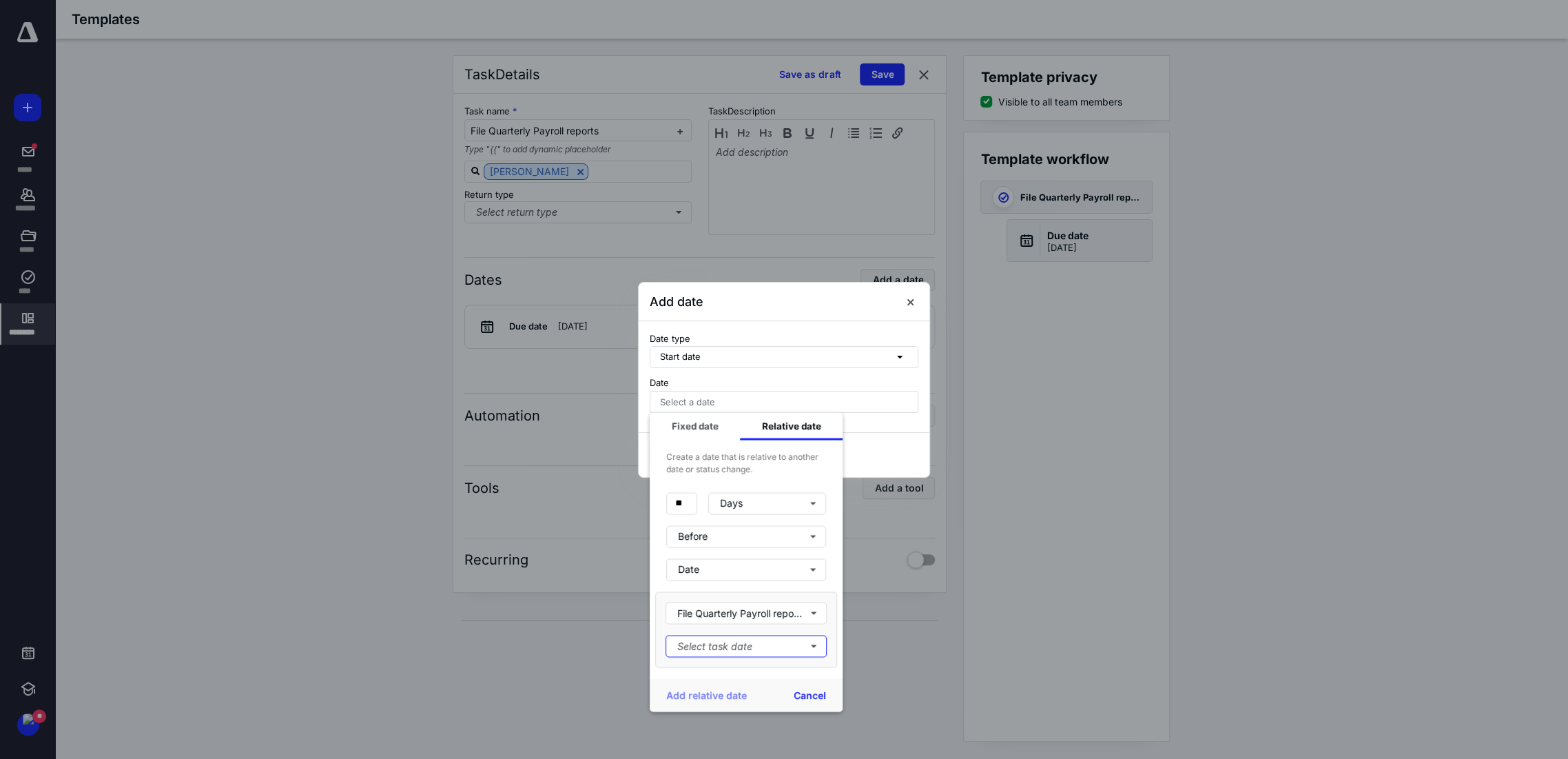 click on "Select task date" at bounding box center [746, 646] 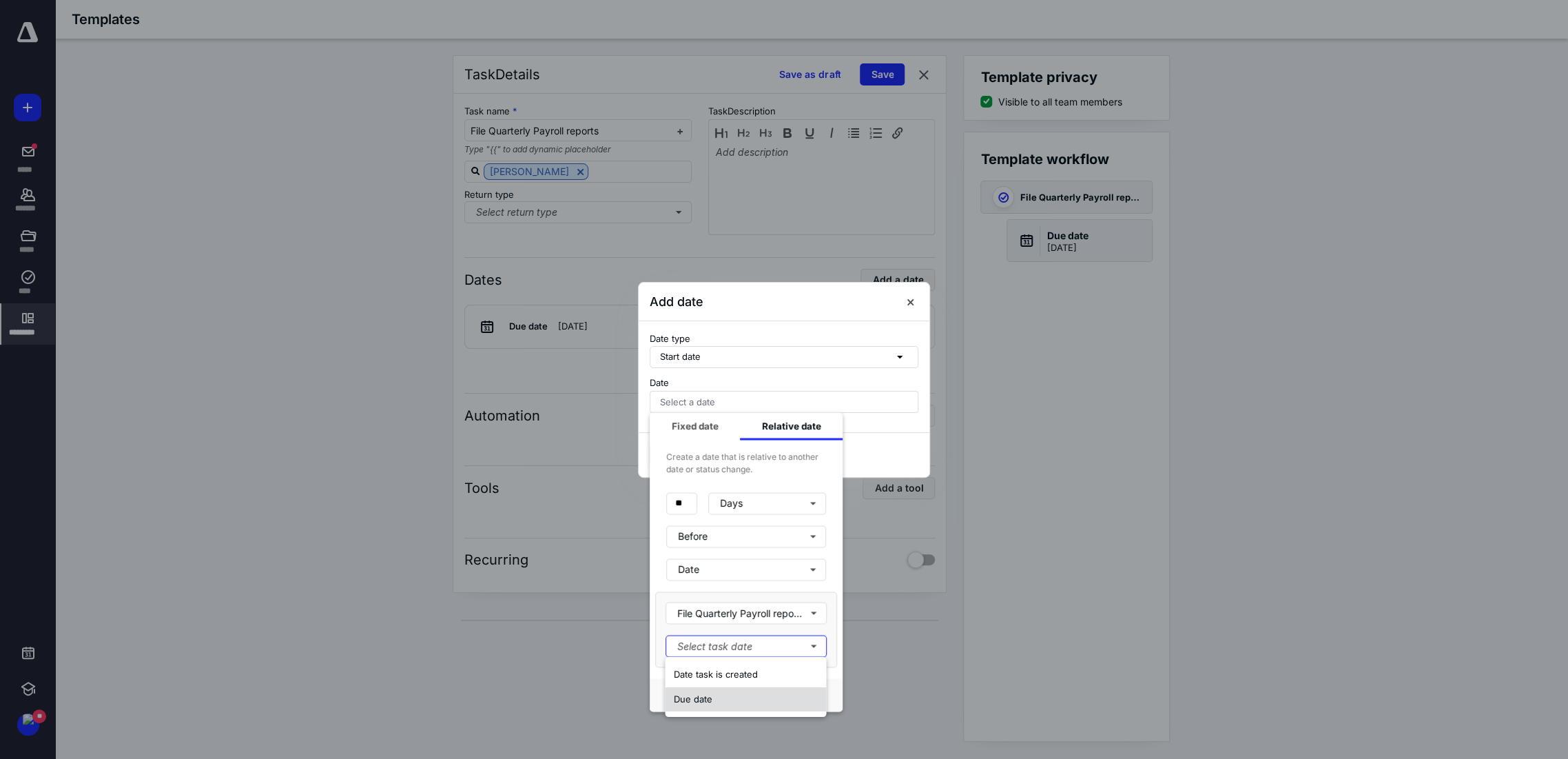 click on "Due date" at bounding box center (745, 698) 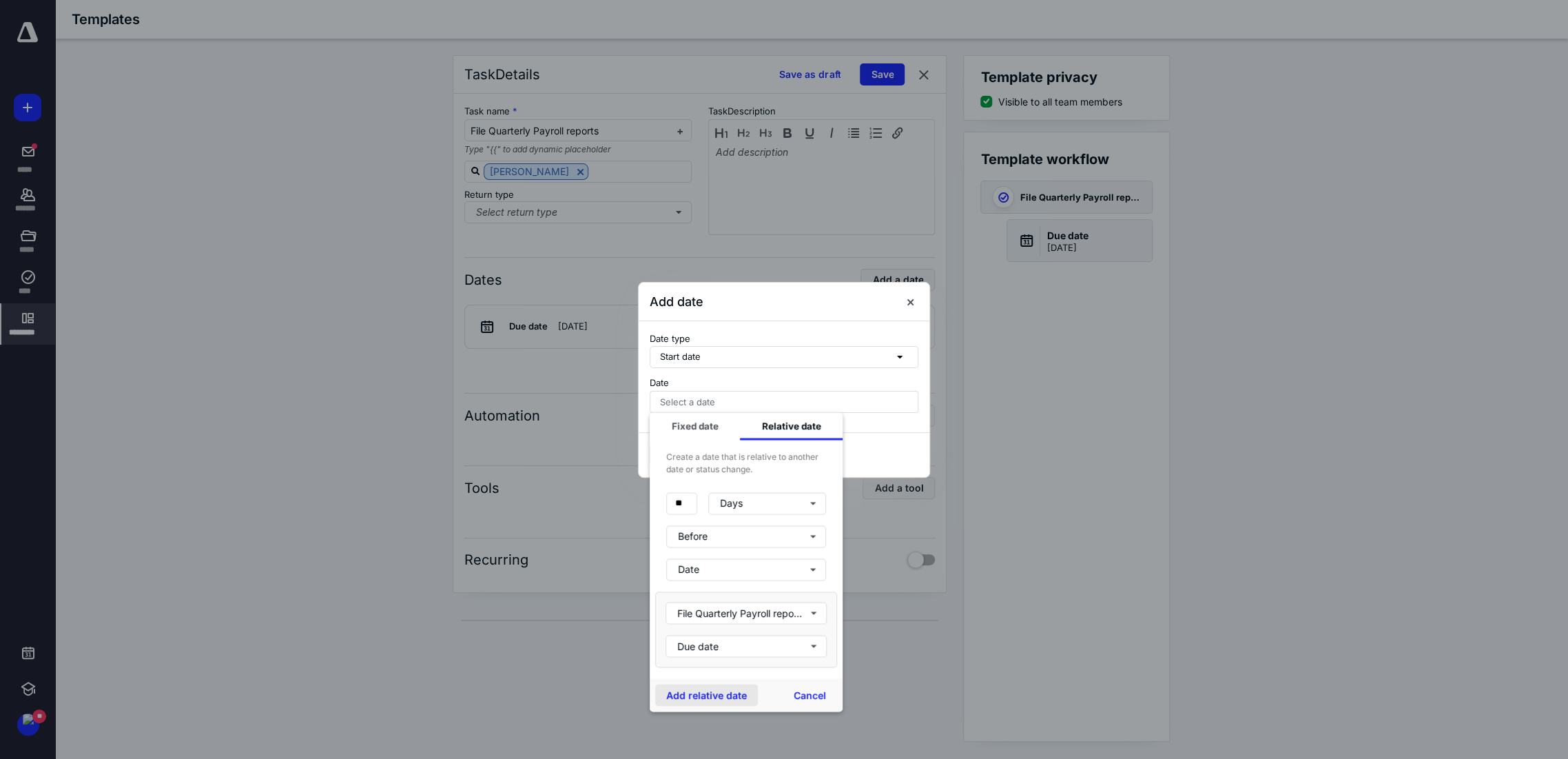click on "Add relative date" at bounding box center [706, 695] 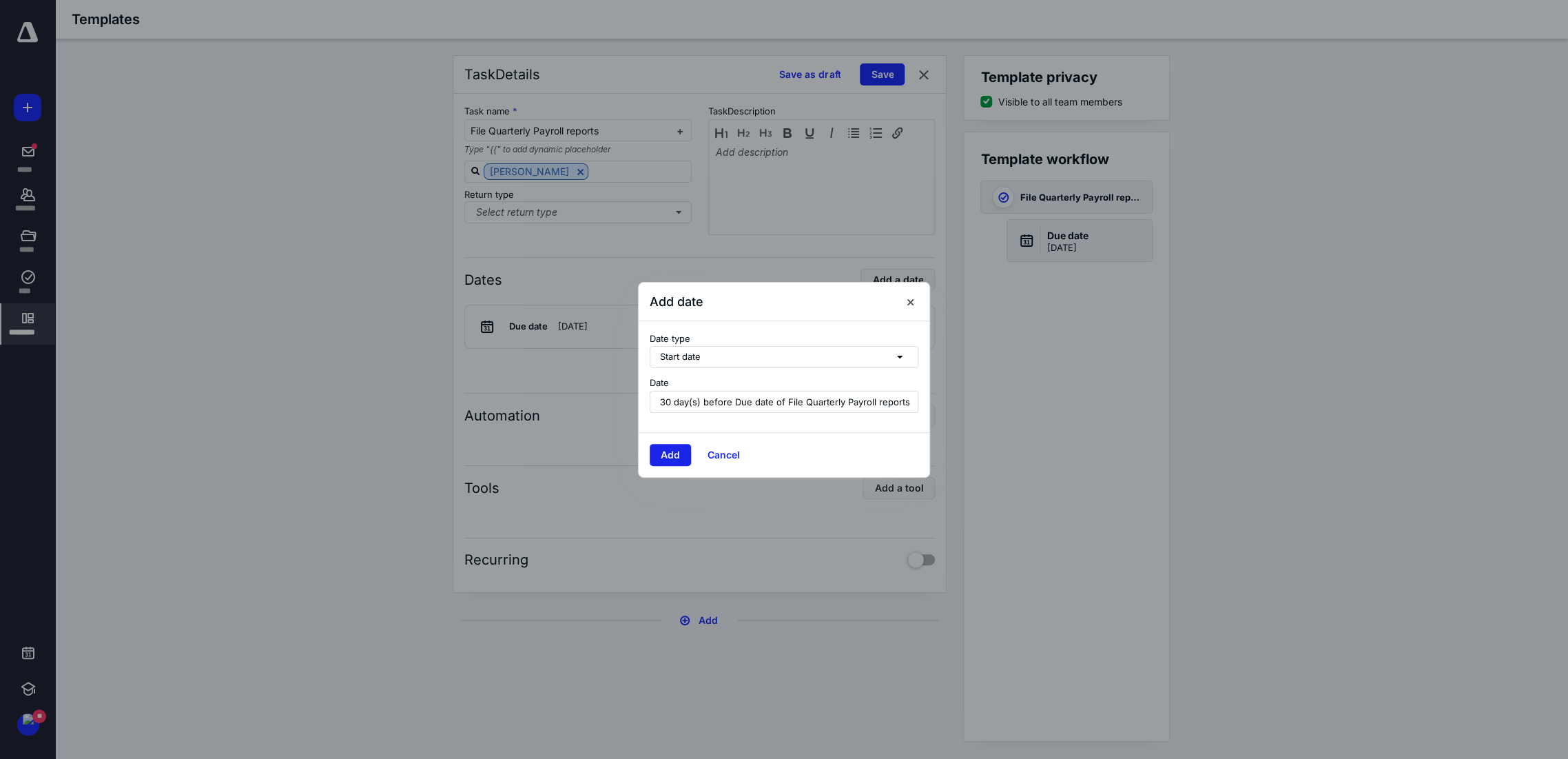 click on "Add" at bounding box center (670, 455) 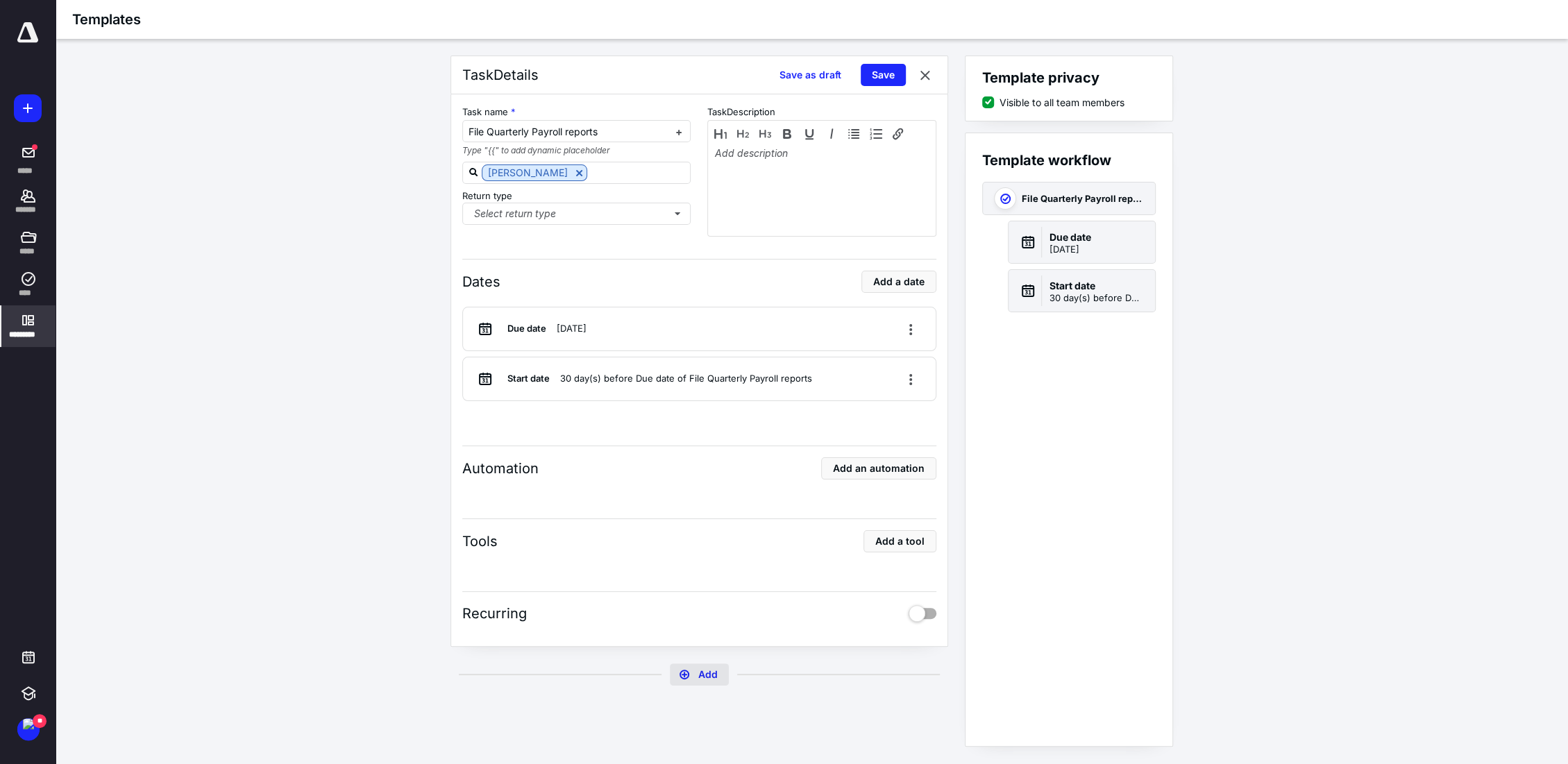 click on "Add" at bounding box center (699, 674) 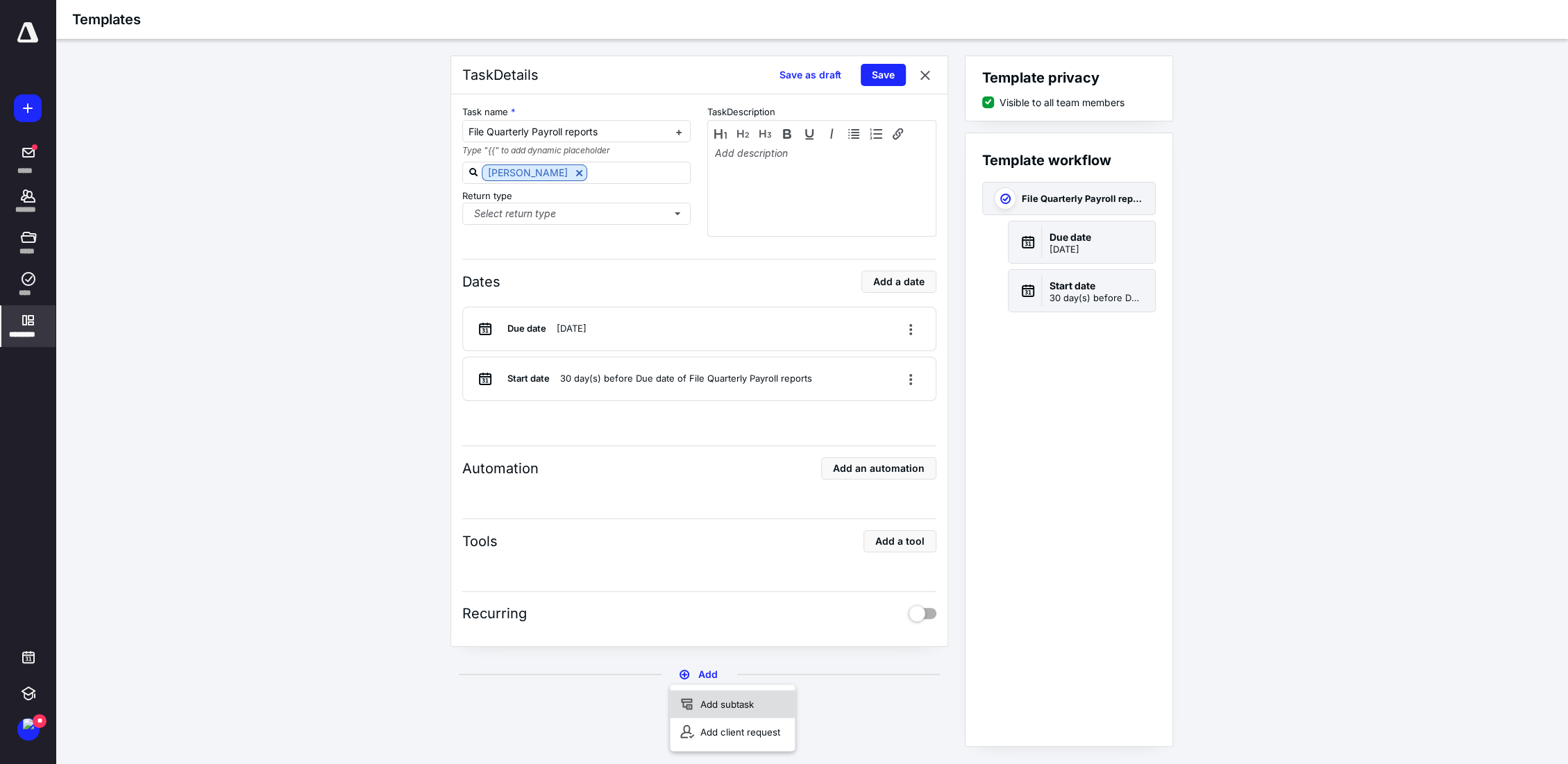 click on "Add subtask" at bounding box center (732, 704) 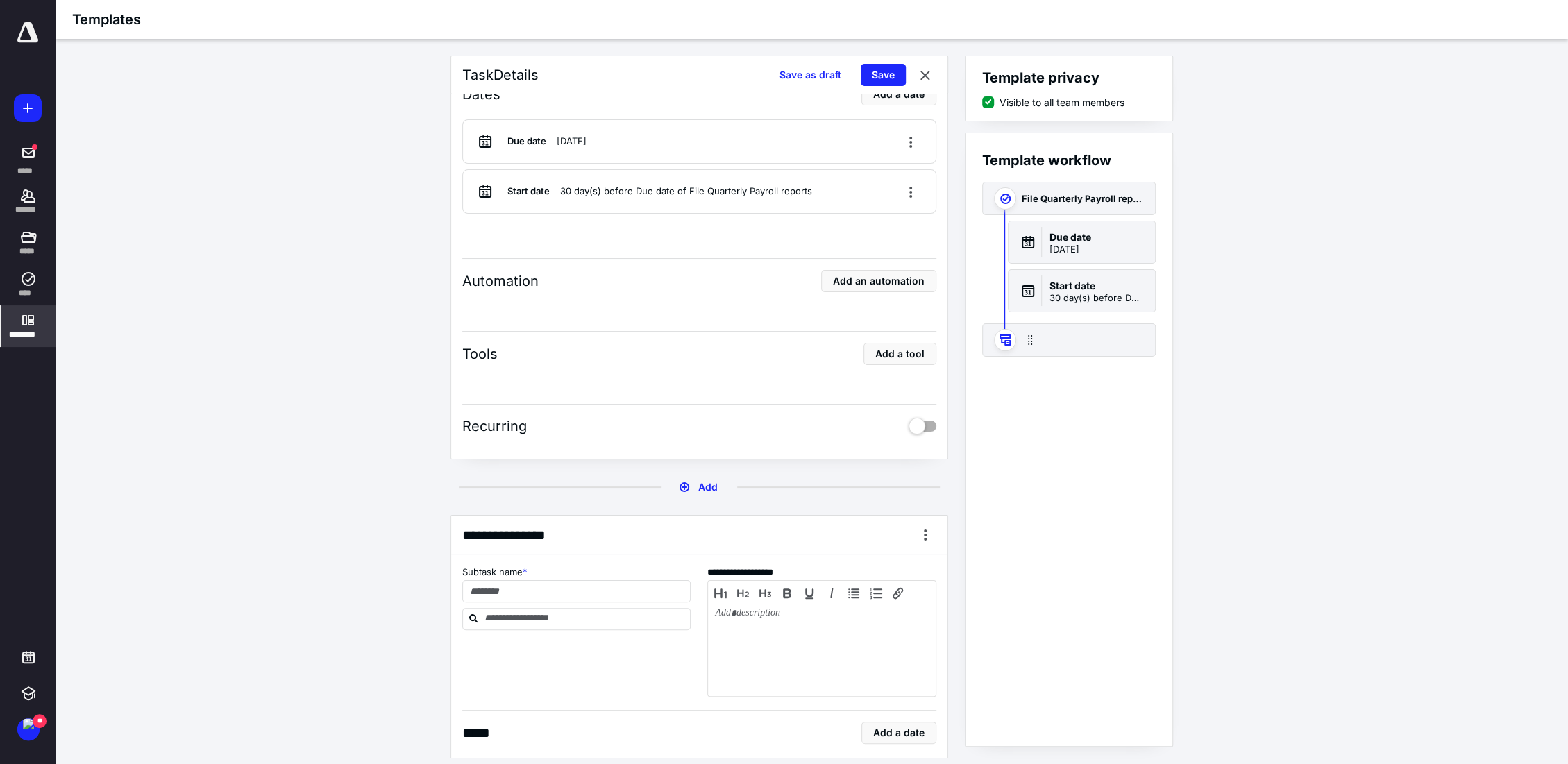 scroll, scrollTop: 231, scrollLeft: 0, axis: vertical 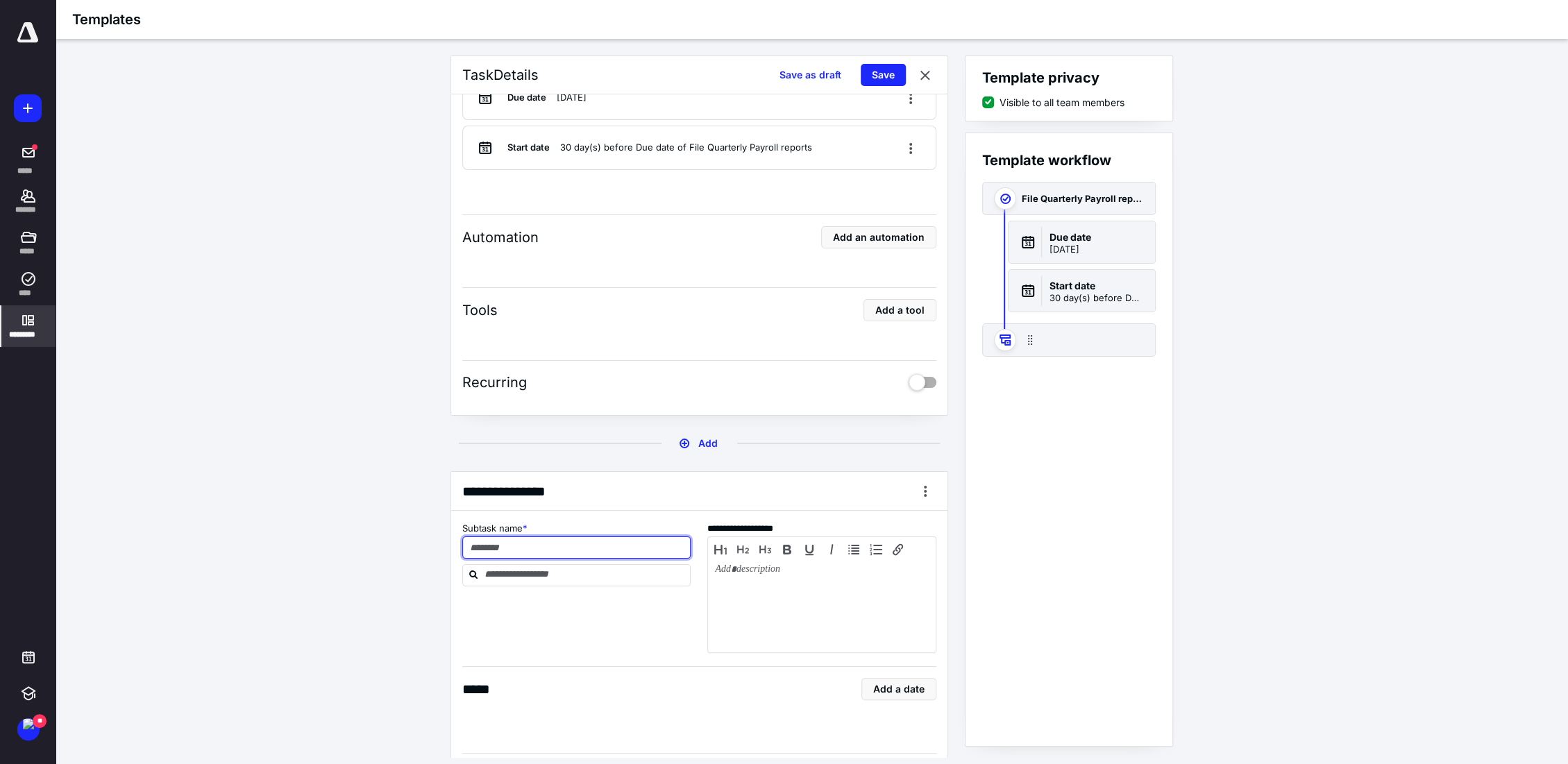 click at bounding box center (577, 547) 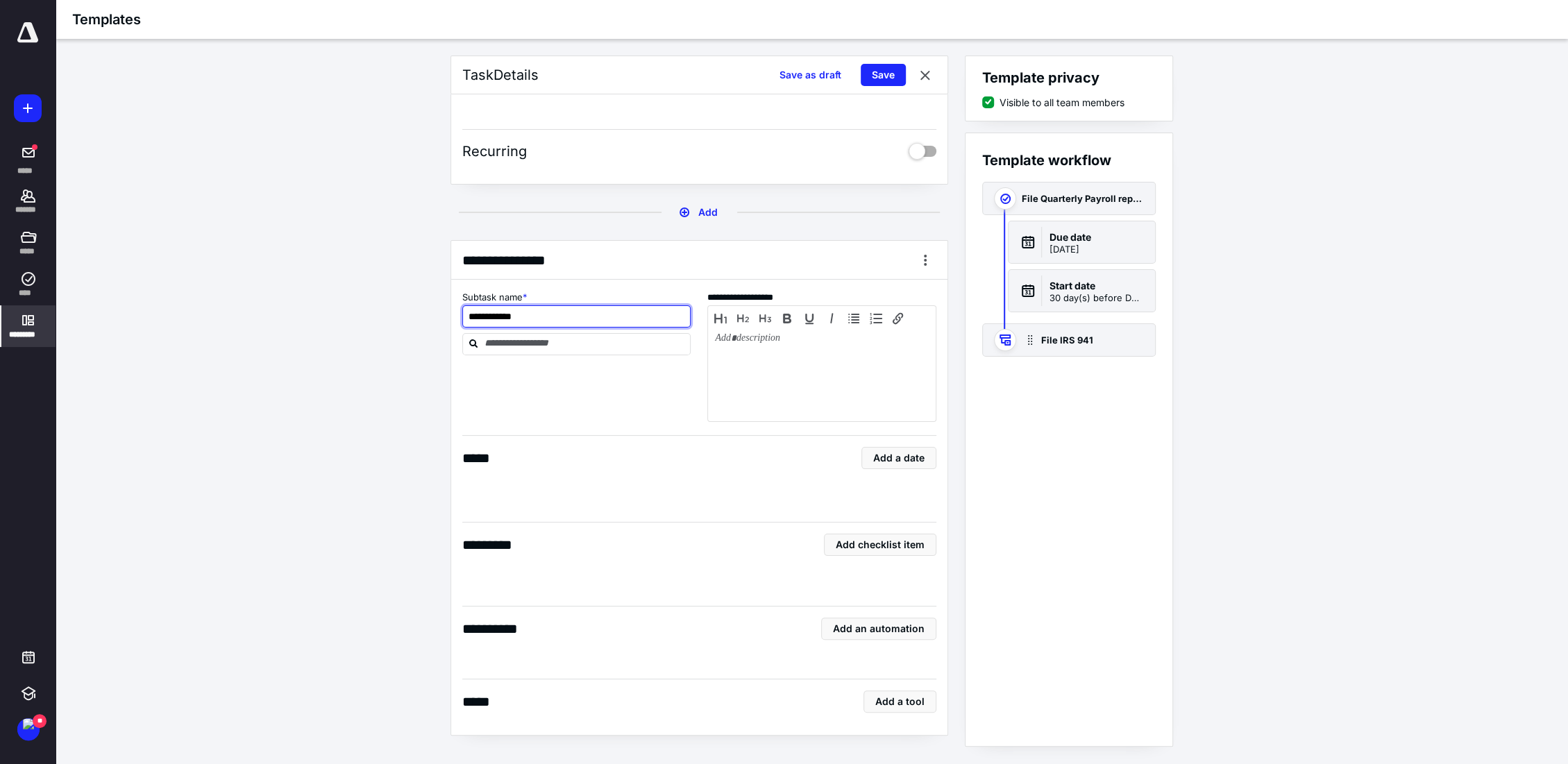 scroll, scrollTop: 494, scrollLeft: 0, axis: vertical 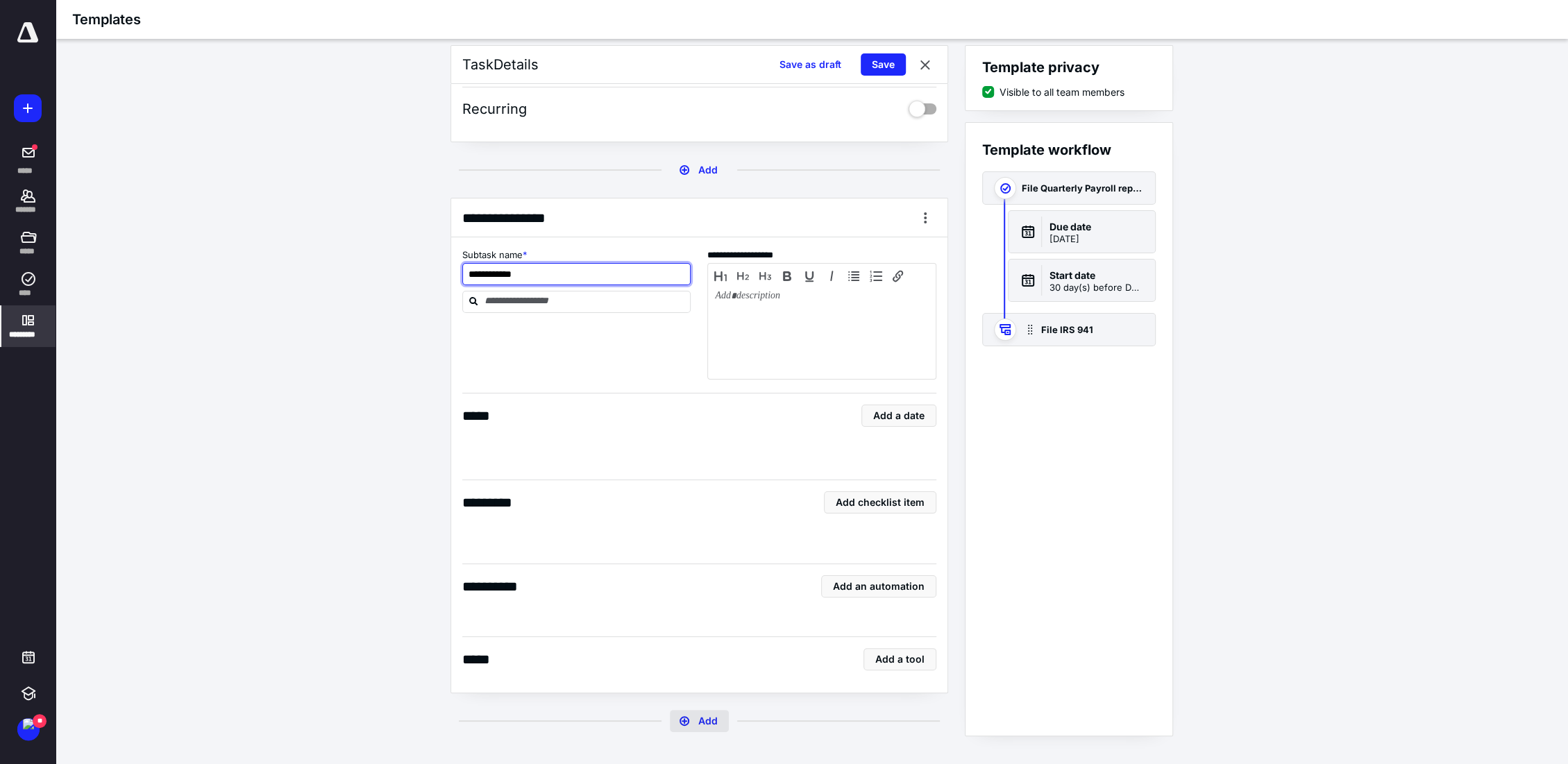 type on "**********" 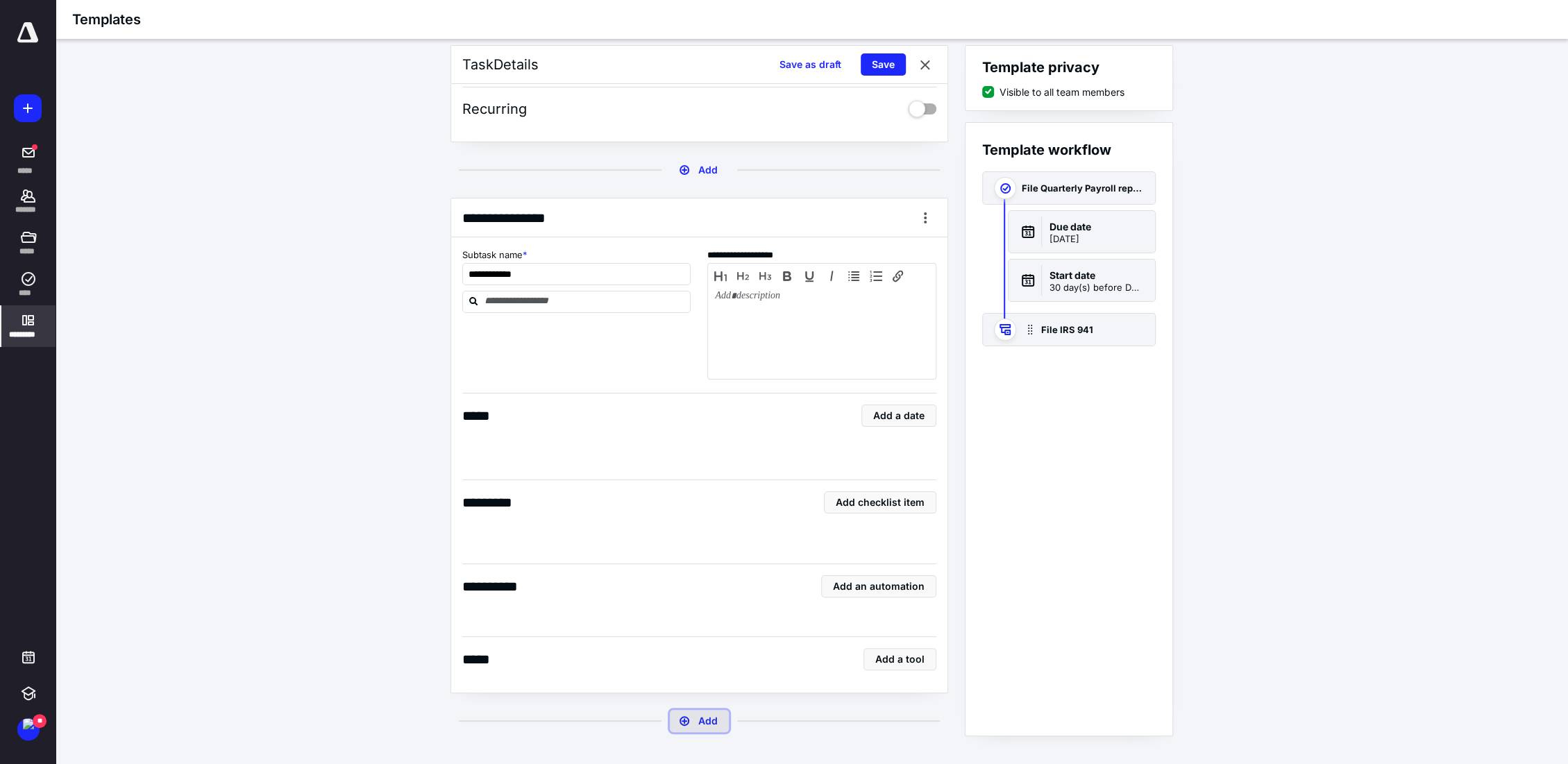 click on "Add" at bounding box center (699, 721) 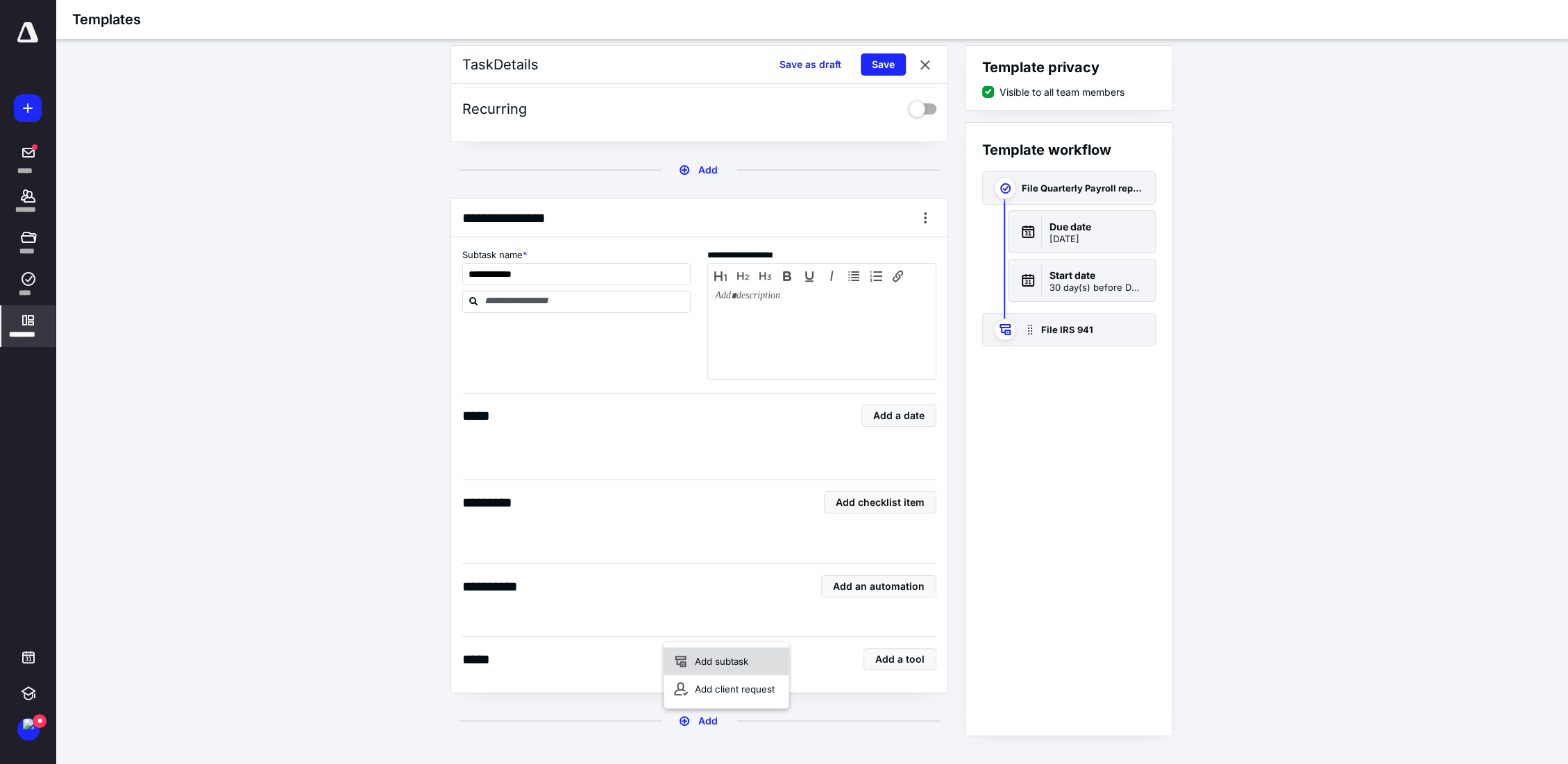 click on "Add subtask" at bounding box center [726, 661] 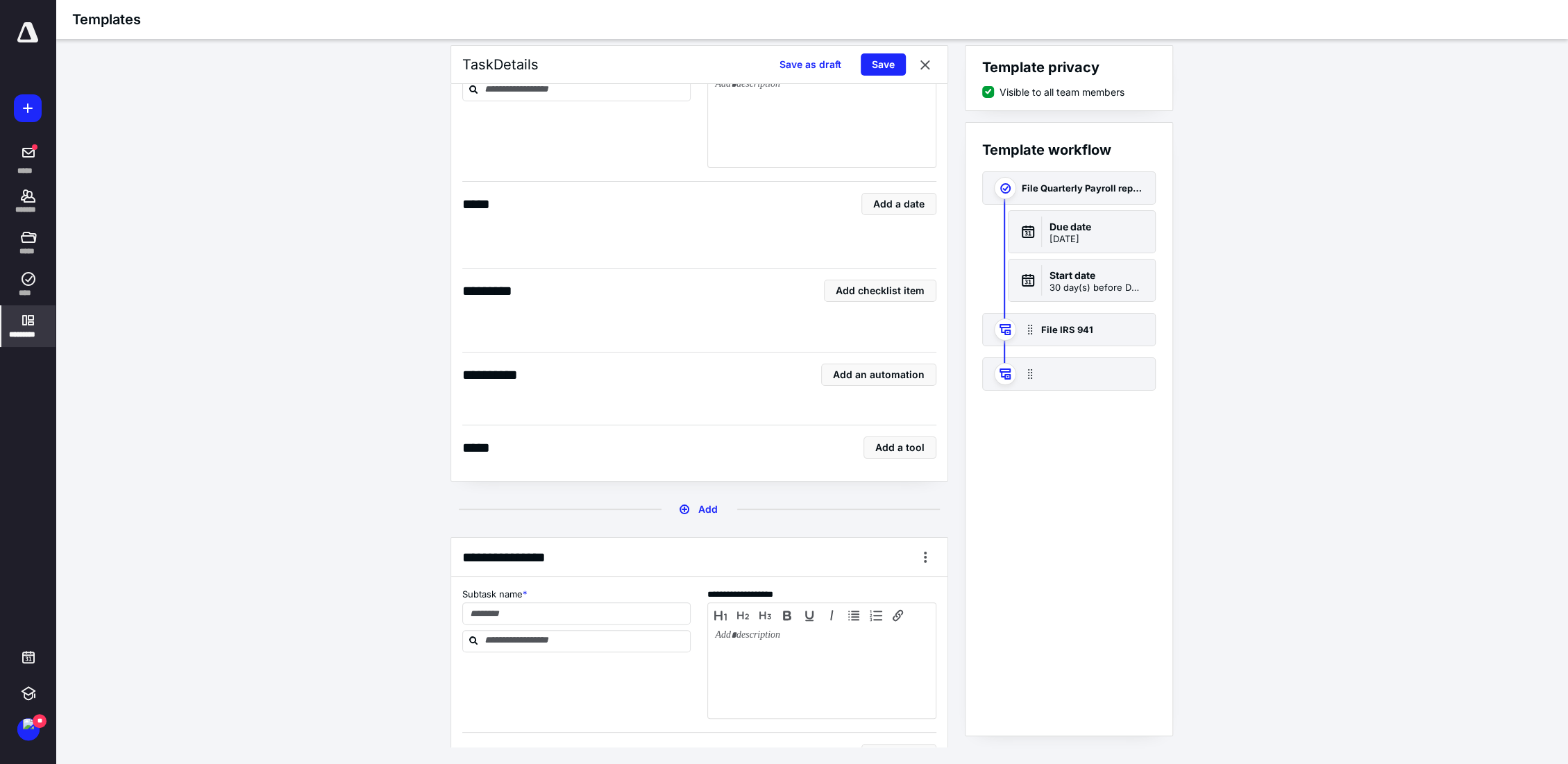 scroll, scrollTop: 802, scrollLeft: 0, axis: vertical 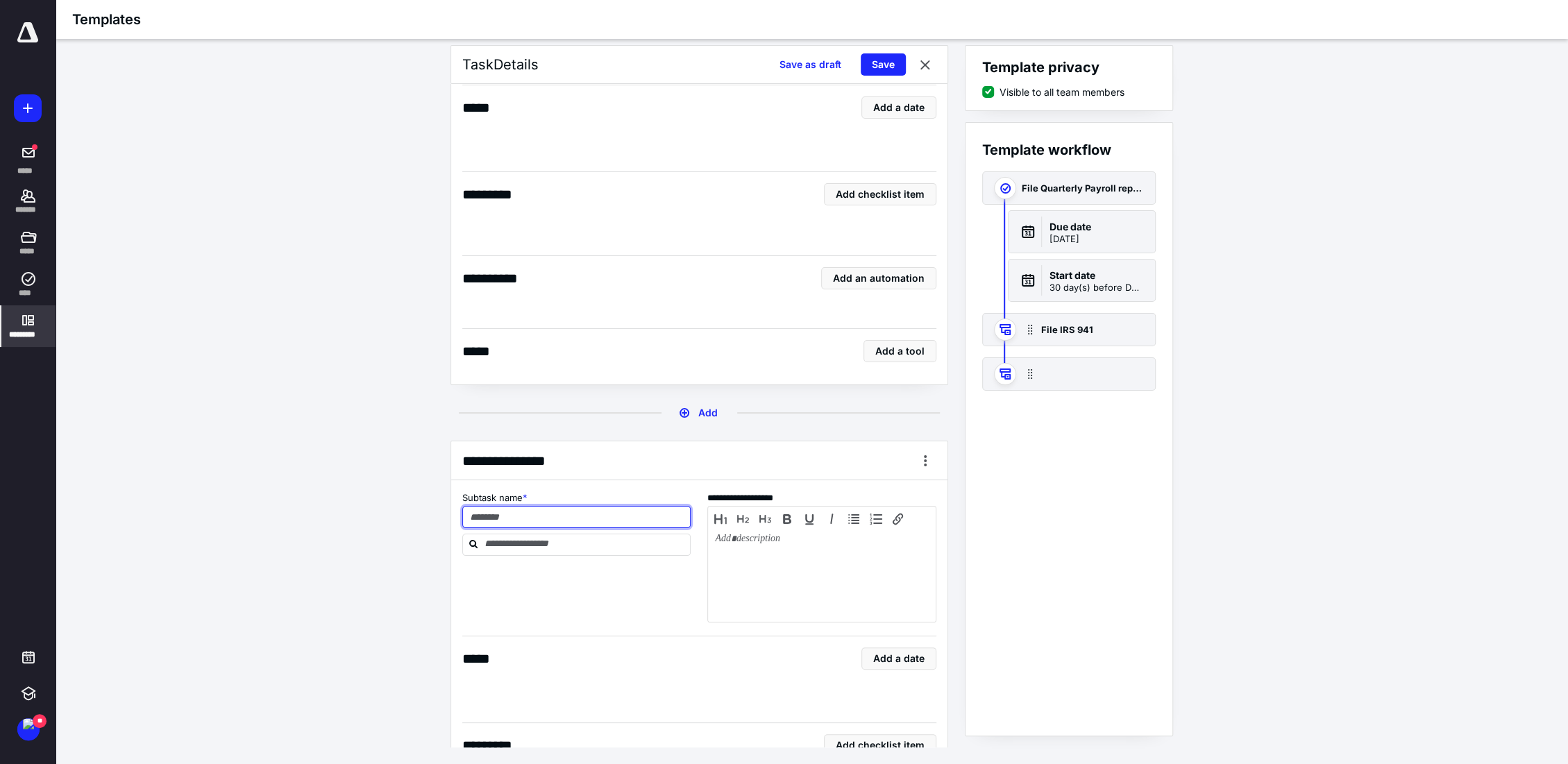 click at bounding box center [577, 517] 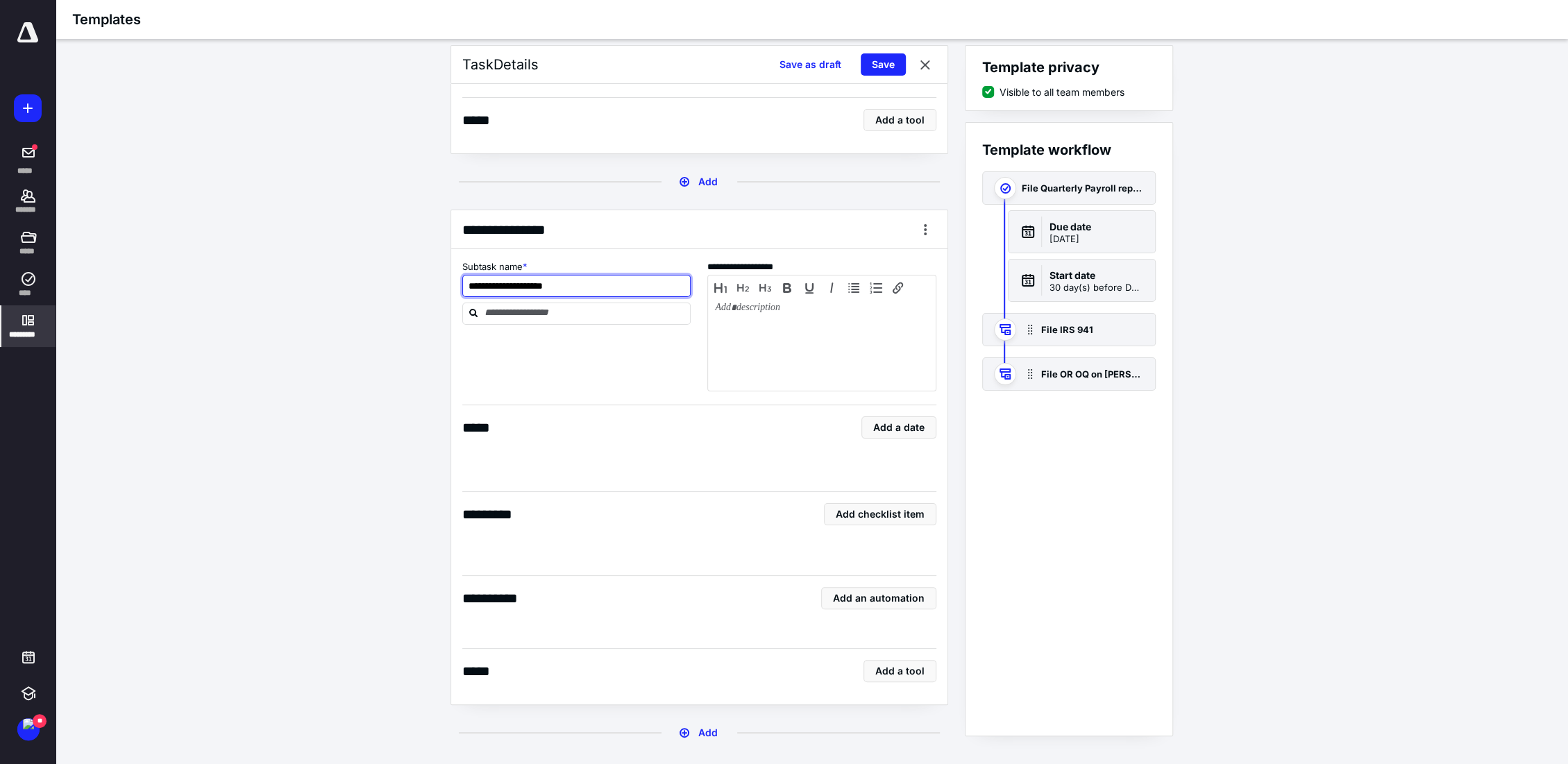 scroll, scrollTop: 1044, scrollLeft: 0, axis: vertical 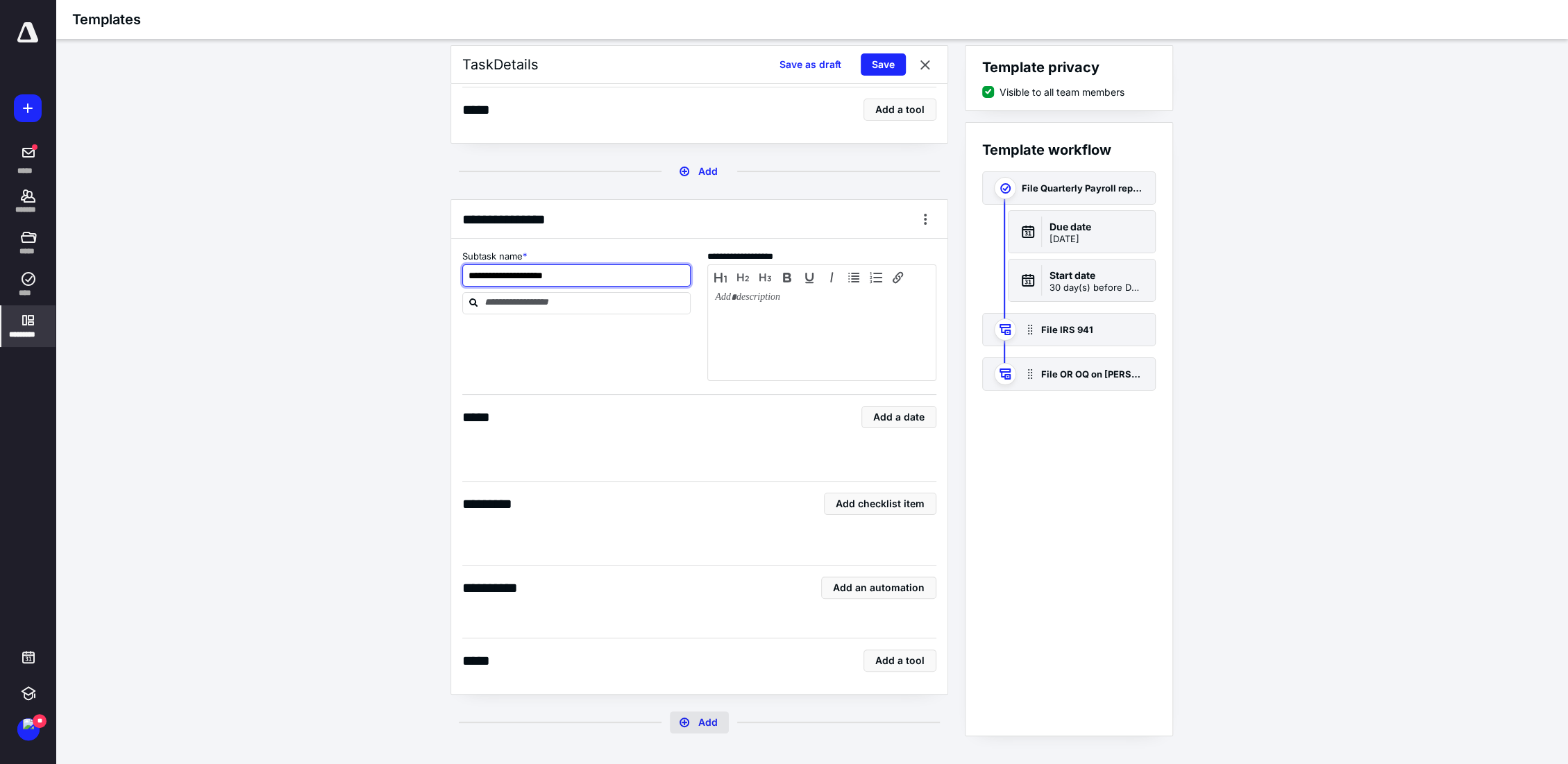 type on "**********" 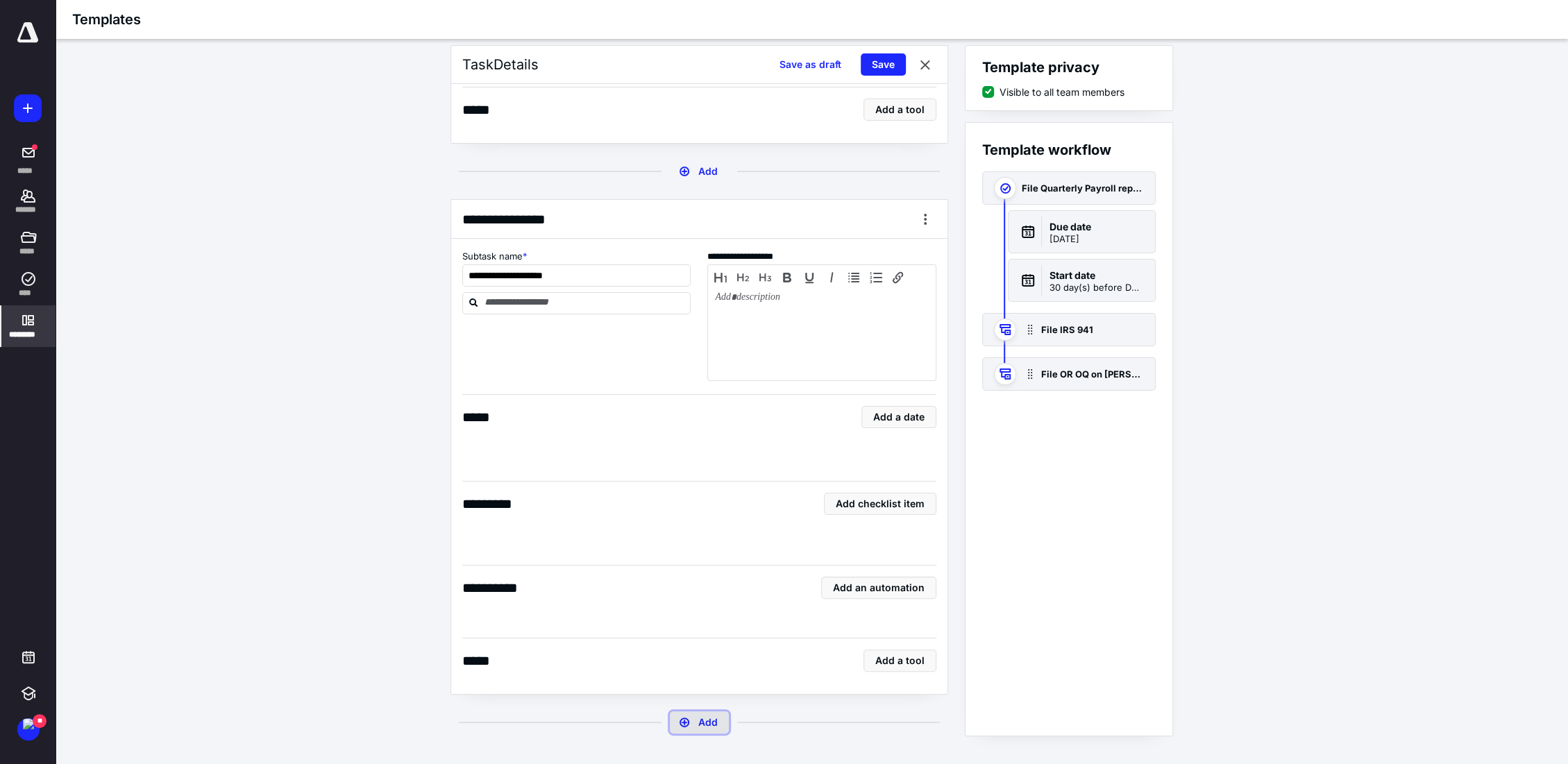 click on "Add" at bounding box center (699, 722) 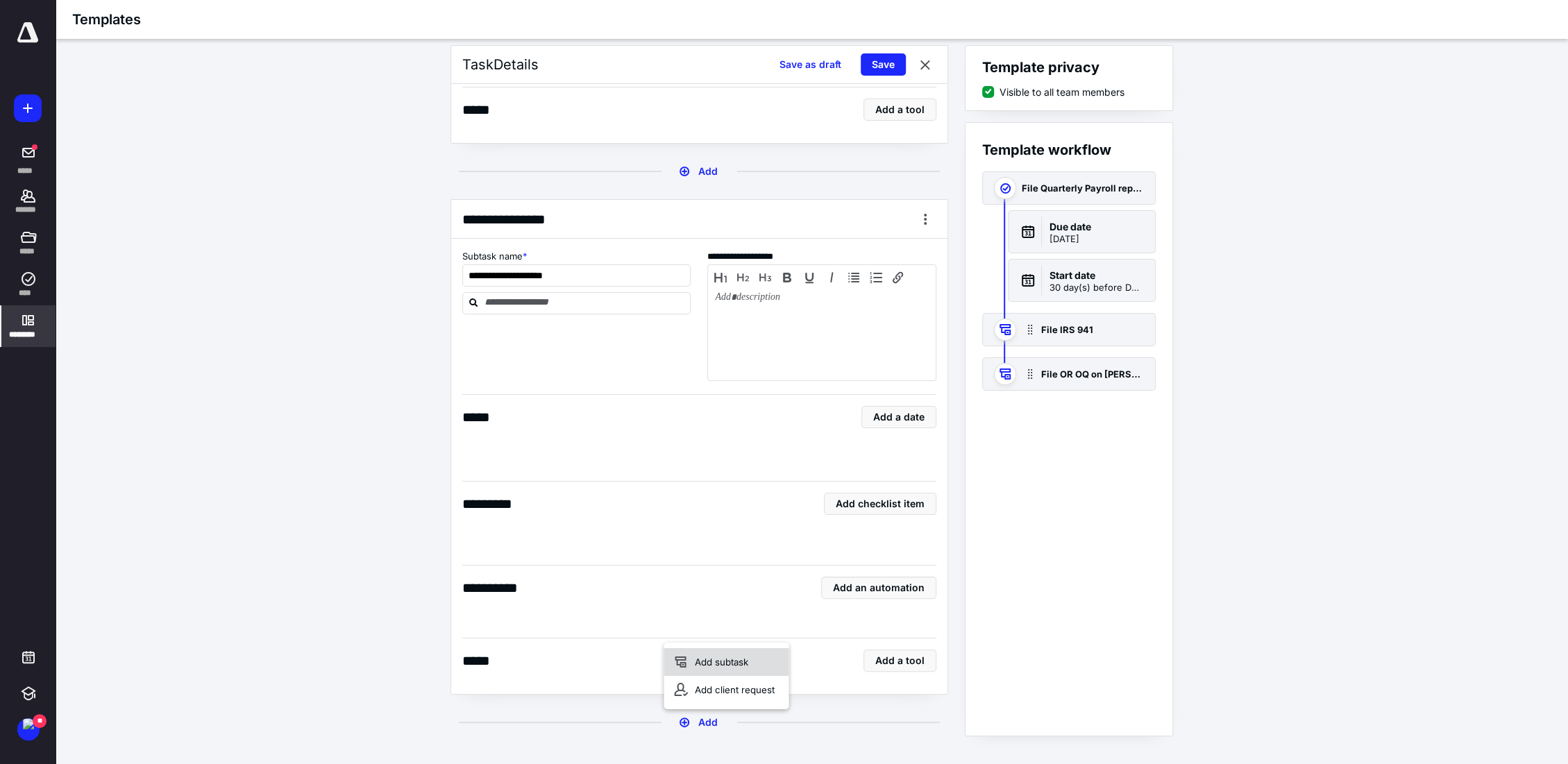 click on "Add subtask" at bounding box center [726, 662] 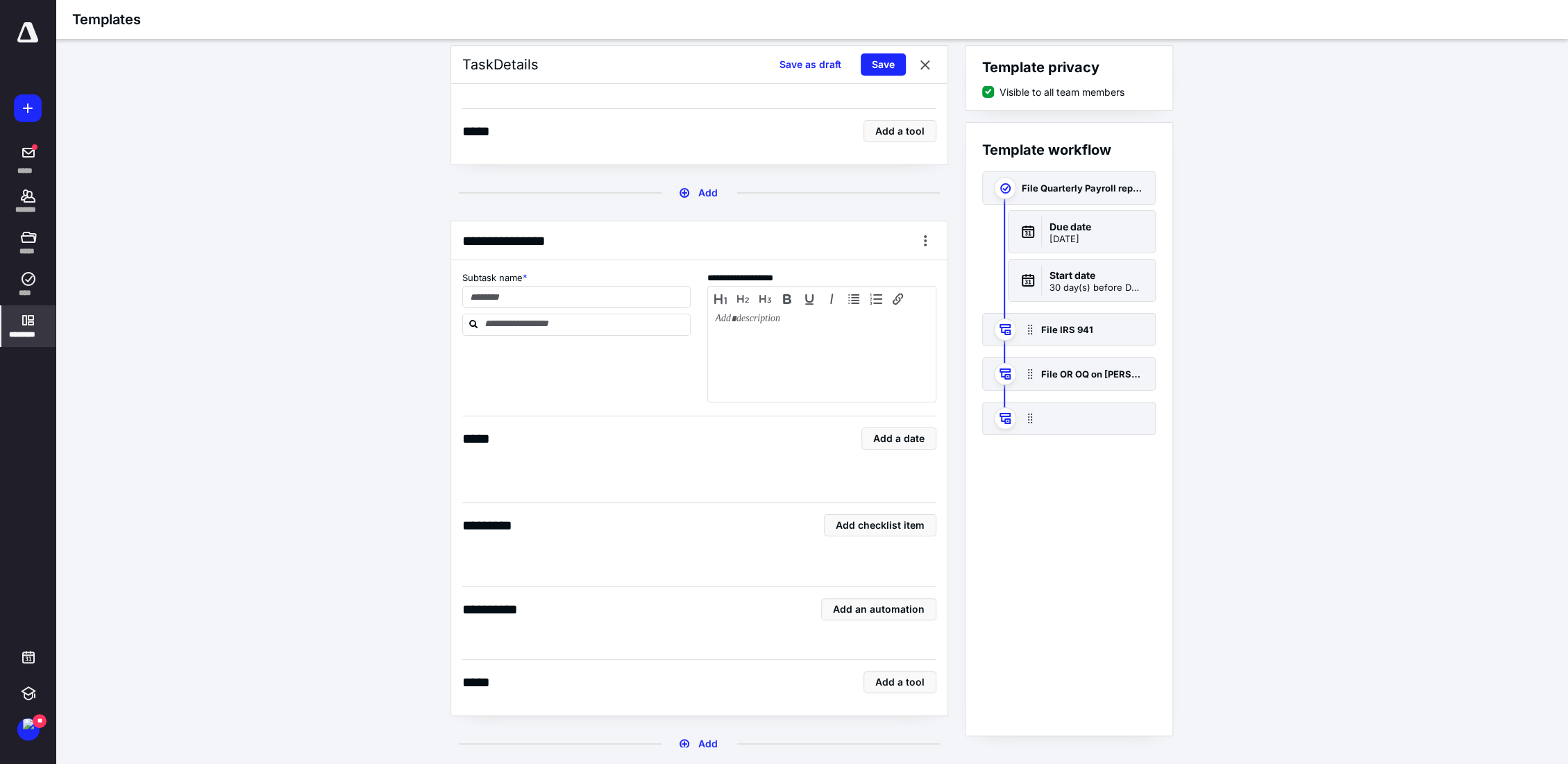 scroll, scrollTop: 1584, scrollLeft: 0, axis: vertical 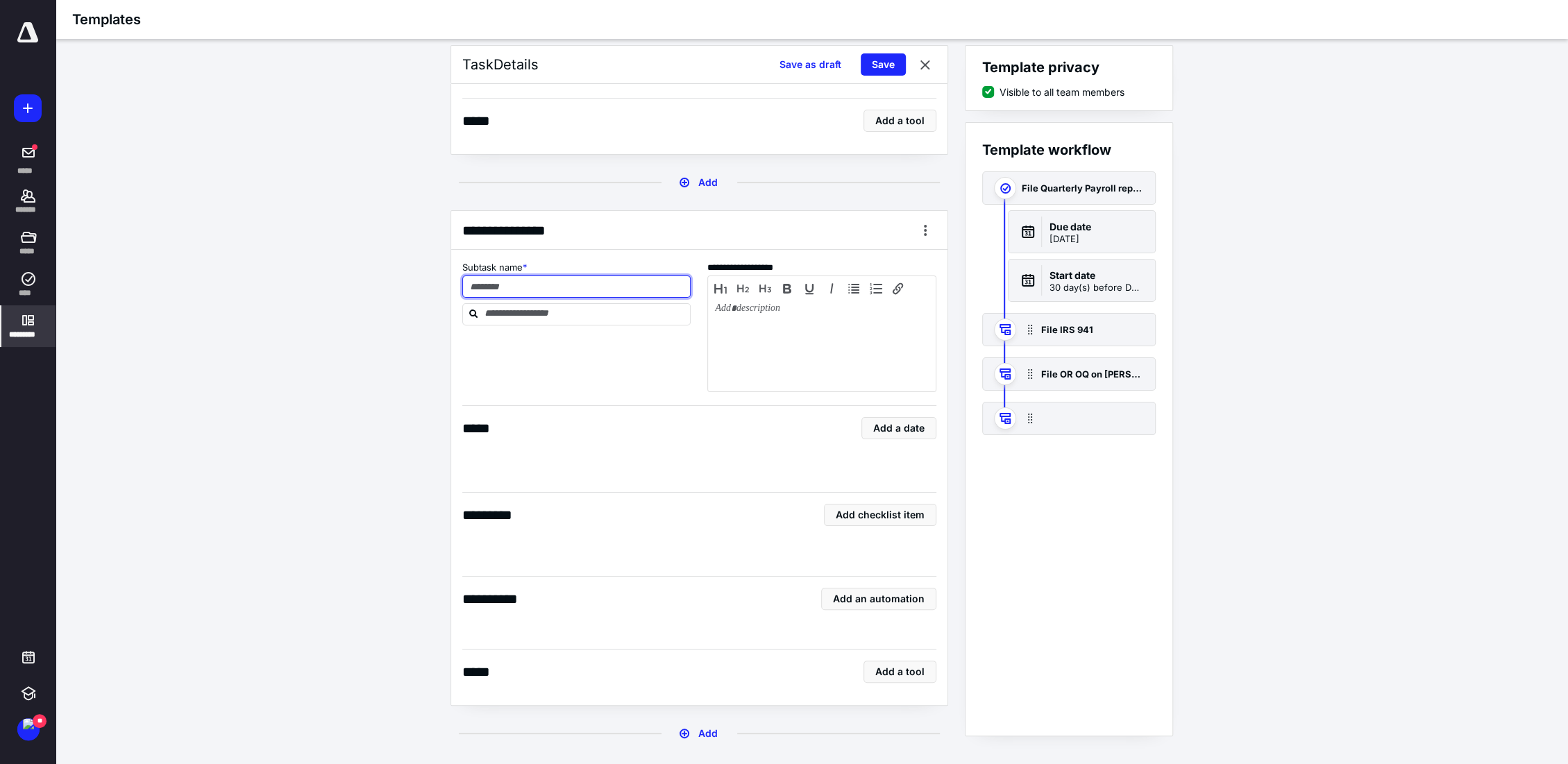 click at bounding box center [577, 287] 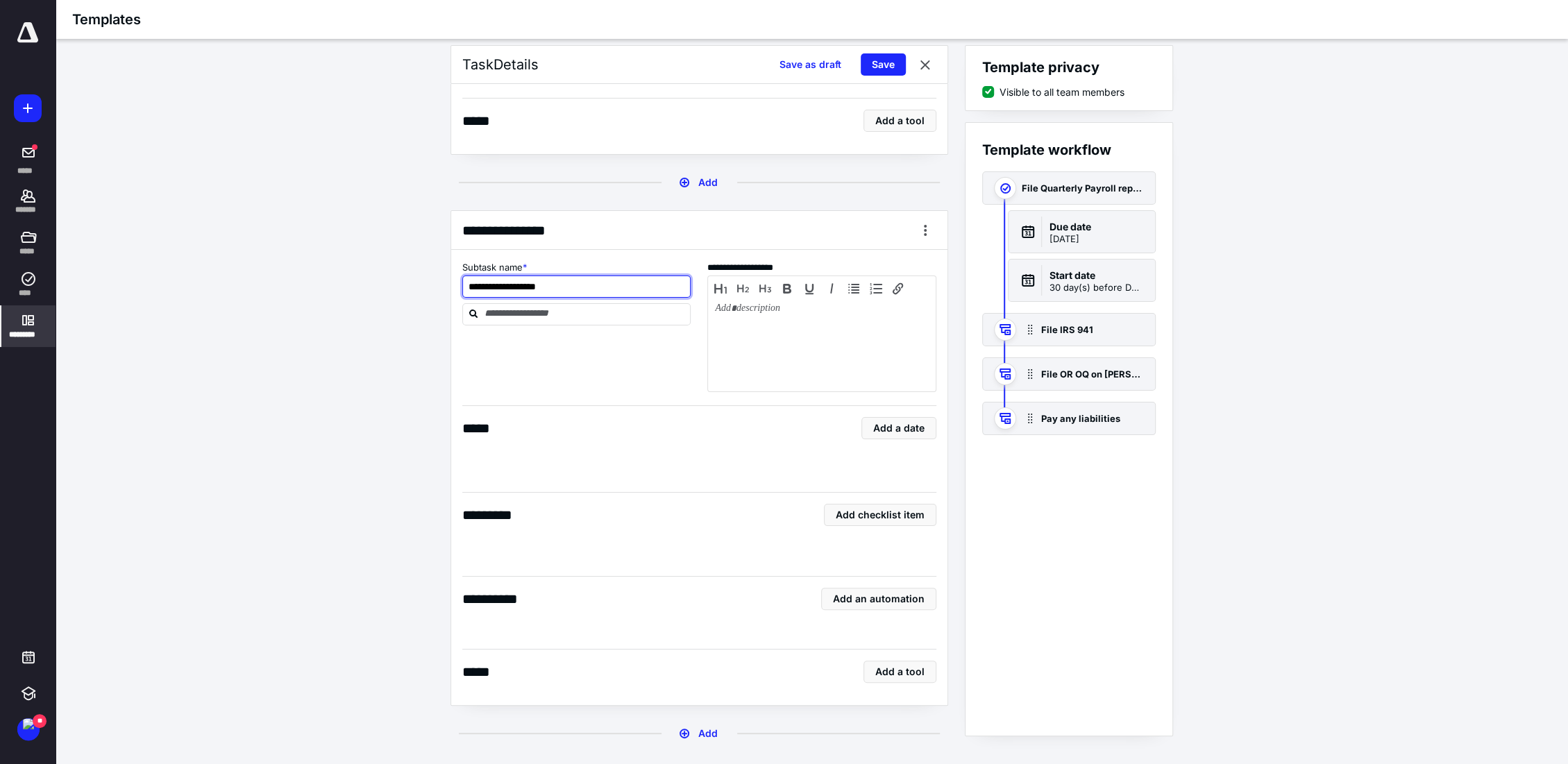 type on "**********" 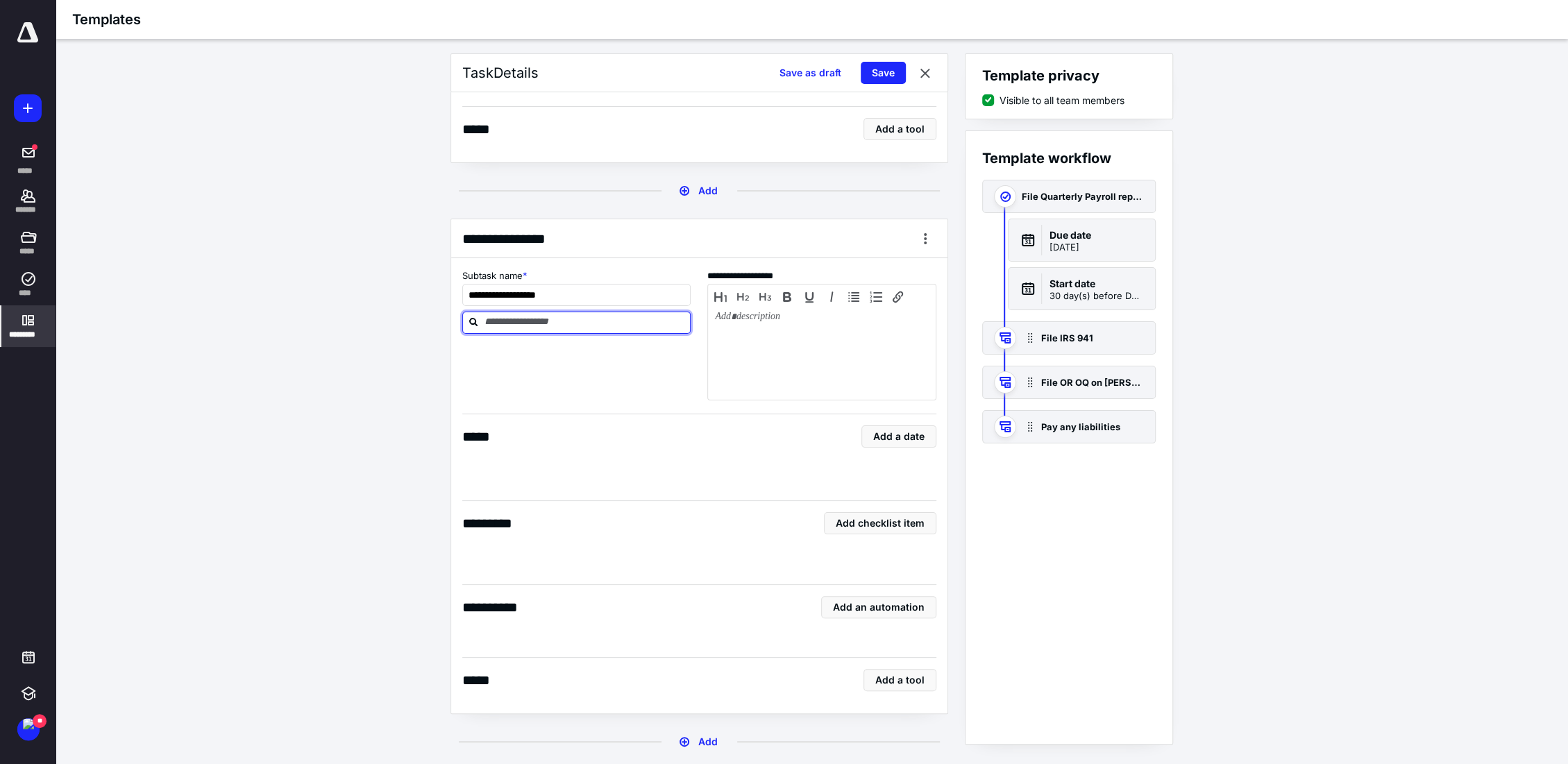 scroll, scrollTop: 0, scrollLeft: 0, axis: both 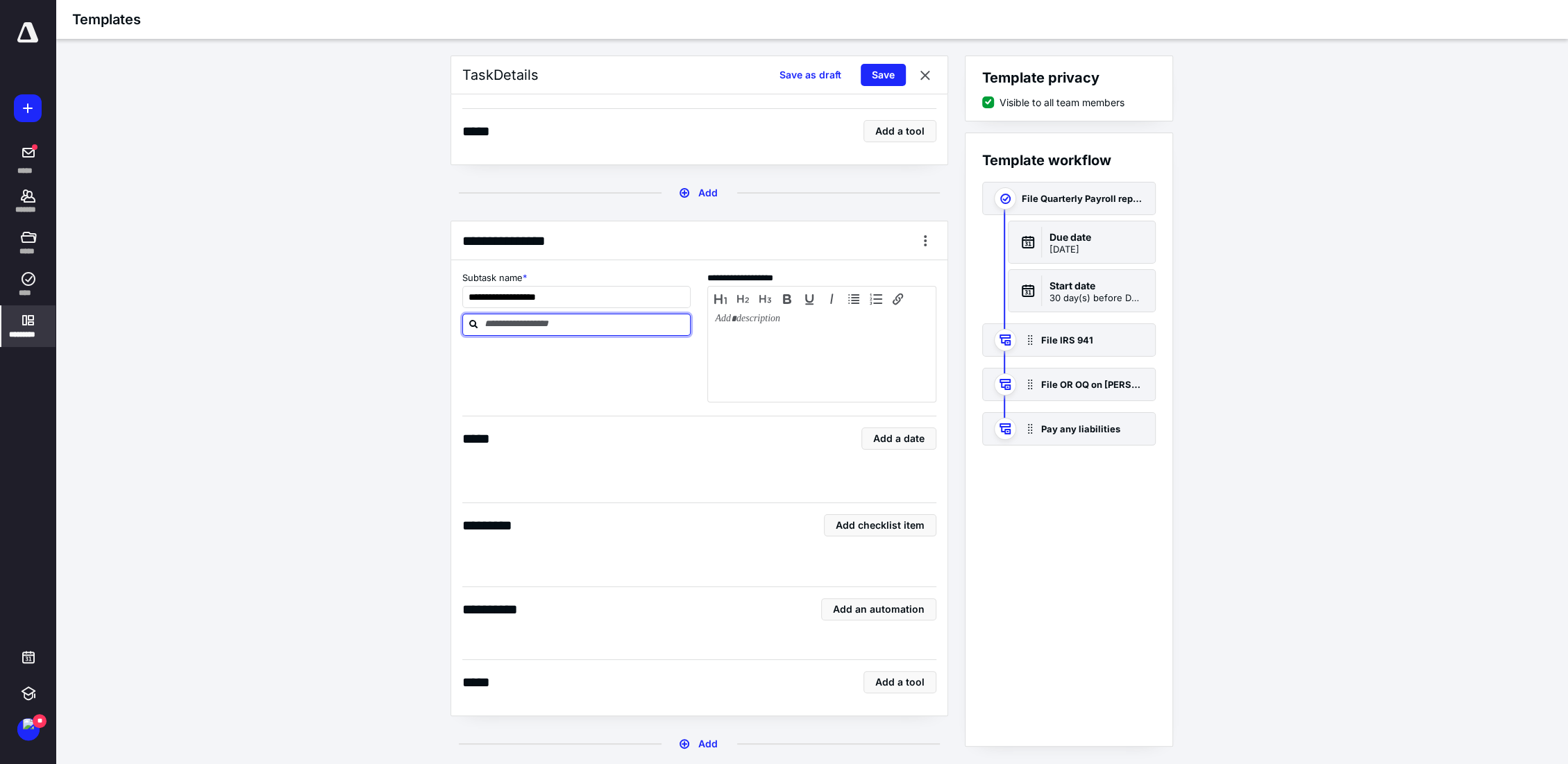 click on "**********" at bounding box center [811, 407] 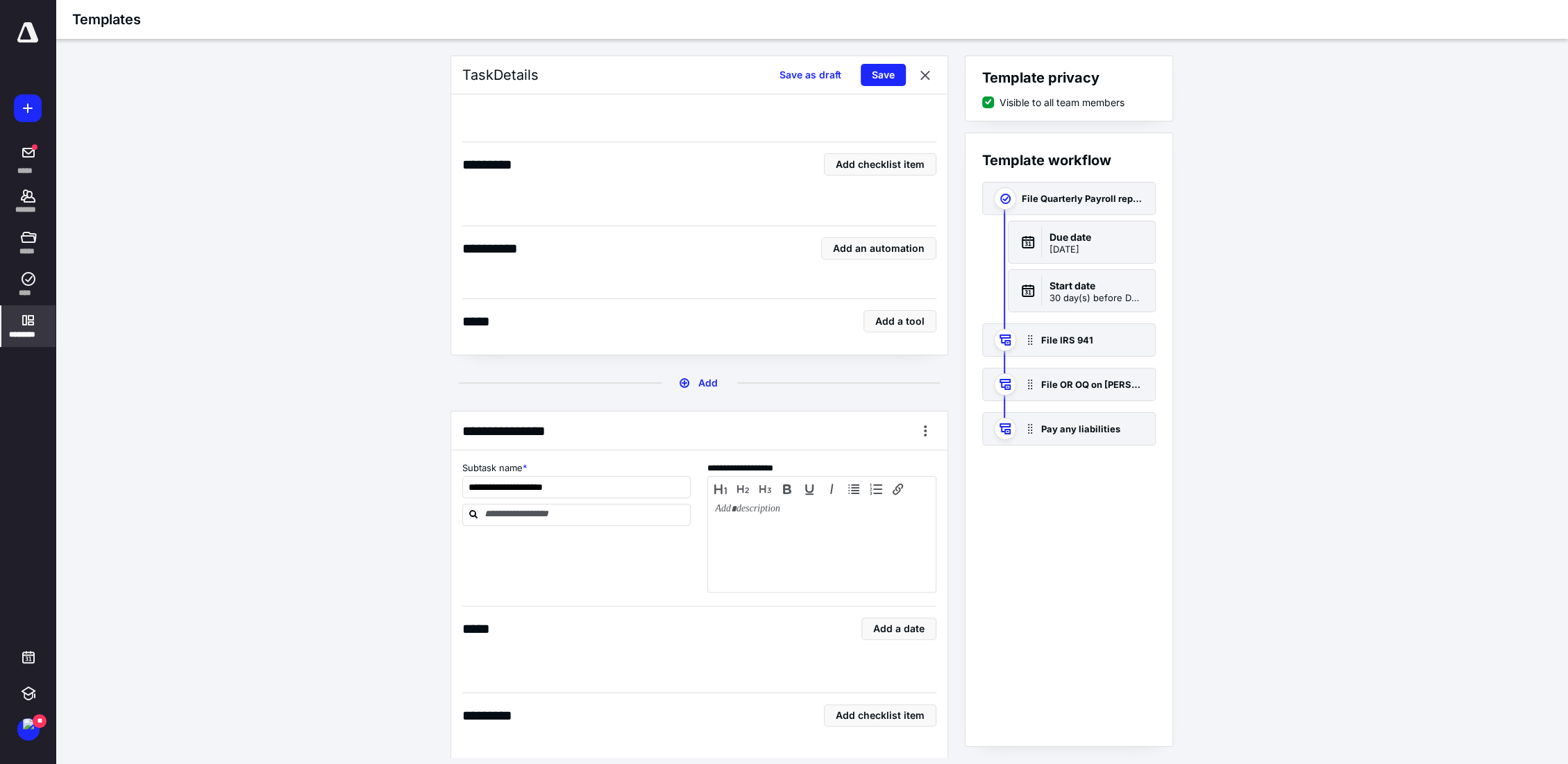 scroll, scrollTop: 0, scrollLeft: 0, axis: both 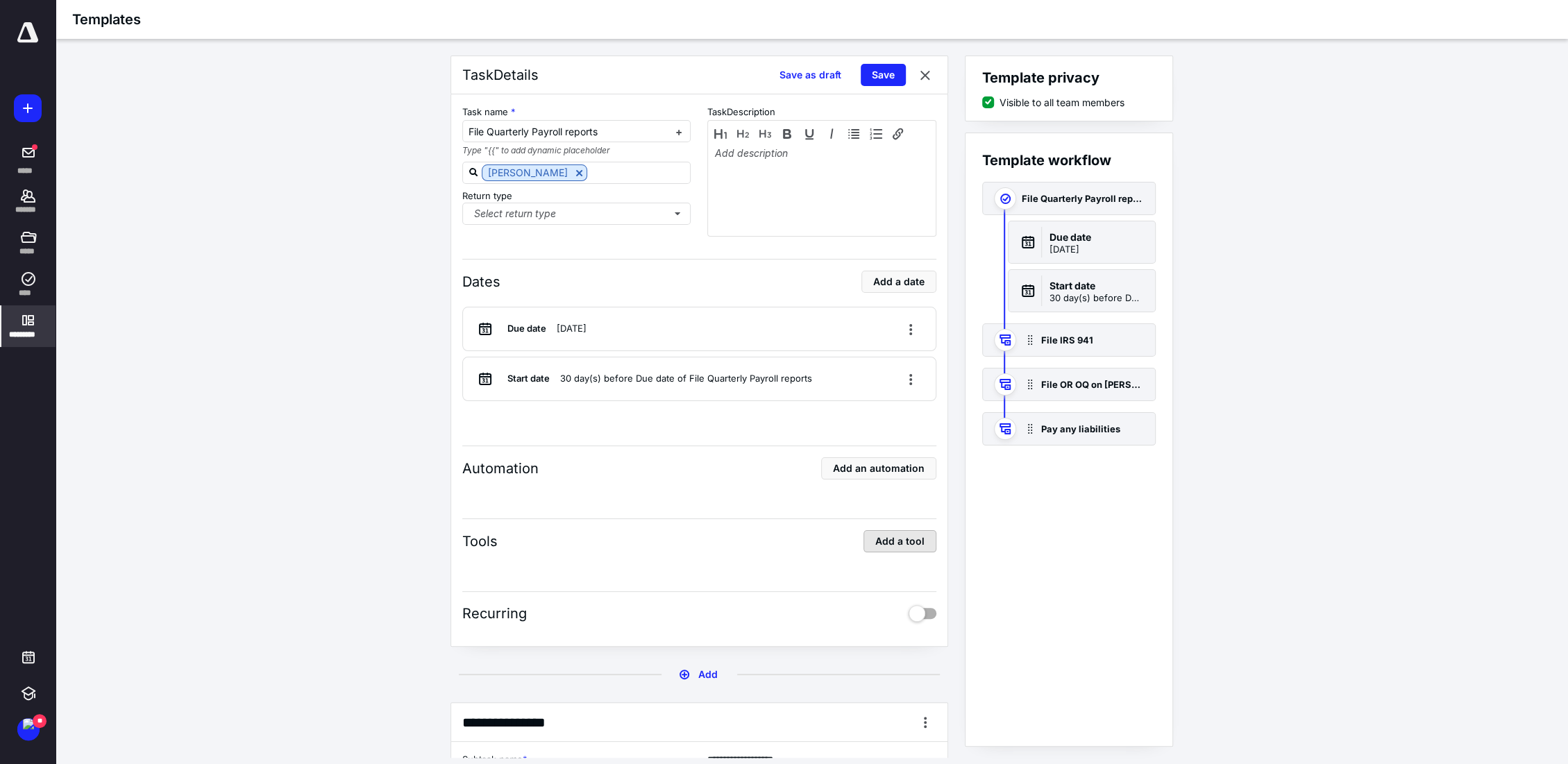 click on "Add a tool" at bounding box center (900, 541) 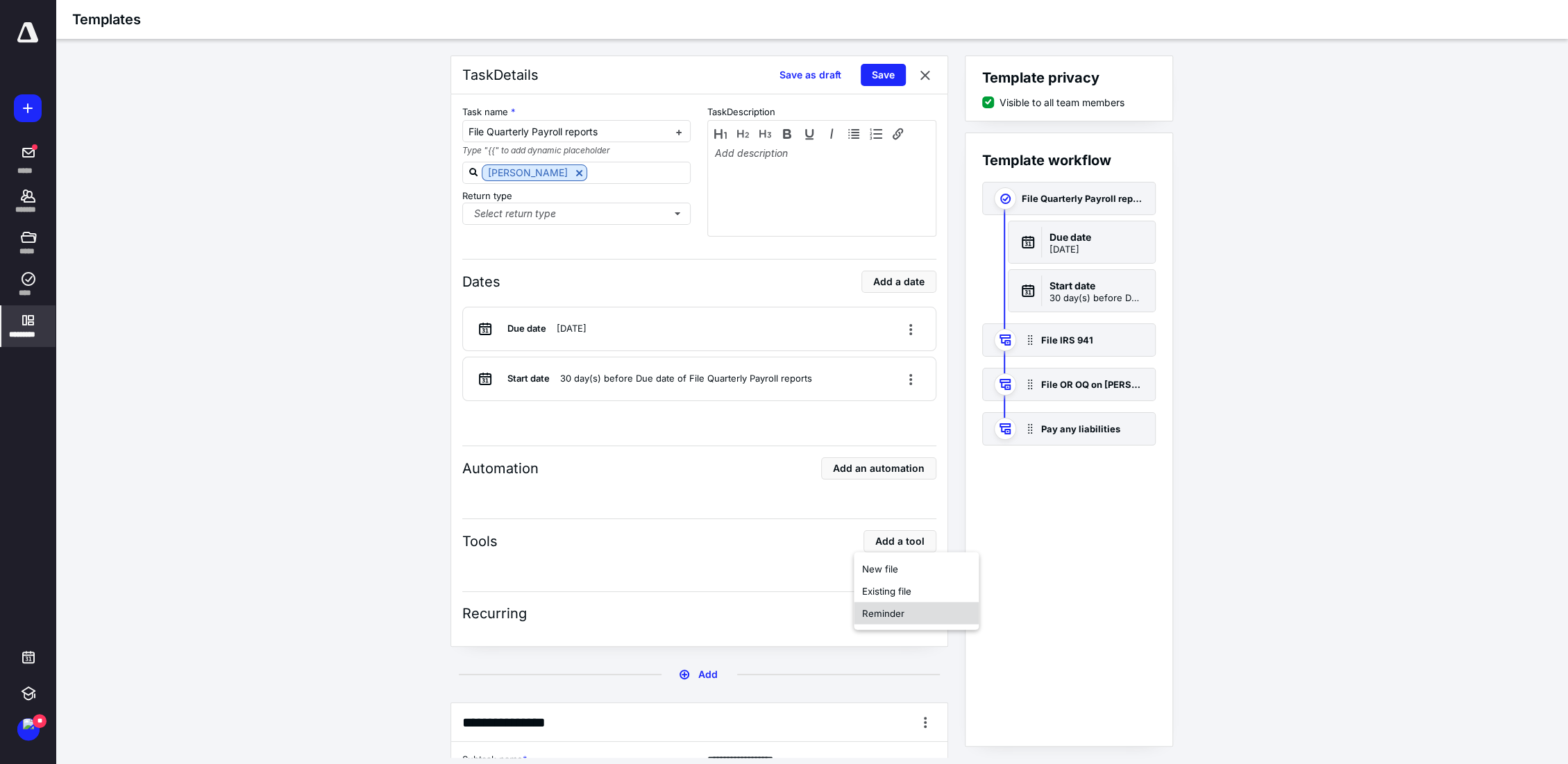 click on "Reminder" at bounding box center [916, 613] 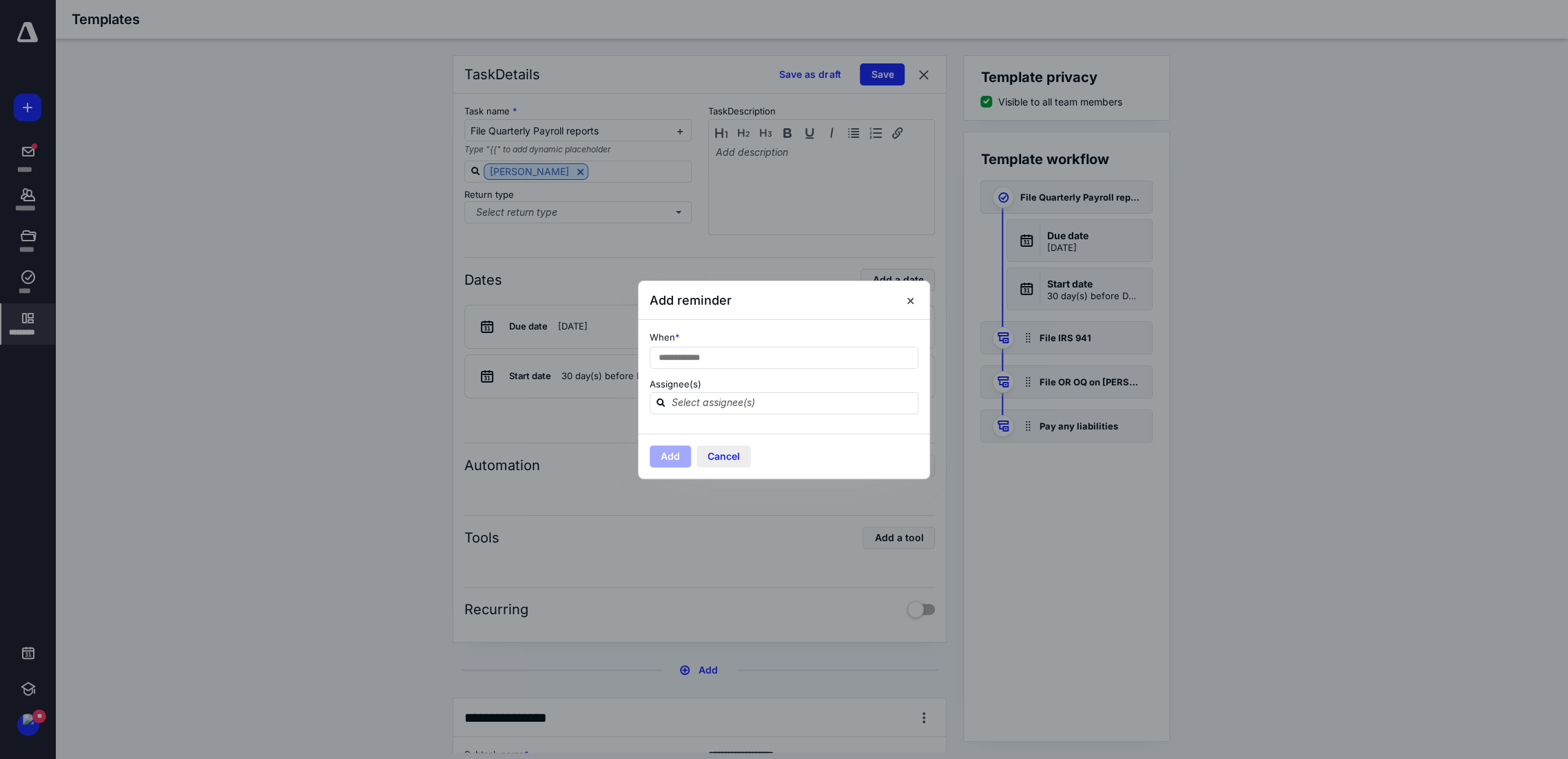 click on "Cancel" at bounding box center [723, 456] 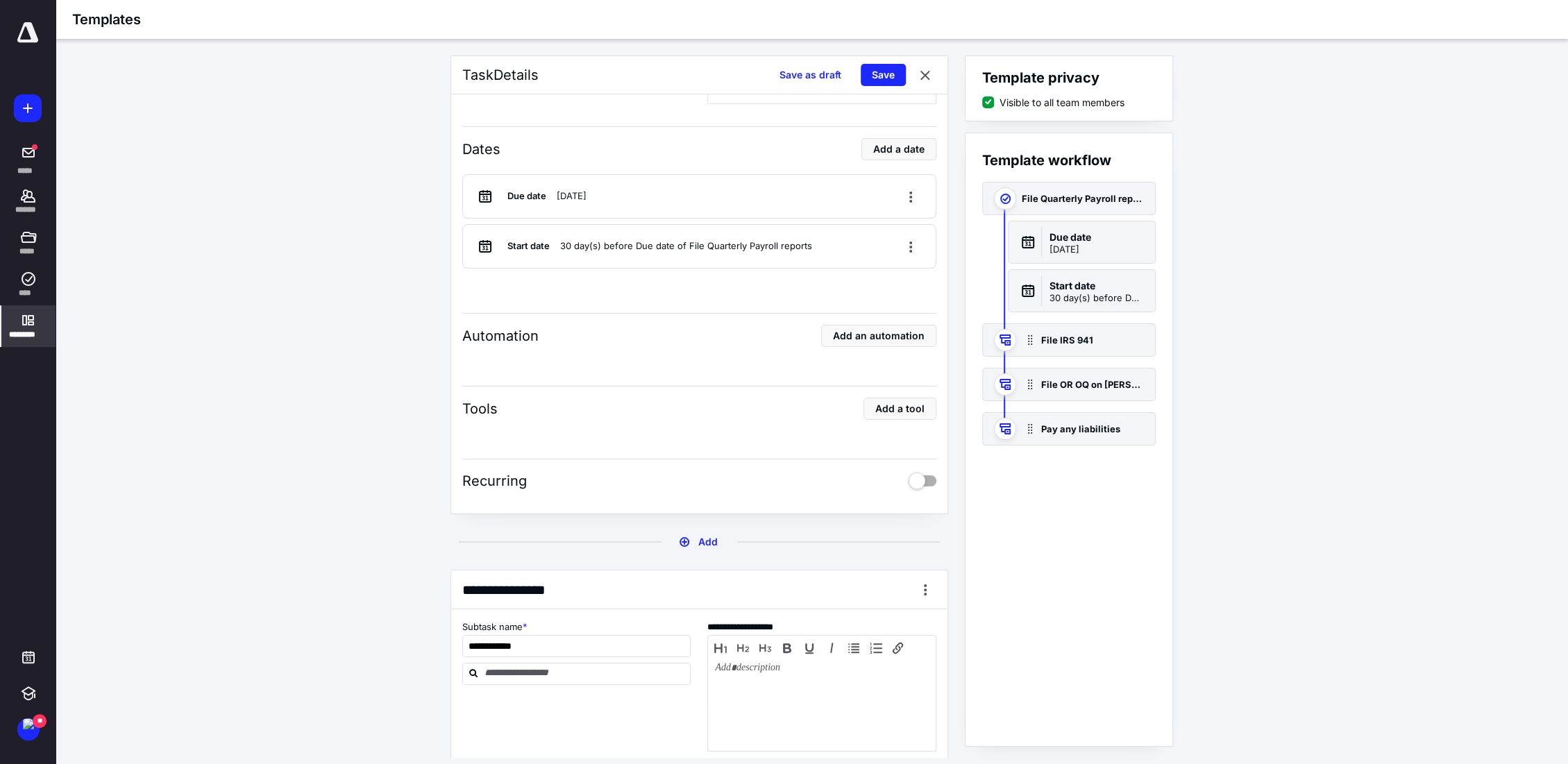 scroll, scrollTop: 154, scrollLeft: 0, axis: vertical 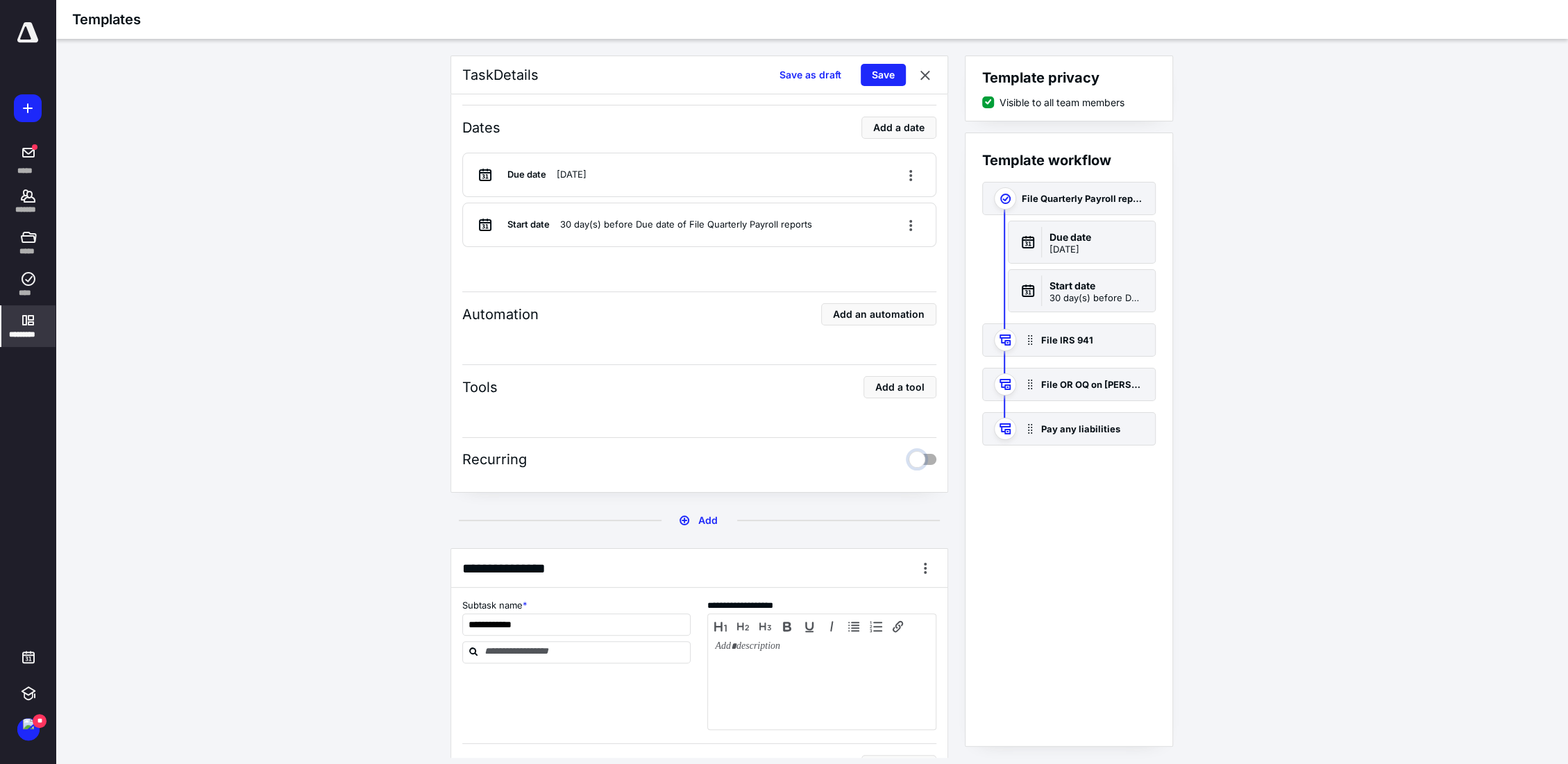 click at bounding box center (922, 457) 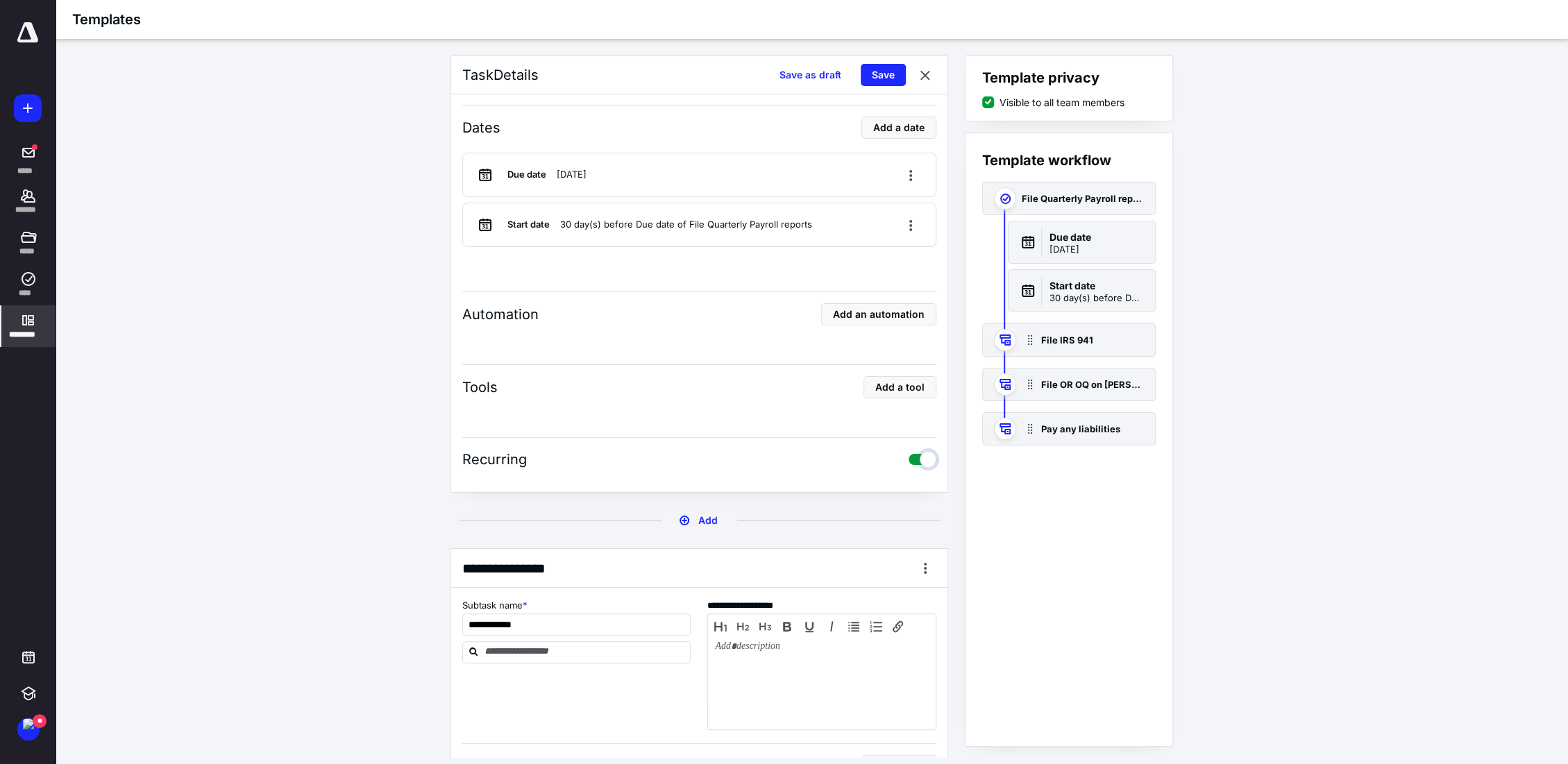 checkbox on "true" 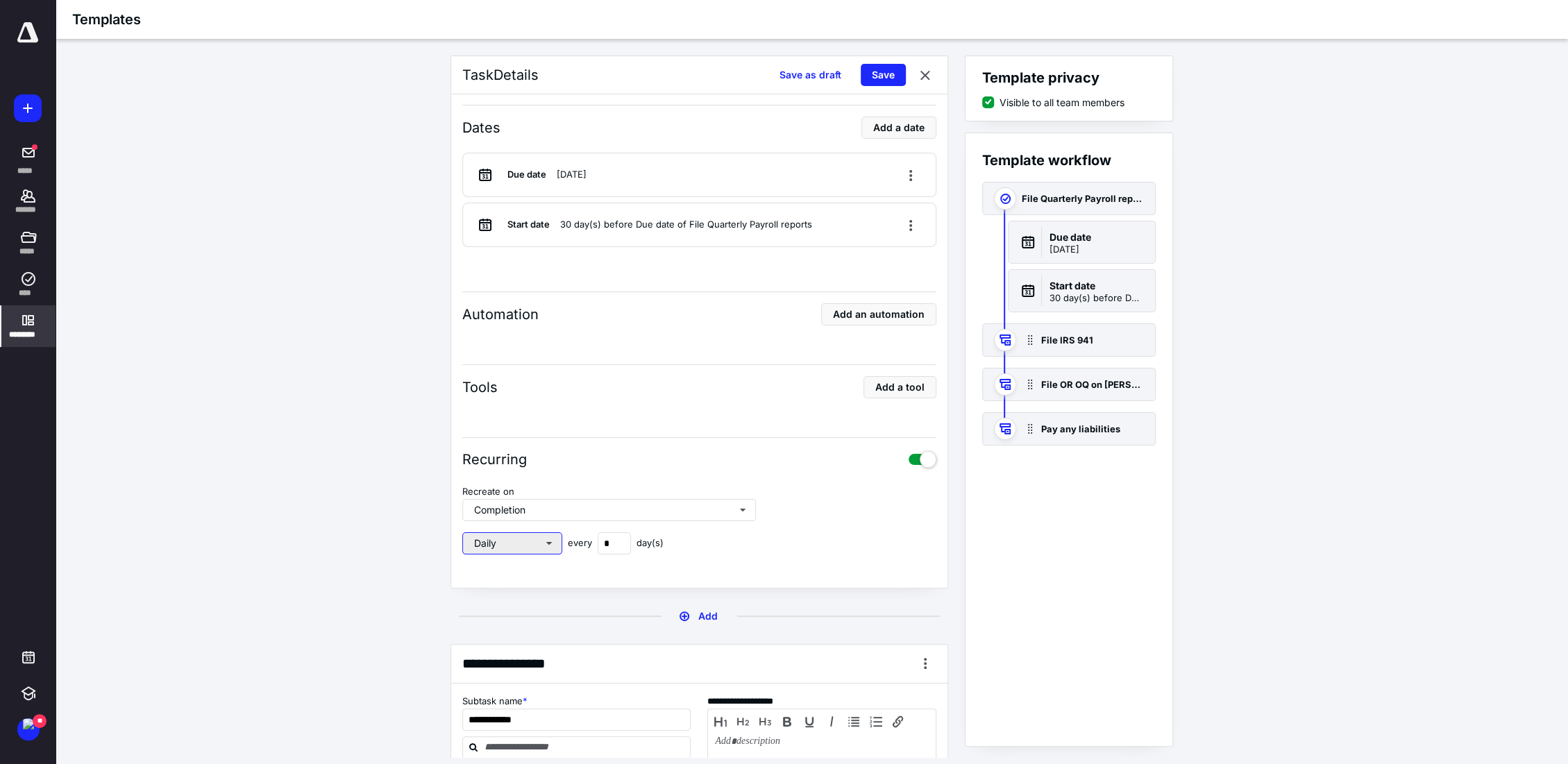 click on "Daily" at bounding box center [512, 543] 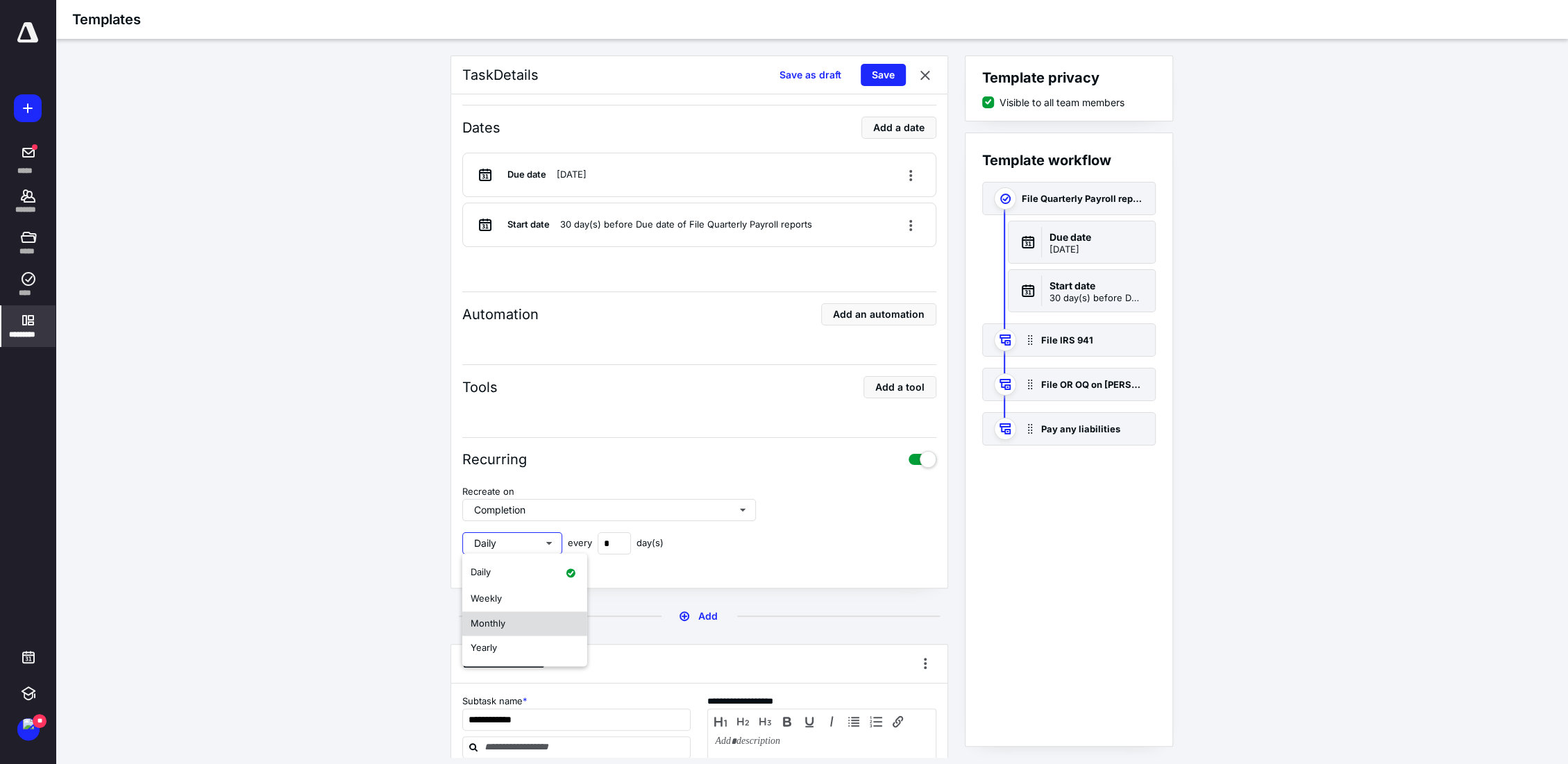 click on "Monthly" at bounding box center (488, 623) 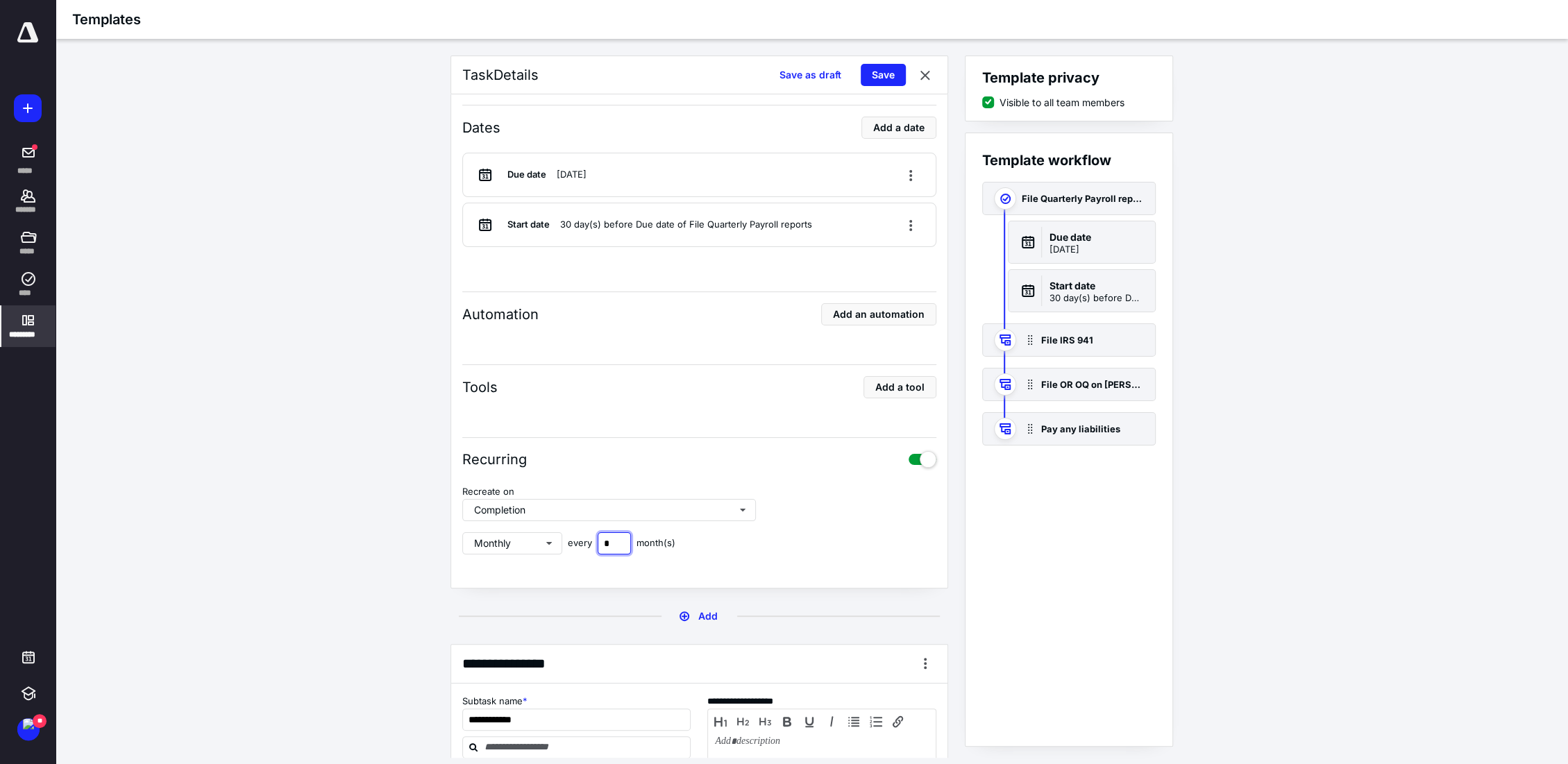 drag, startPoint x: 601, startPoint y: 545, endPoint x: 612, endPoint y: 543, distance: 11.18034 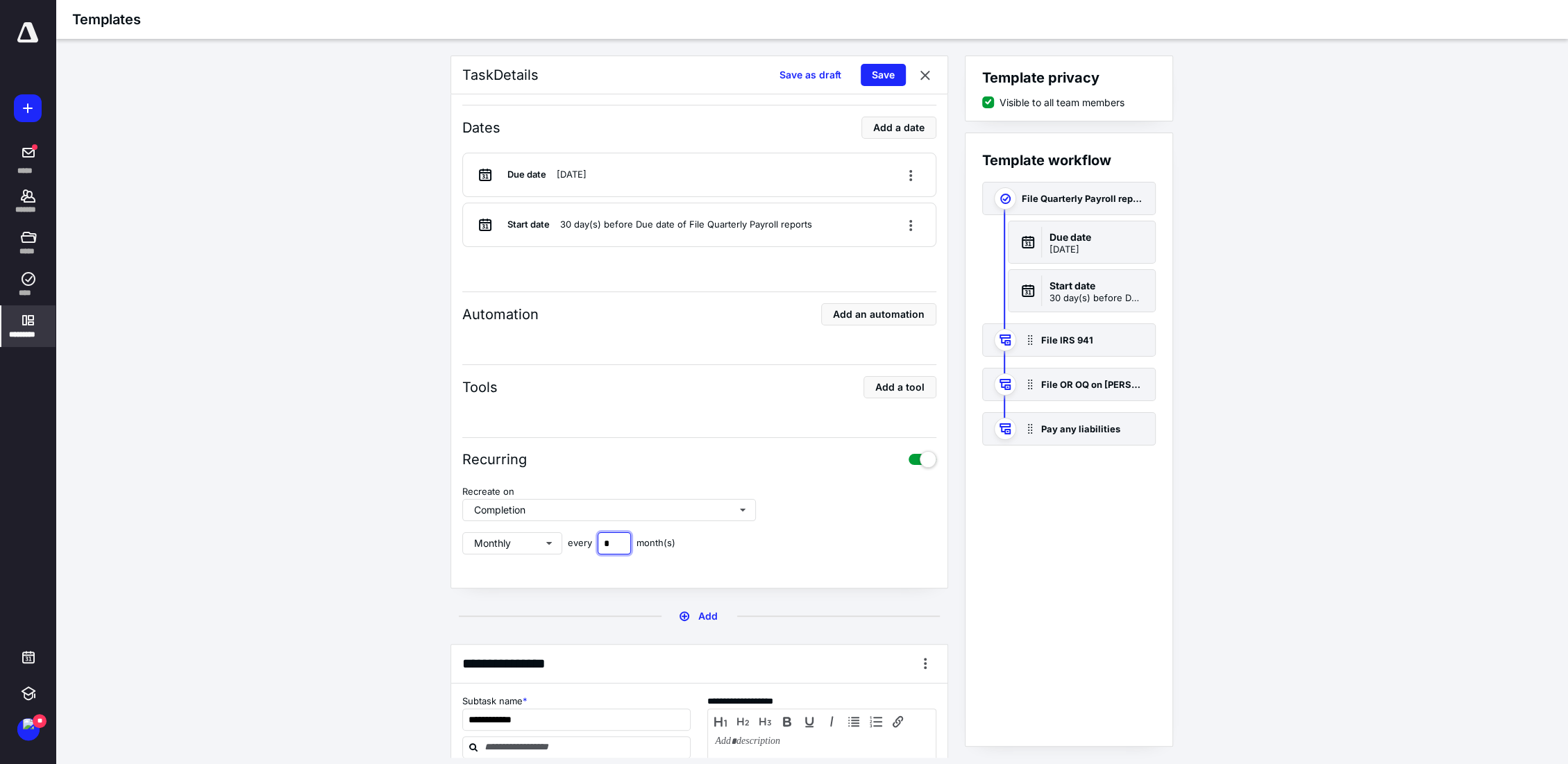type on "*" 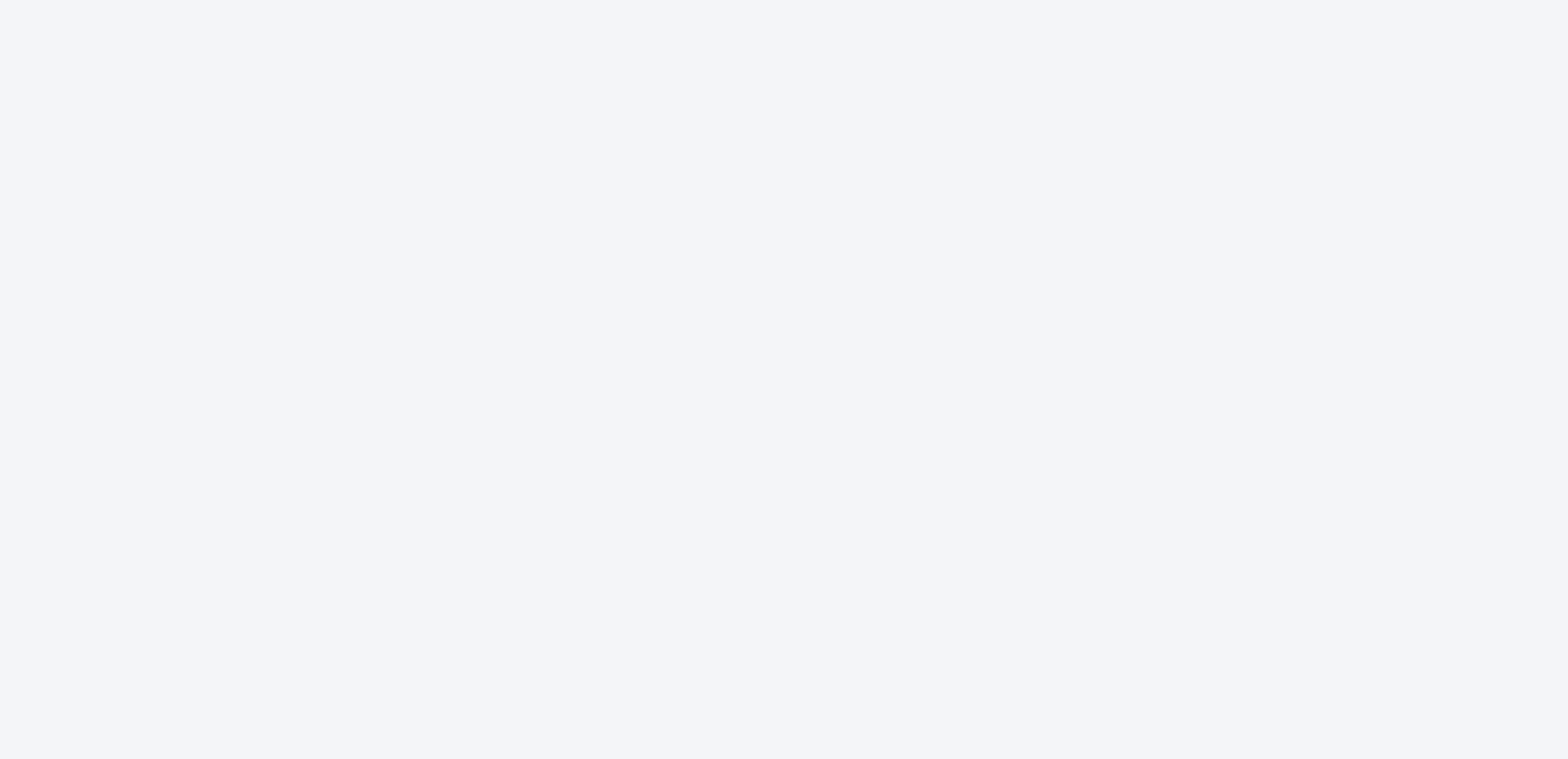 scroll, scrollTop: 0, scrollLeft: 0, axis: both 